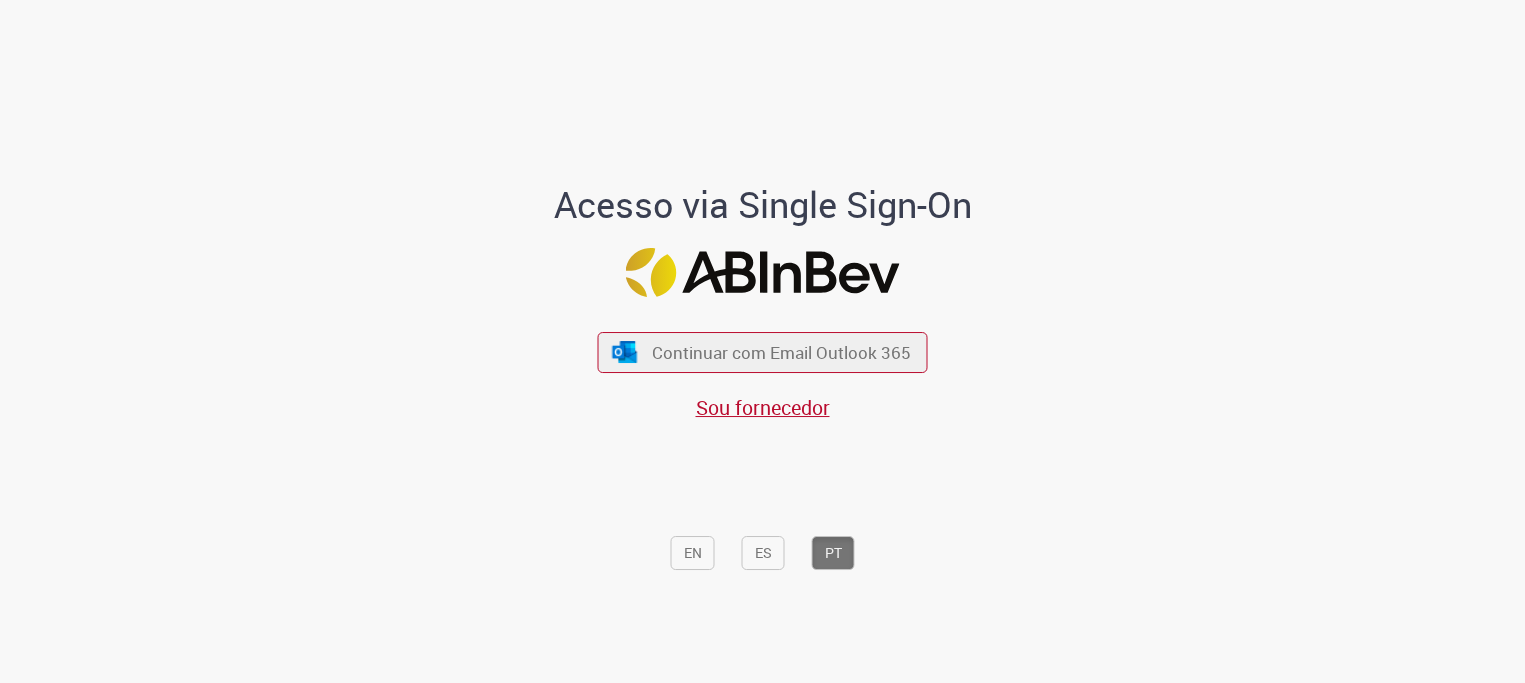 scroll, scrollTop: 0, scrollLeft: 0, axis: both 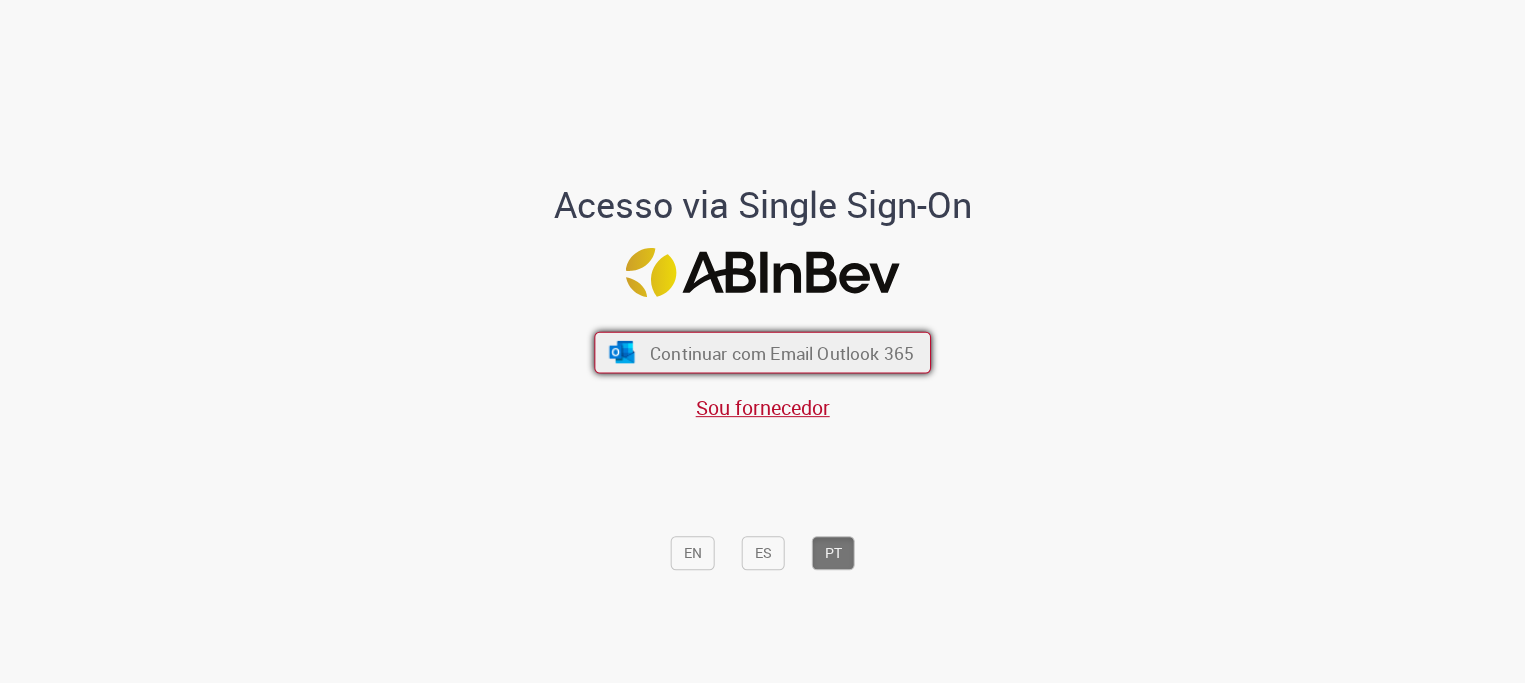 click on "Continuar com Email Outlook 365" at bounding box center [782, 352] 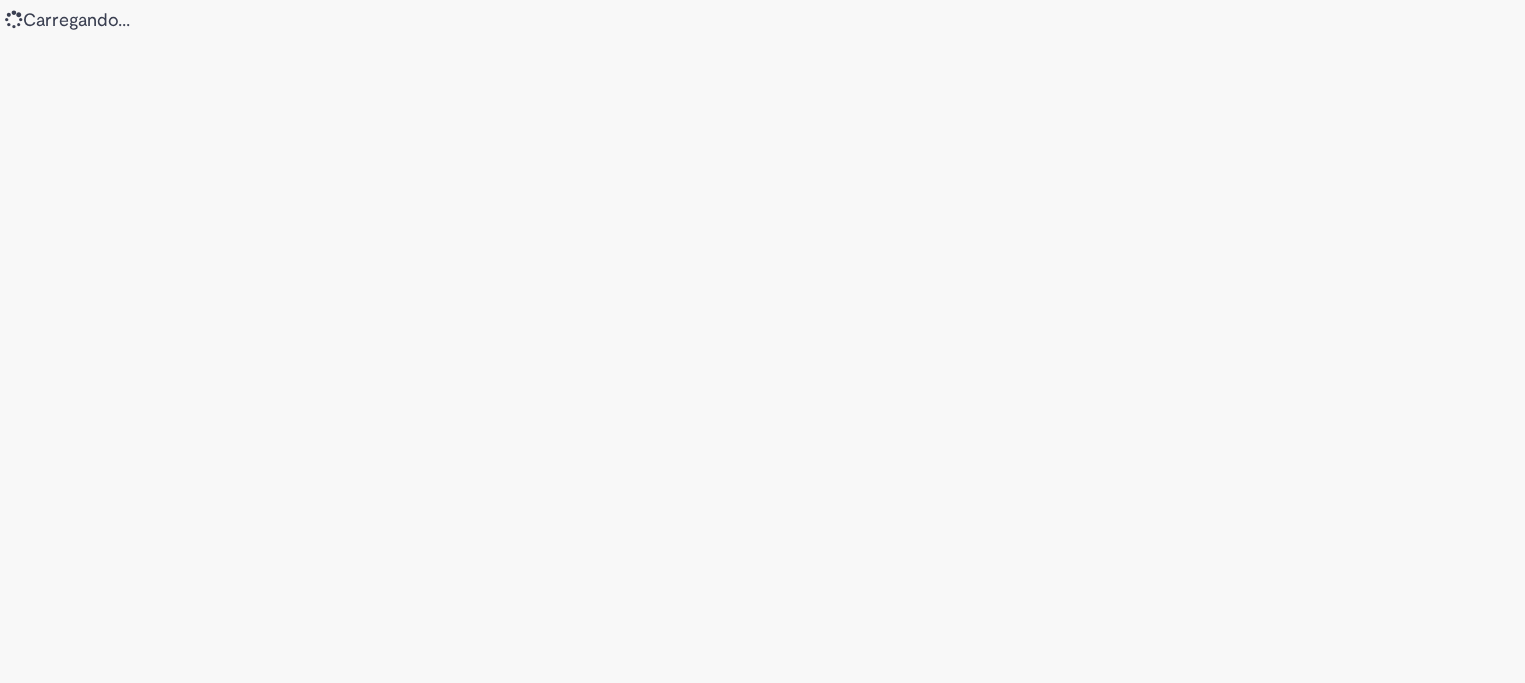 scroll, scrollTop: 0, scrollLeft: 0, axis: both 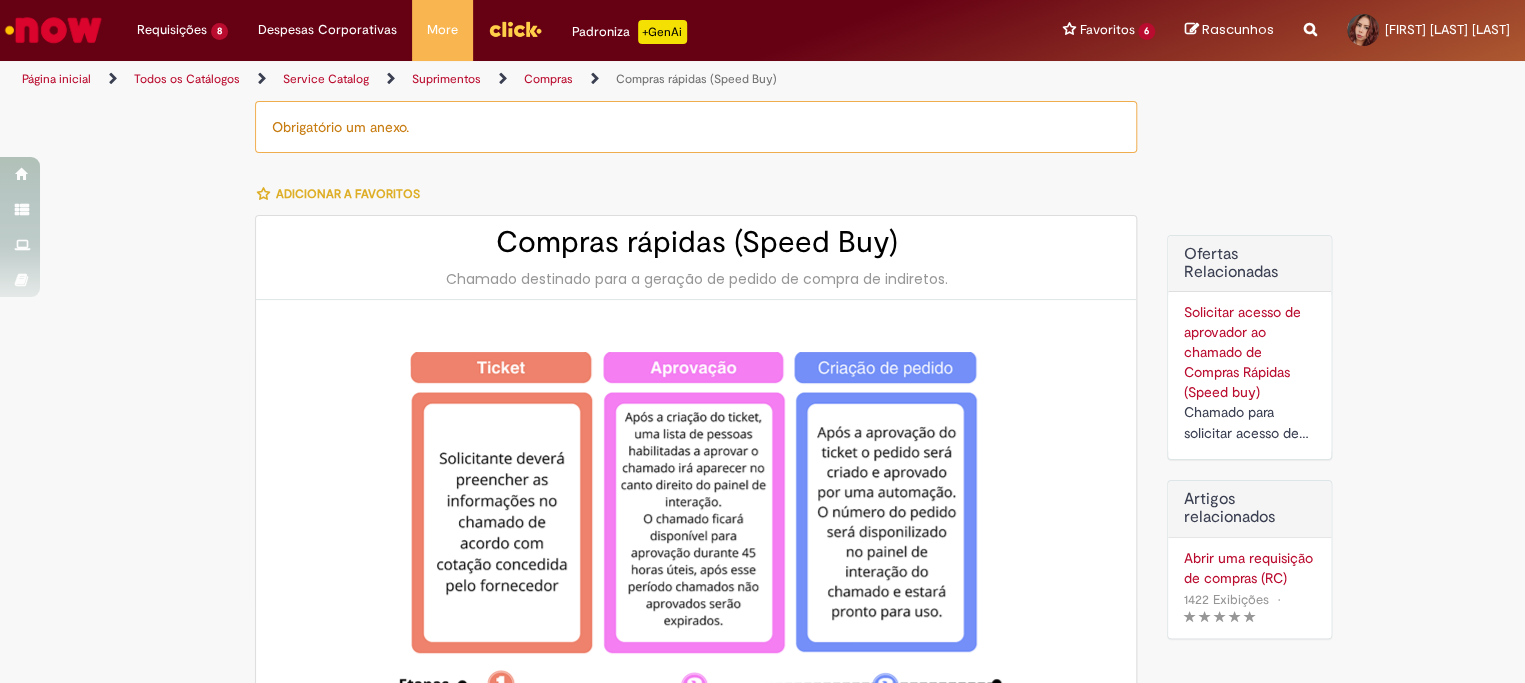 type on "********" 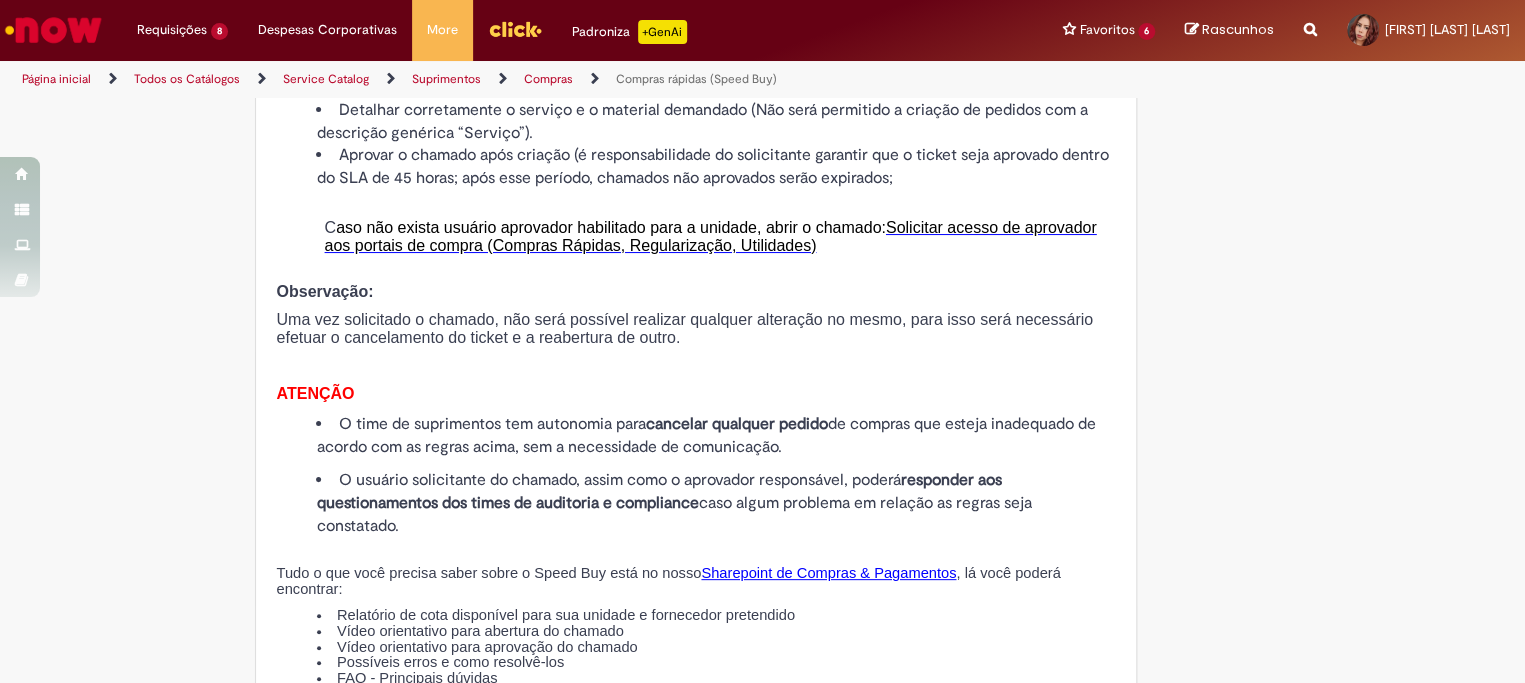 scroll, scrollTop: 2444, scrollLeft: 0, axis: vertical 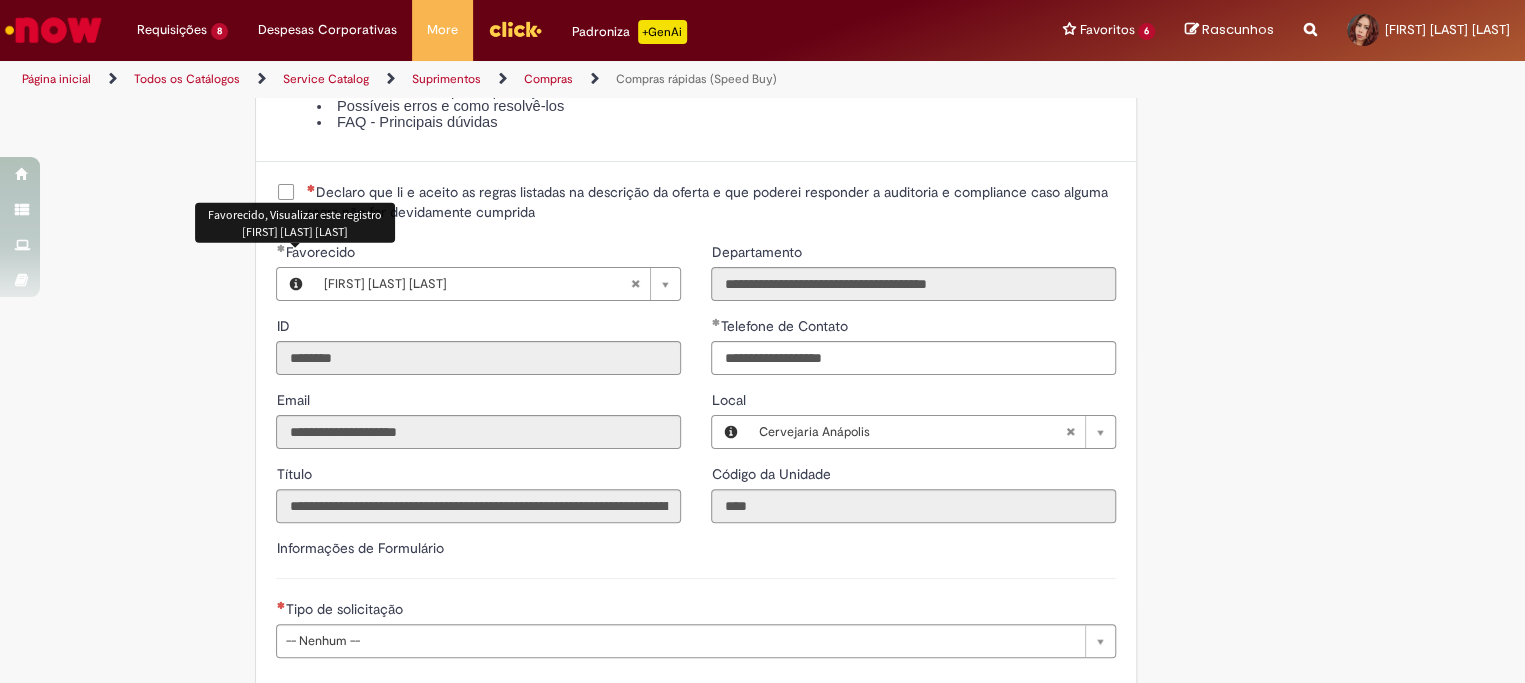 click on "Favorecido, Visualizar este registro [FIRST] [LAST] [LAST]" at bounding box center (295, 223) 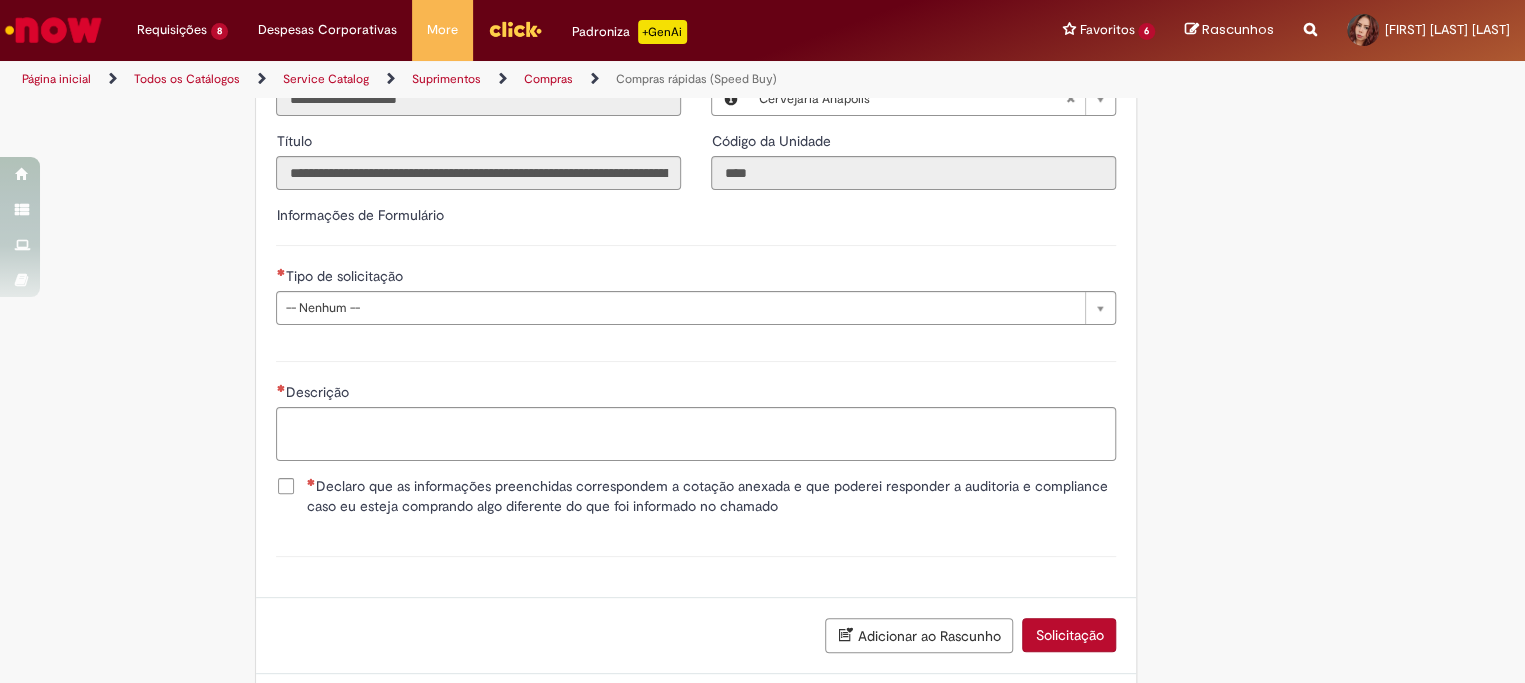 scroll, scrollTop: 2444, scrollLeft: 0, axis: vertical 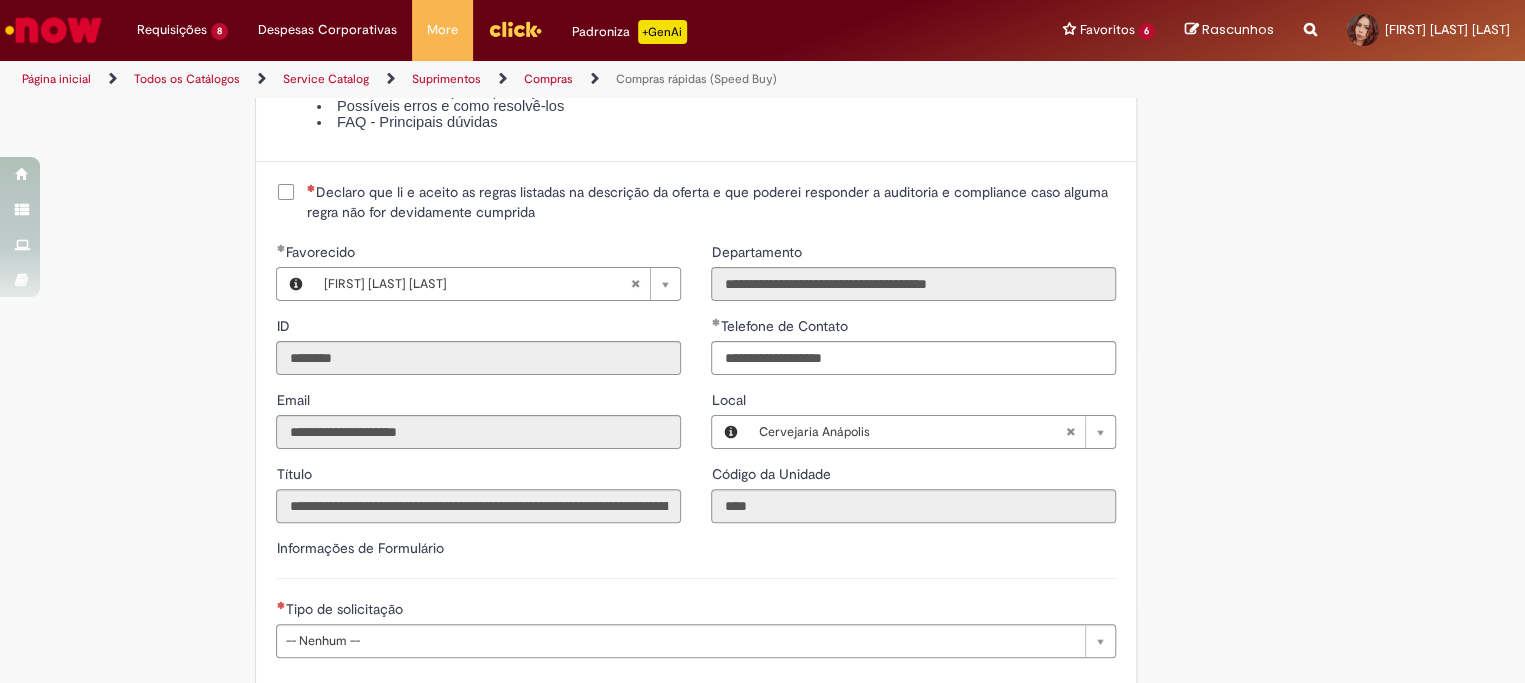 click on "Declaro que li e aceito as regras listadas na descrição da oferta e que poderei responder a auditoria e compliance caso alguma regra não for devidamente cumprida" at bounding box center [711, 202] 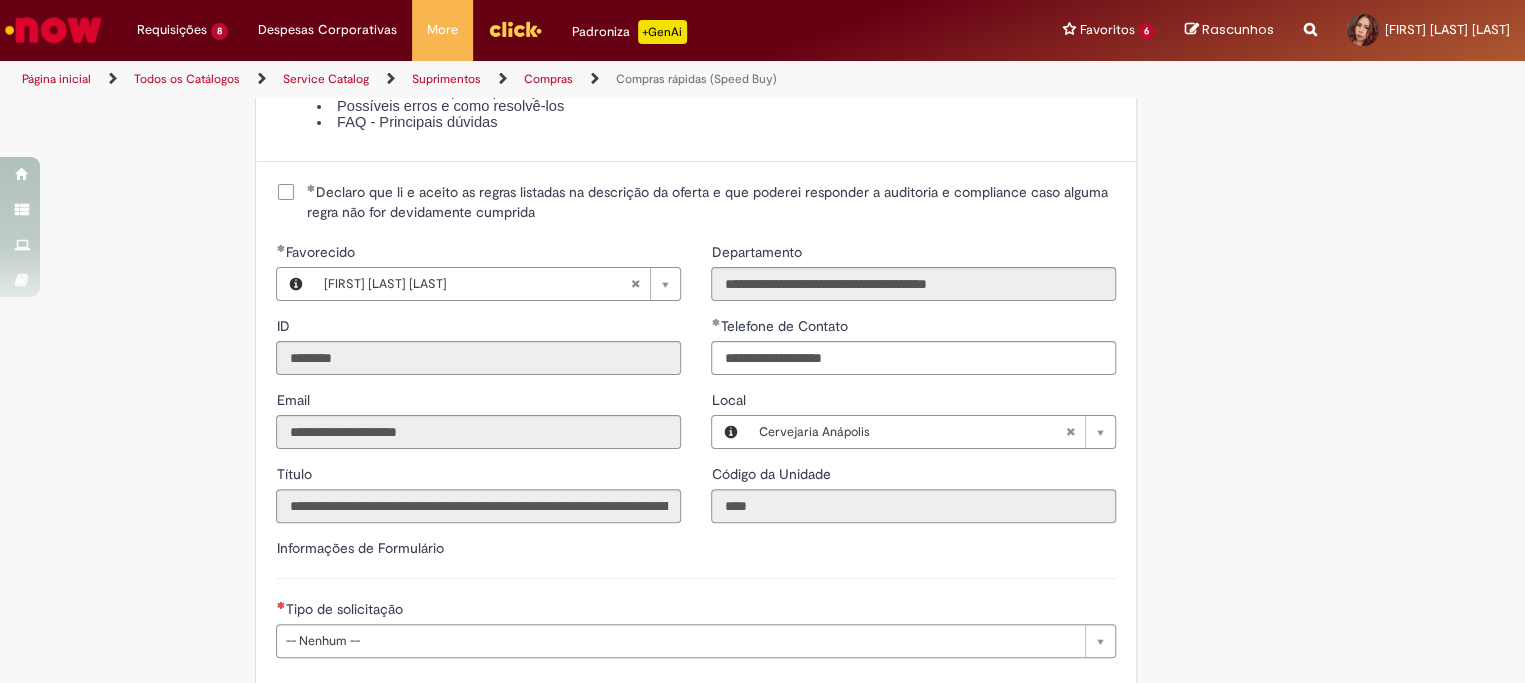 click on "Obrigatório um anexo.
Adicionar a Favoritos
Compras rápidas (Speed Buy)
Chamado destinado para a geração de pedido de compra de indiretos.
O Speed buy é a ferramenta oficial para a geração de pedidos de compra que atenda aos seguintes requisitos:
Compras de material e serviço indiretos
Compras inferiores a R$13.000 *
Compras com fornecedores nacionais
Compras de material sem contrato ativo no SAP para o centro solicitado
* Essa cota é referente ao tipo de solicitação padrão de Speed buy. Os chamados com cotas especiais podem possuir valores divergentes.
Regras de Utilização
No campo “Tipo de Solicitação” selecionar a opção correspondente a sua unidade de negócio.
Solicitação Padrão de Speed buy:
Fábricas, centros de Excelência e de Distribuição:  habilitado para todos usuários ambev
Cotas especiais de Speed buy:" at bounding box center [665, -614] 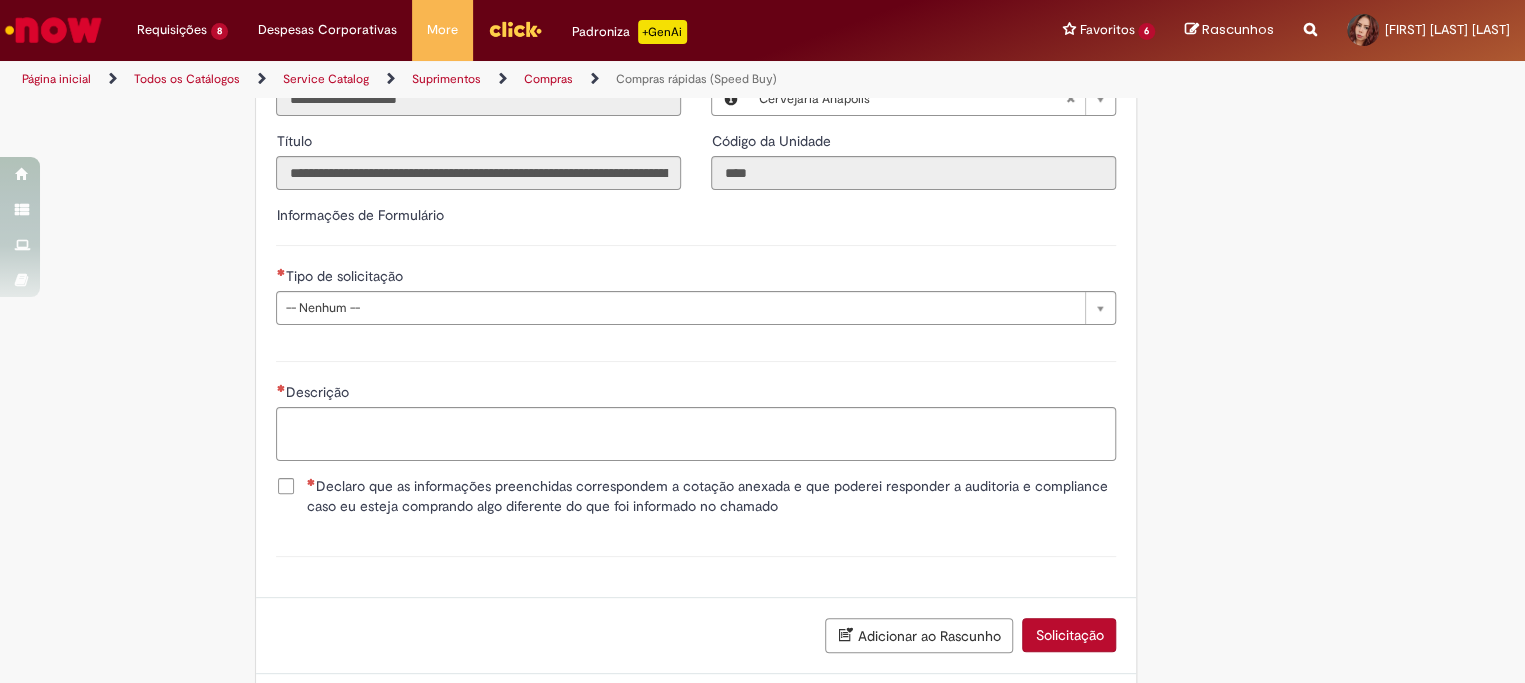 scroll, scrollTop: 2666, scrollLeft: 0, axis: vertical 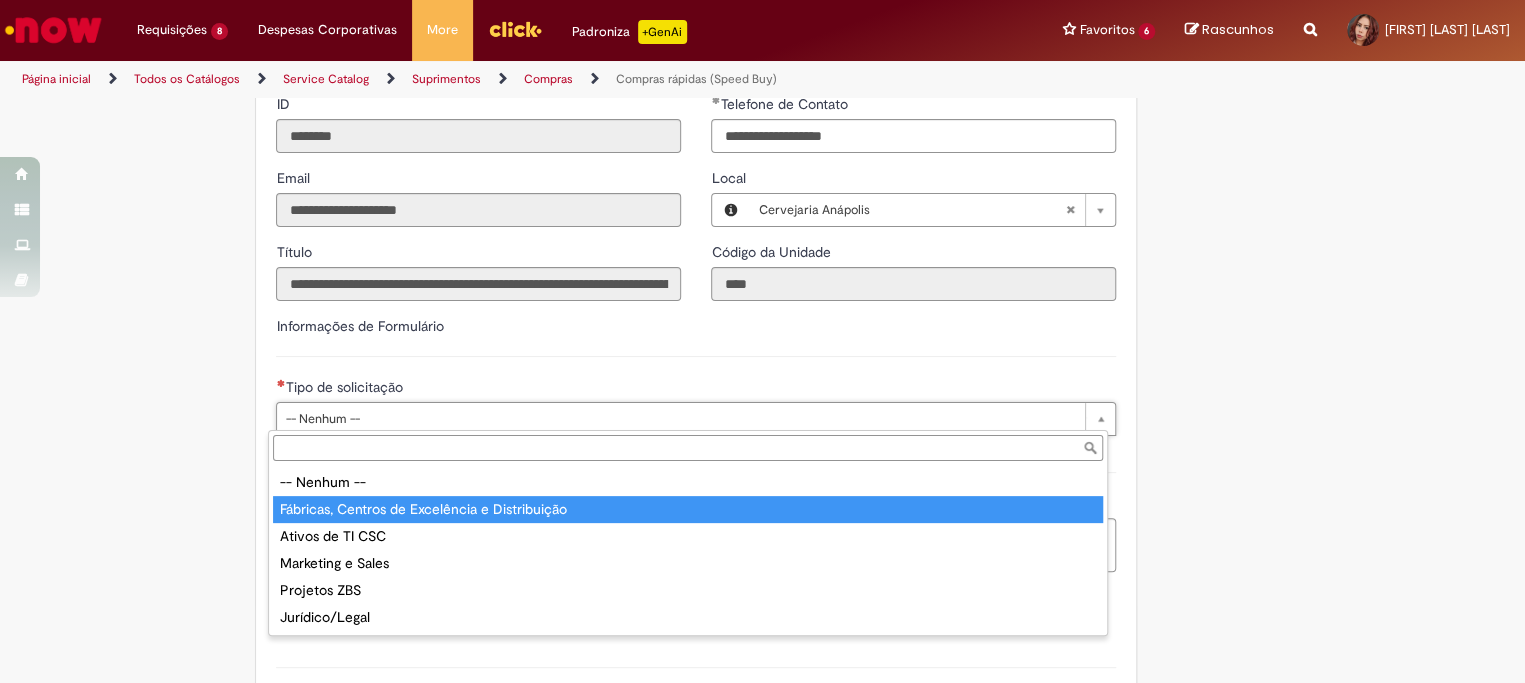 type on "**********" 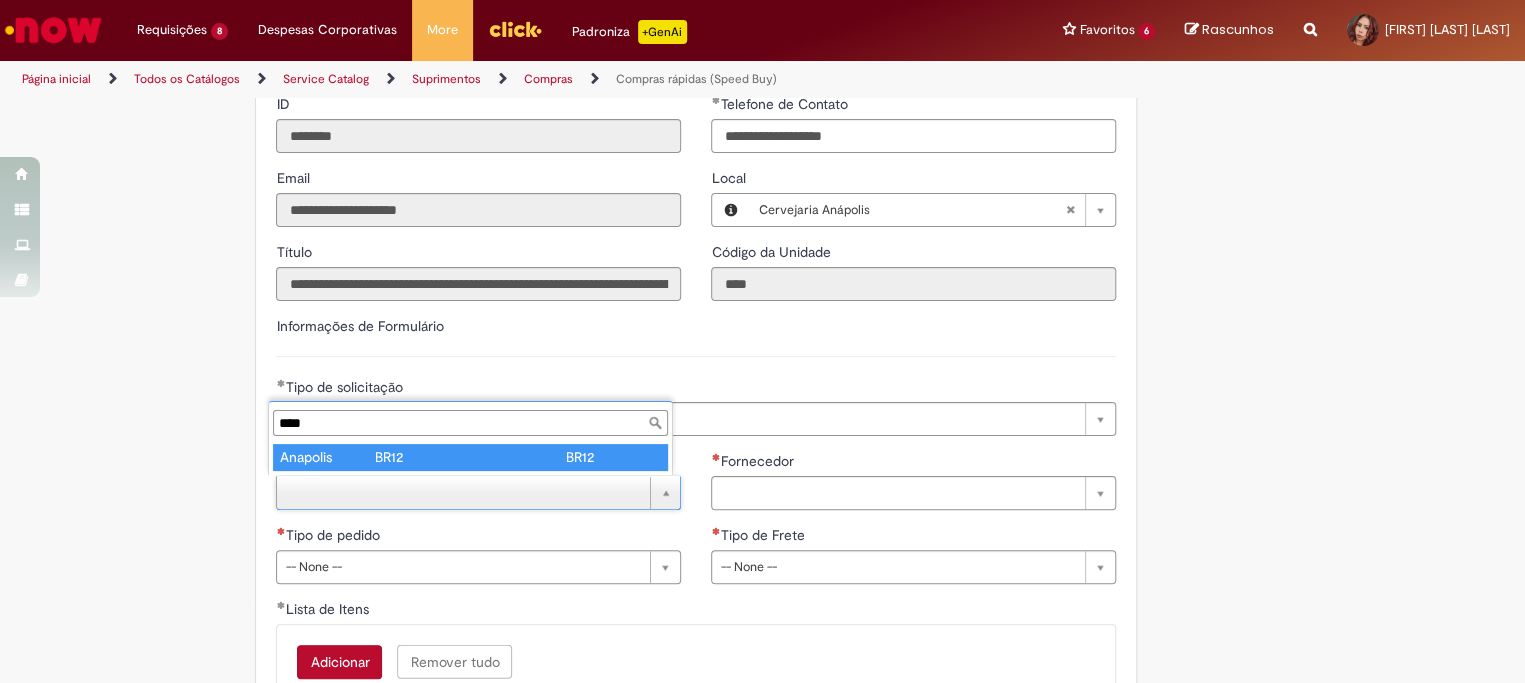 type on "****" 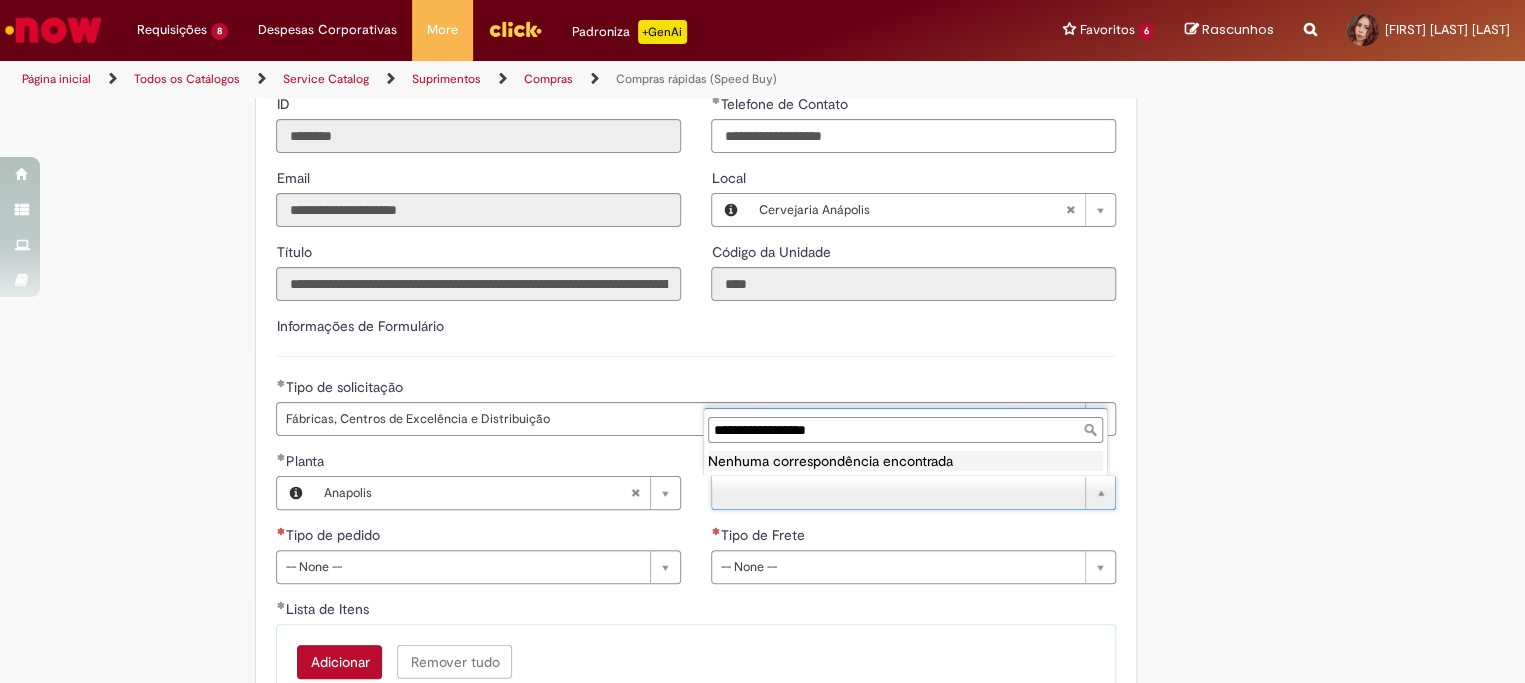 click on "**********" at bounding box center (905, 430) 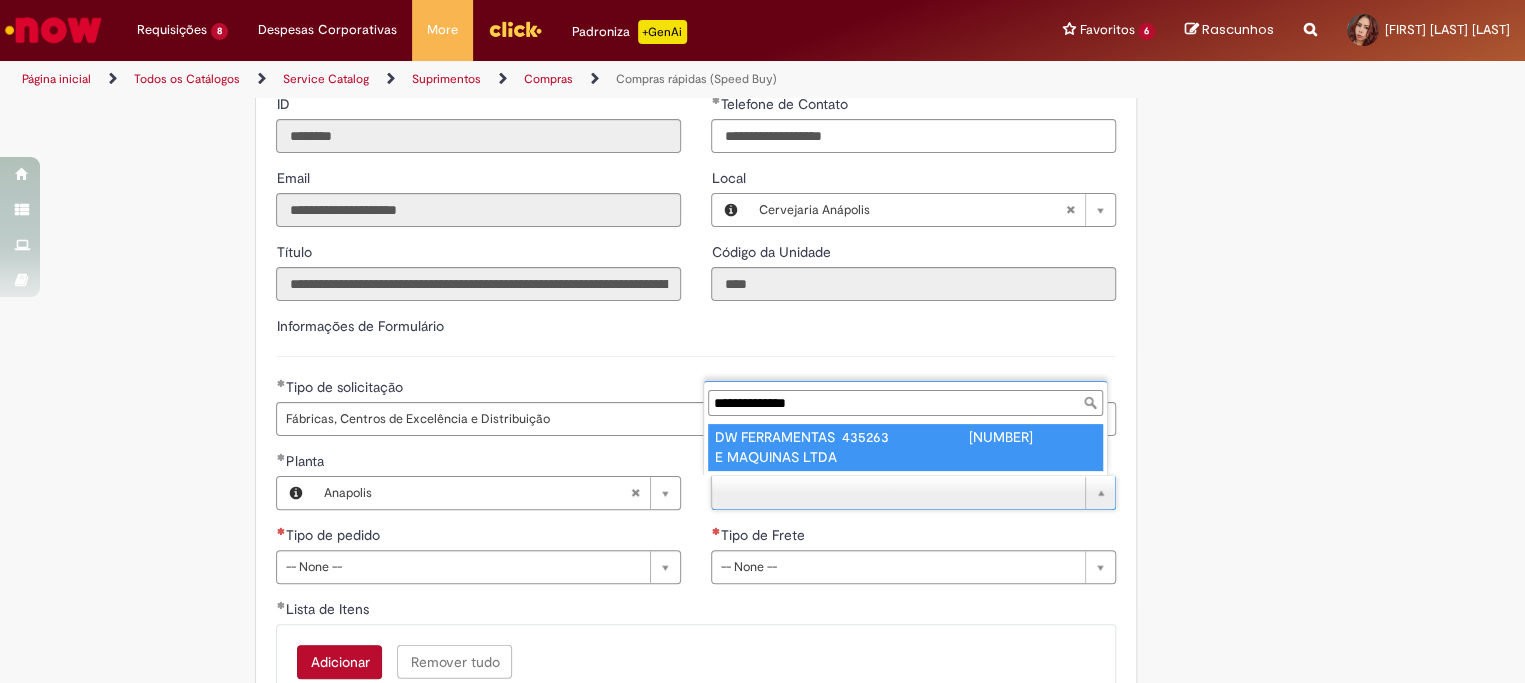 type on "**********" 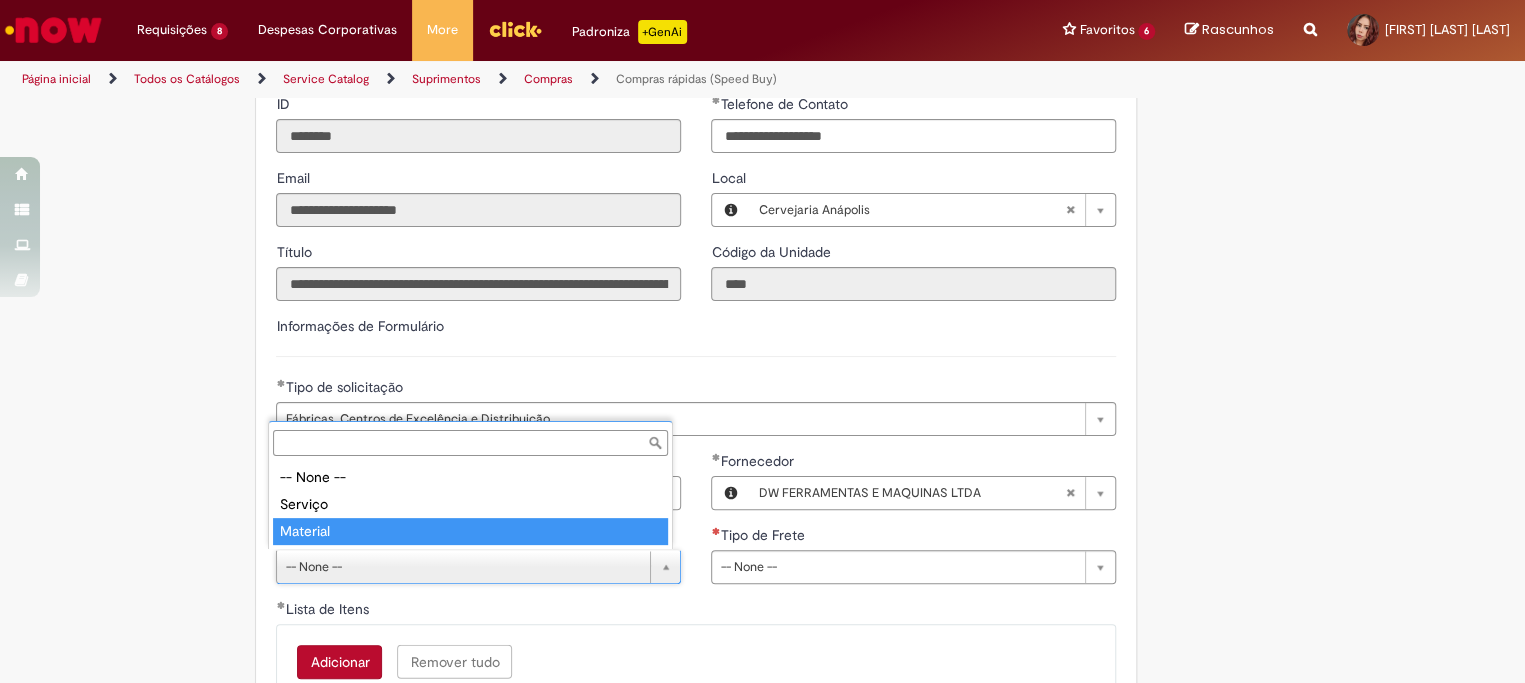 type on "********" 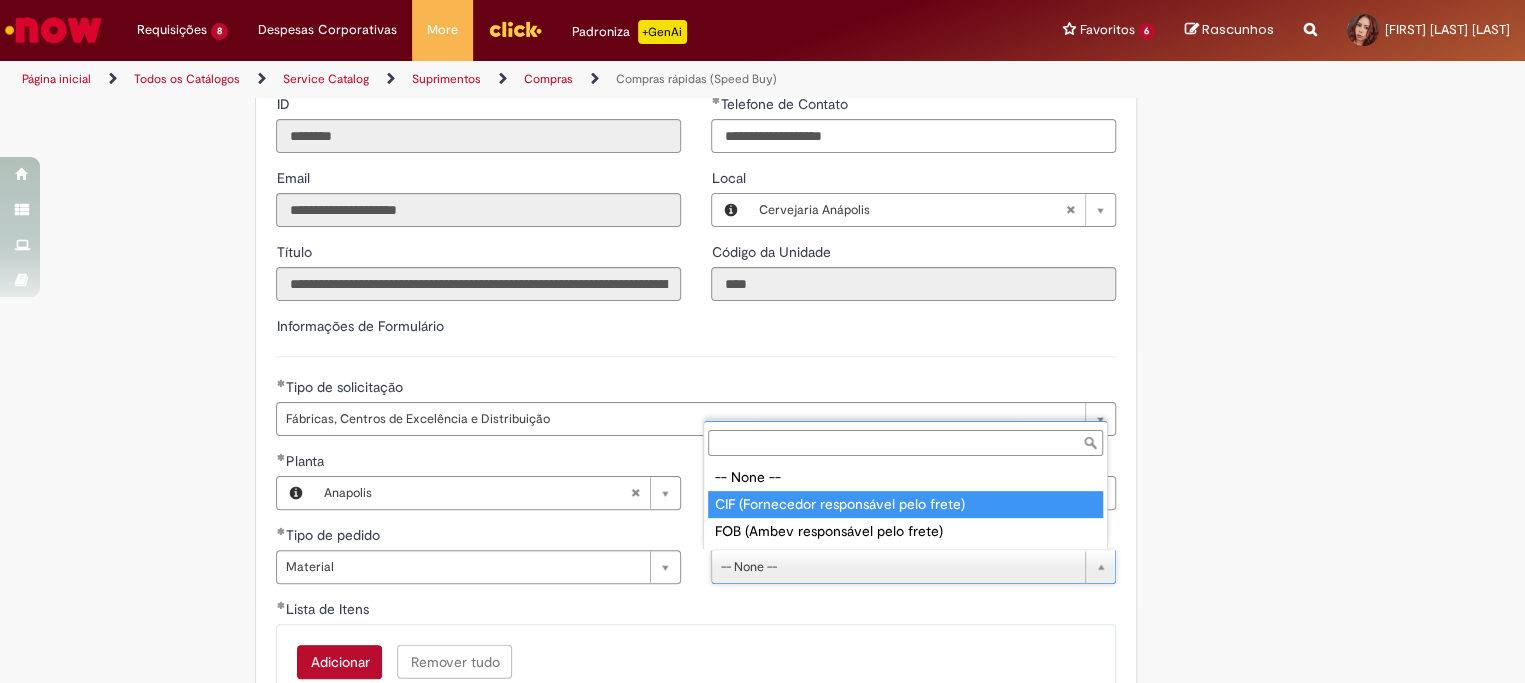 type on "**********" 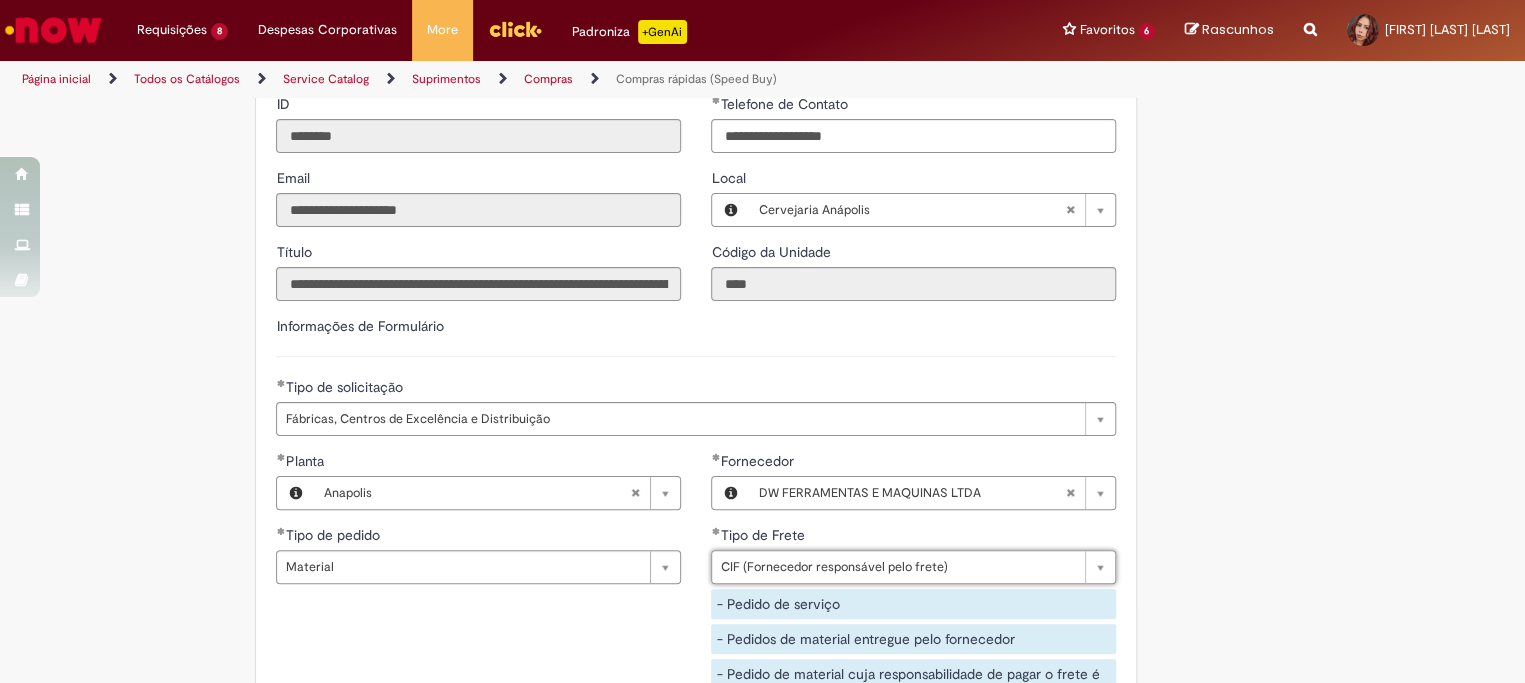 scroll, scrollTop: 2888, scrollLeft: 0, axis: vertical 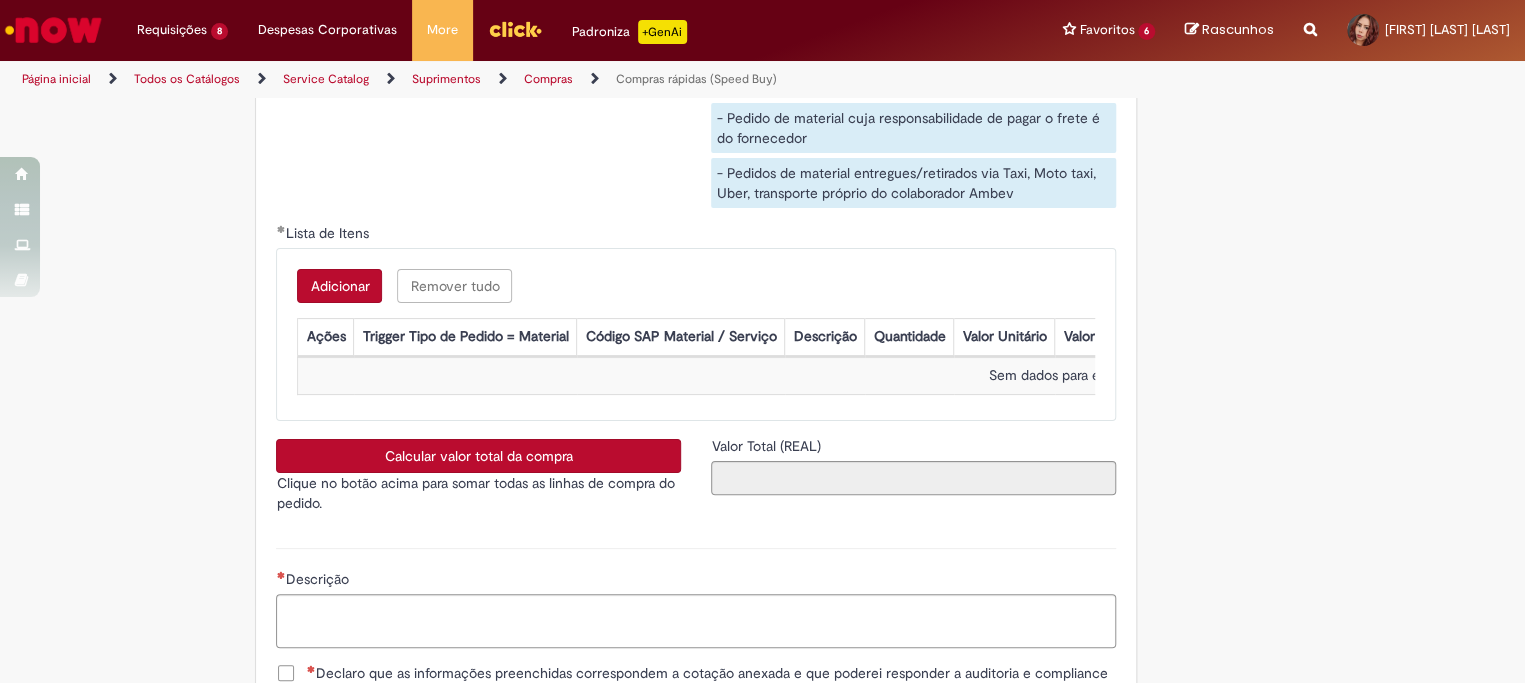 click on "Adicionar" at bounding box center [339, 286] 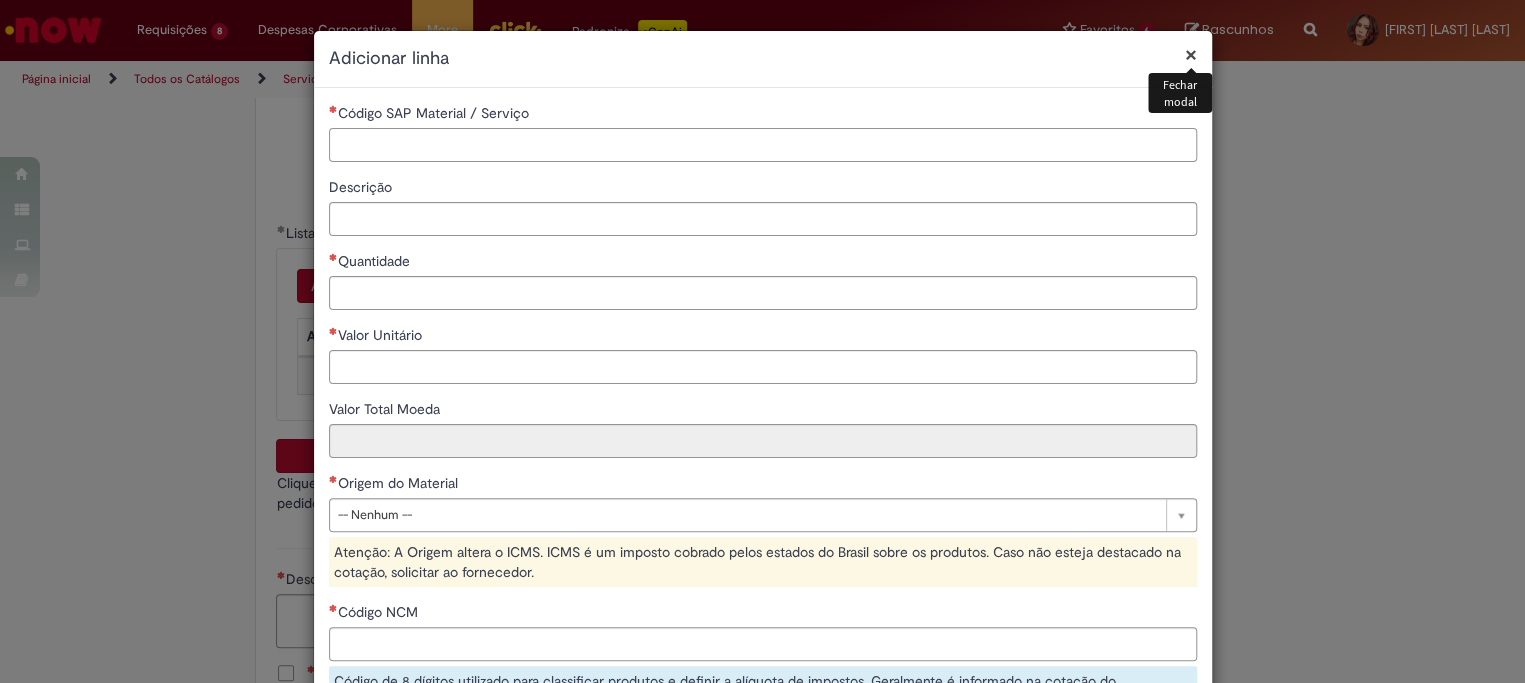 click on "Código SAP Material / Serviço" at bounding box center [763, 145] 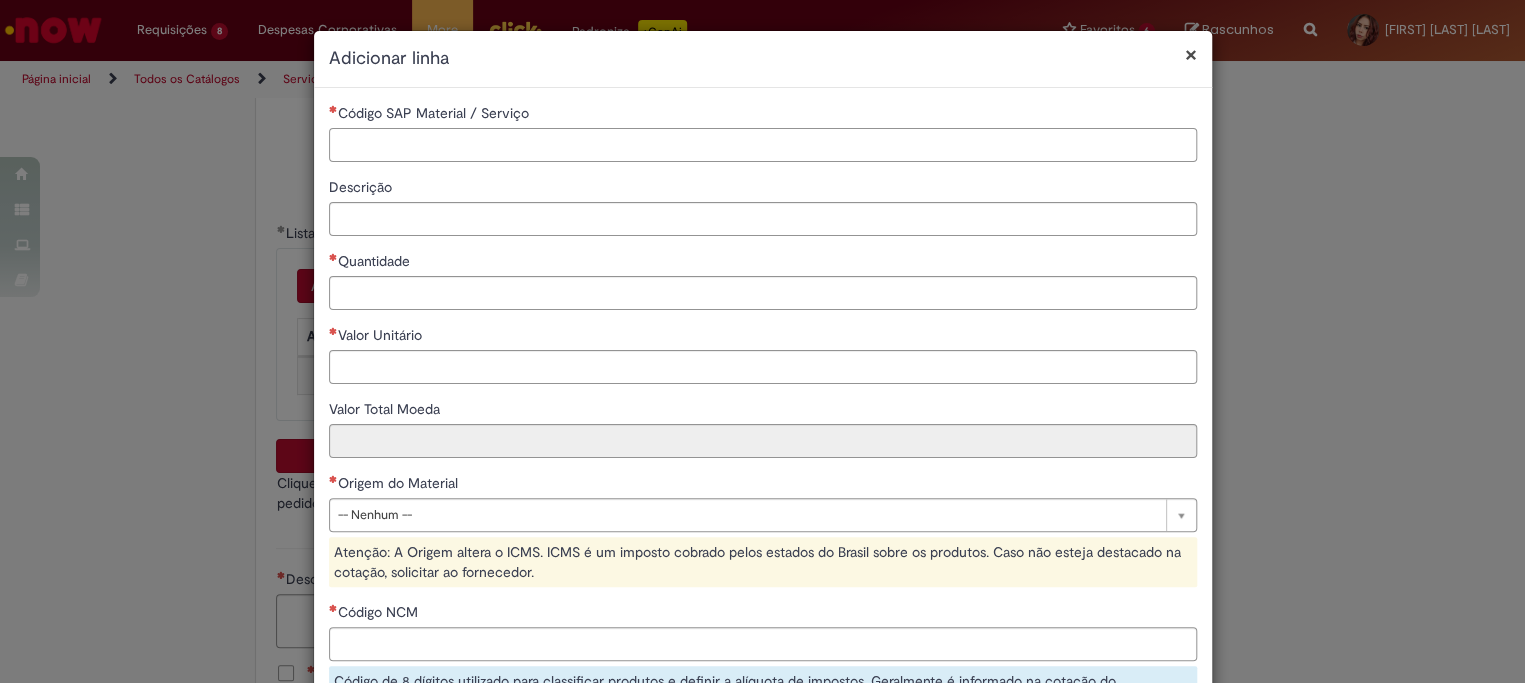 paste on "********" 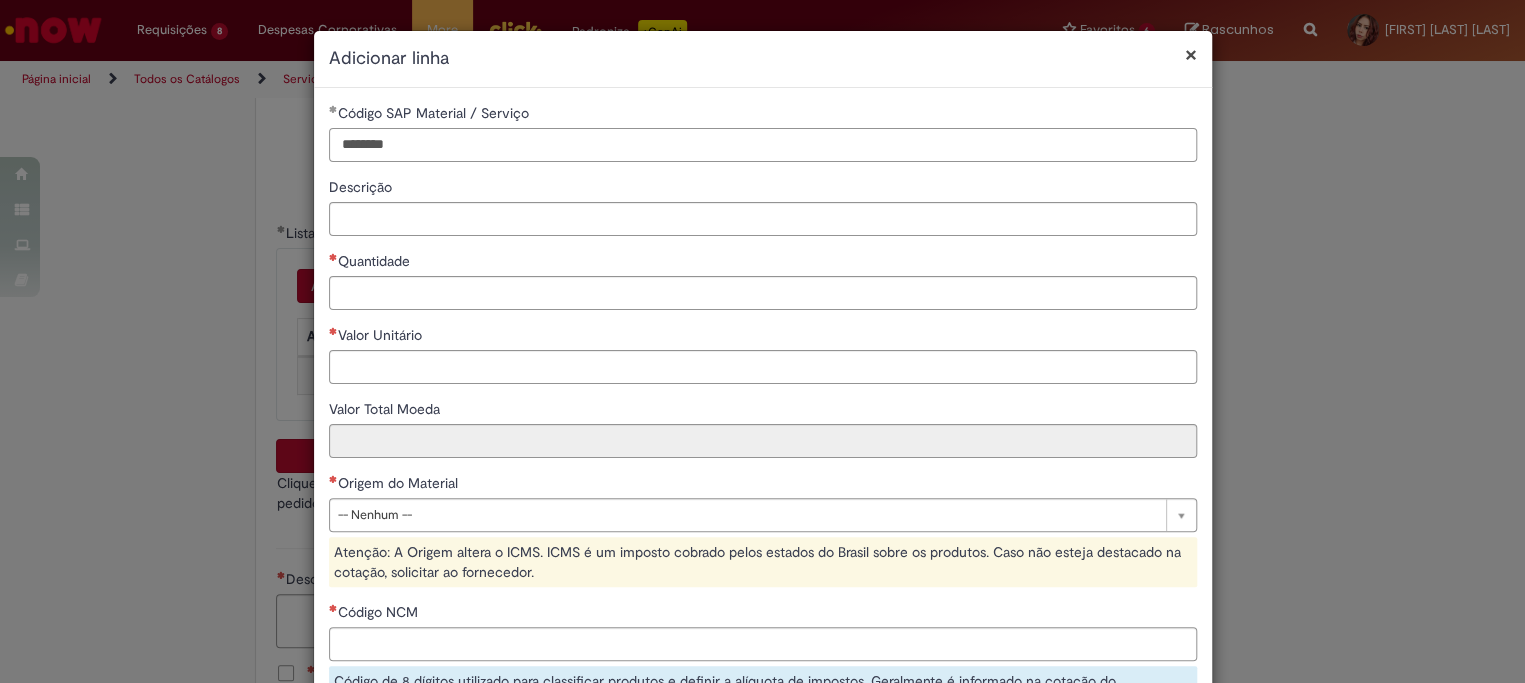 type on "********" 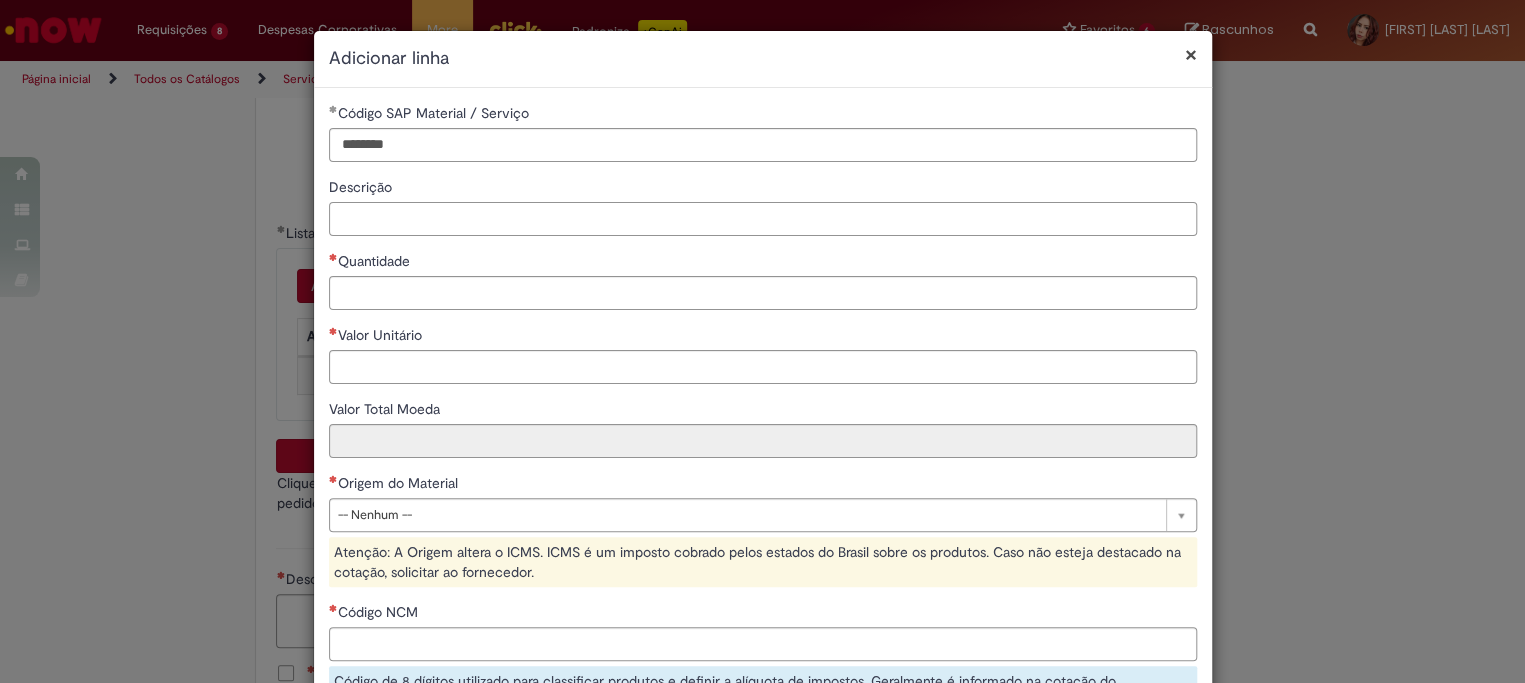 click on "Descrição" at bounding box center [763, 219] 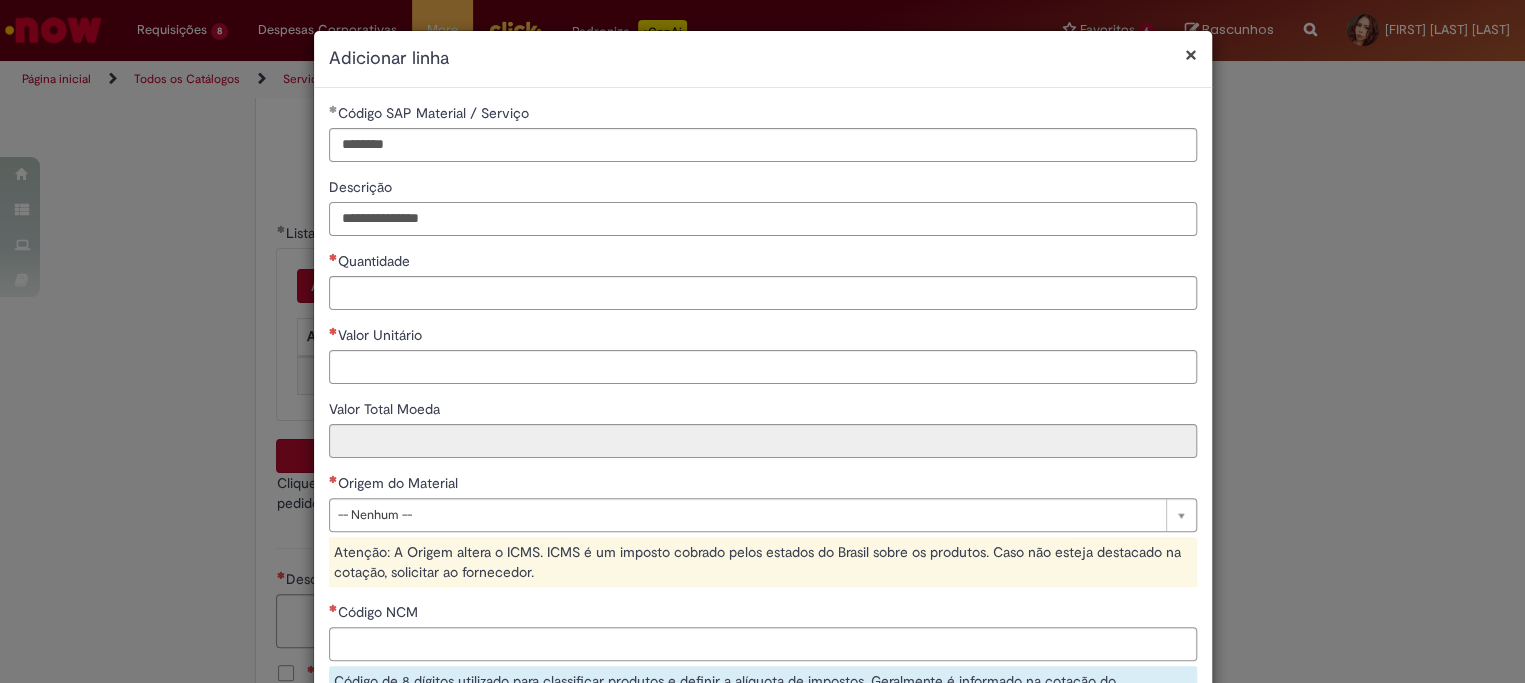 type on "**********" 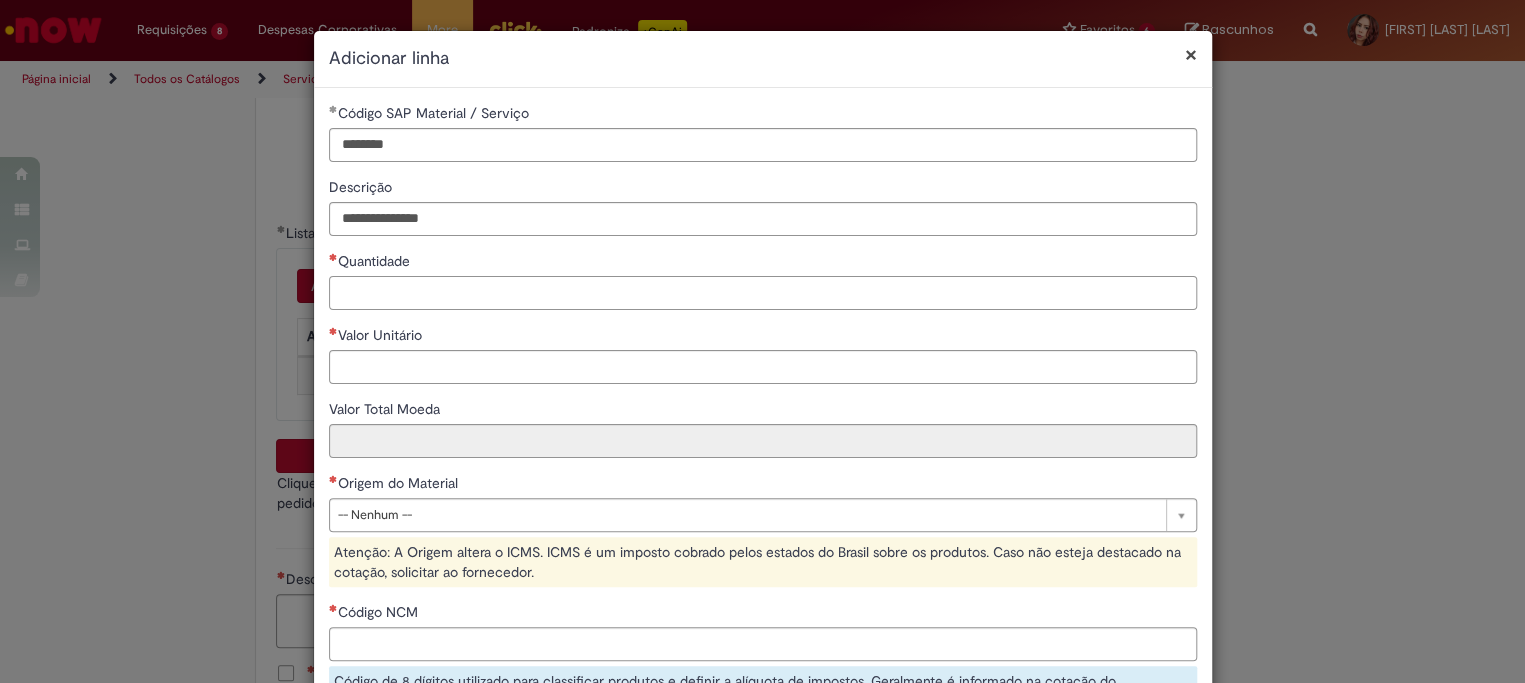 click on "Quantidade" at bounding box center (763, 293) 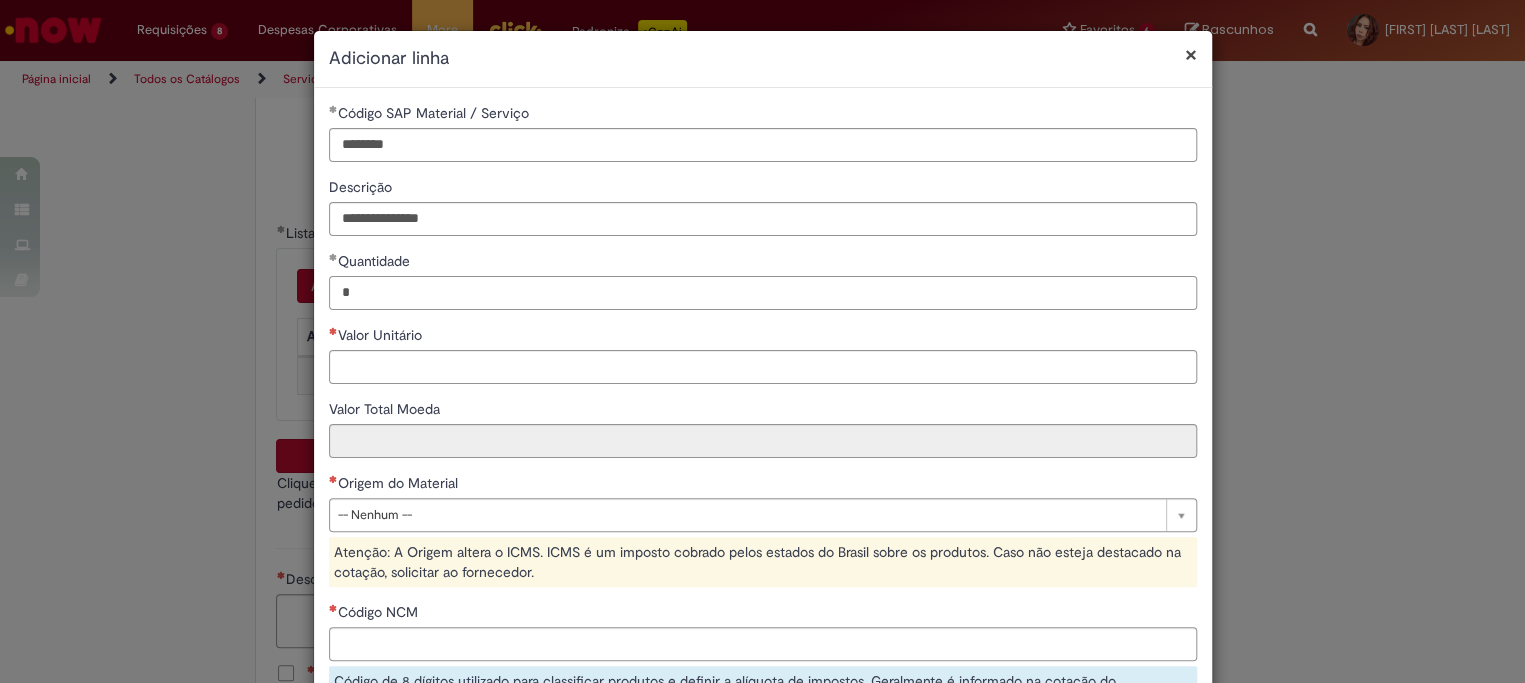 type on "*" 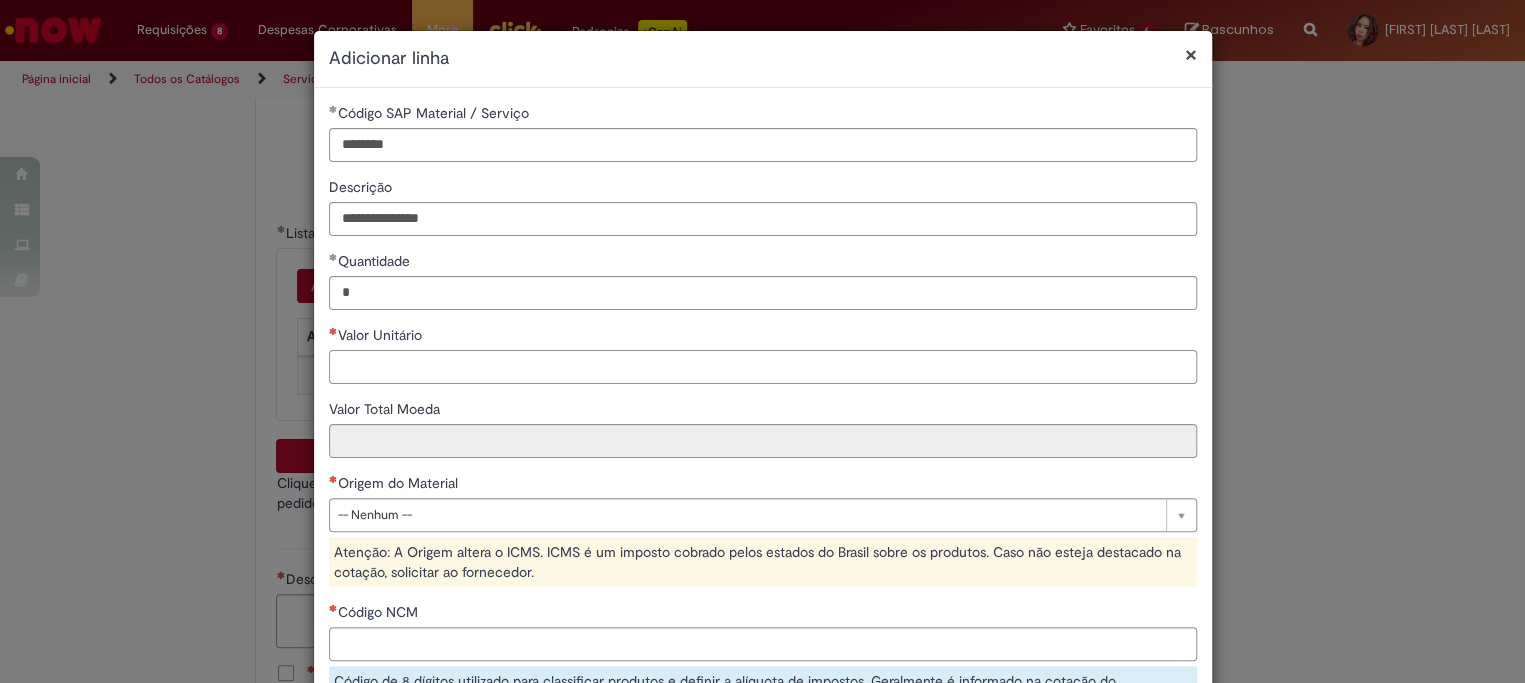 click on "Valor Unitário" at bounding box center [763, 367] 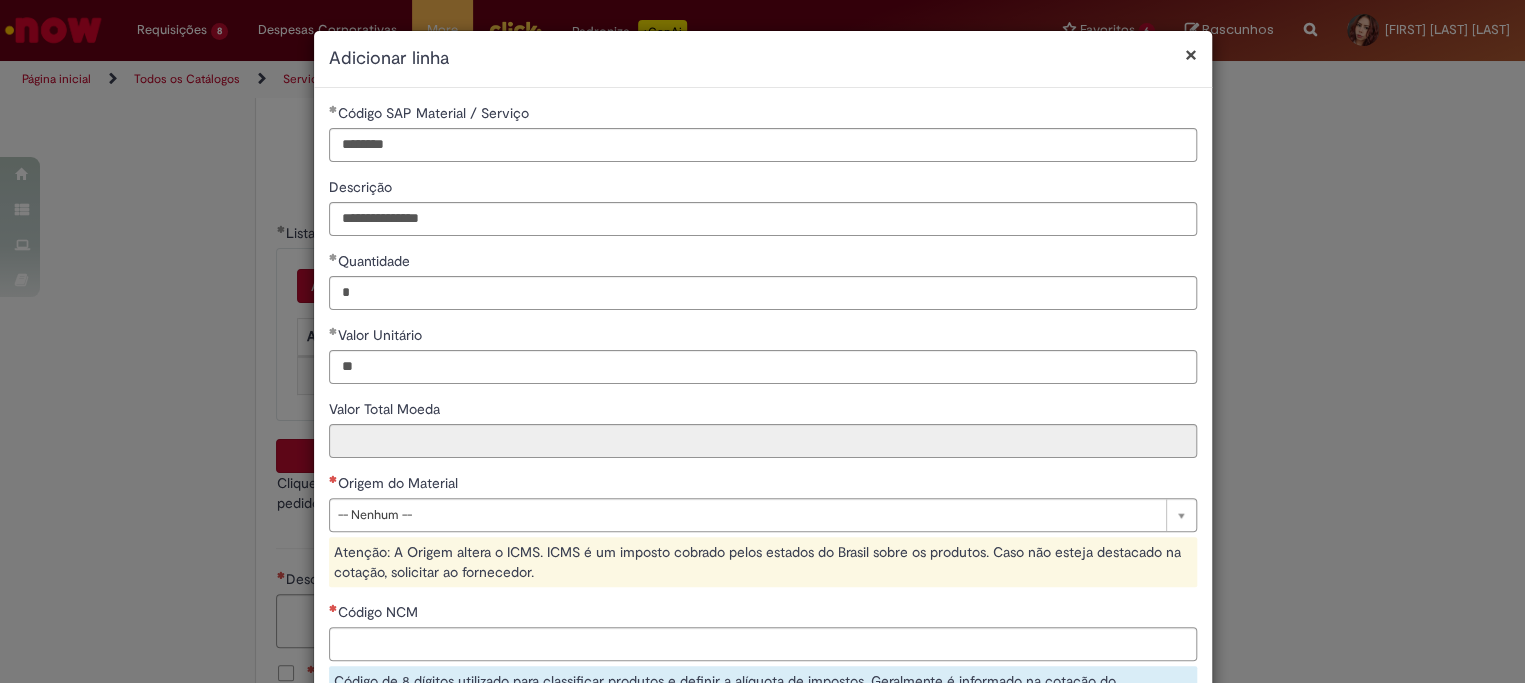 type on "*****" 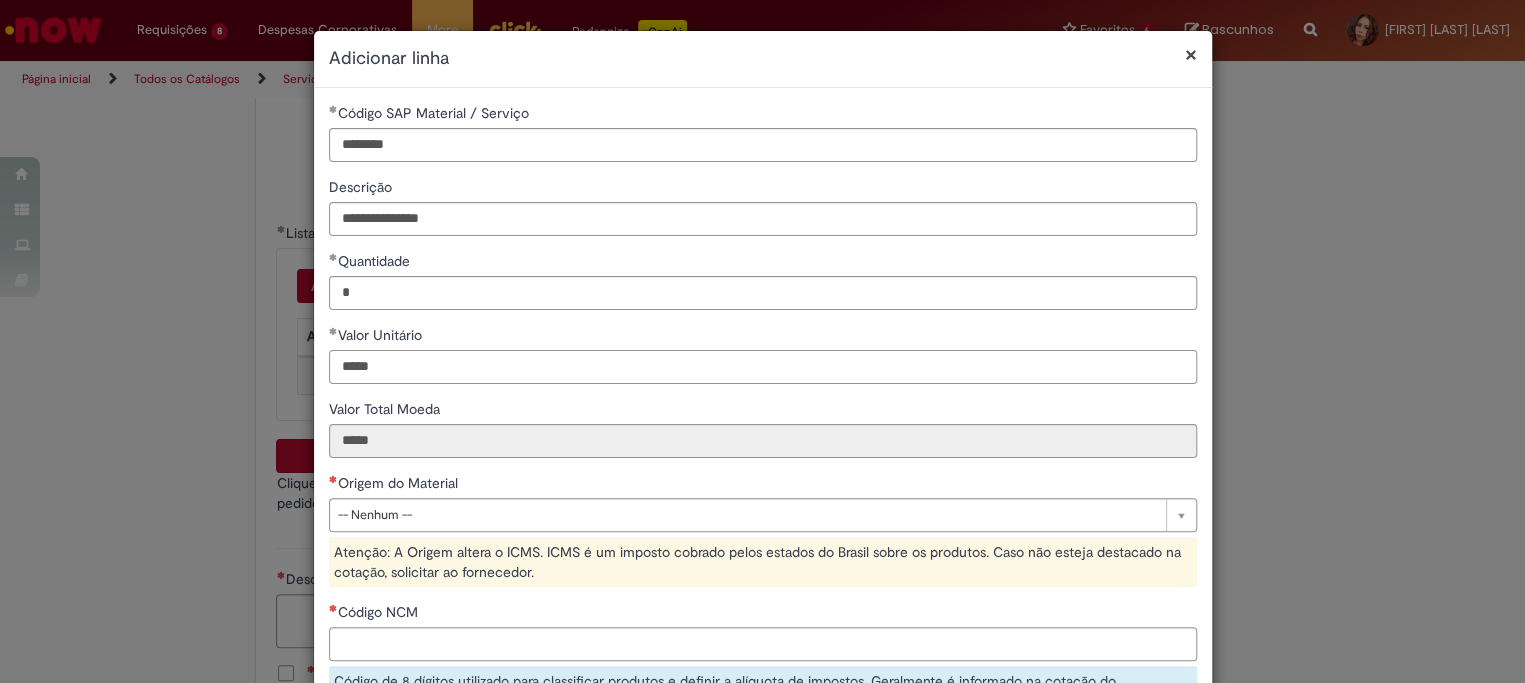 scroll, scrollTop: 111, scrollLeft: 0, axis: vertical 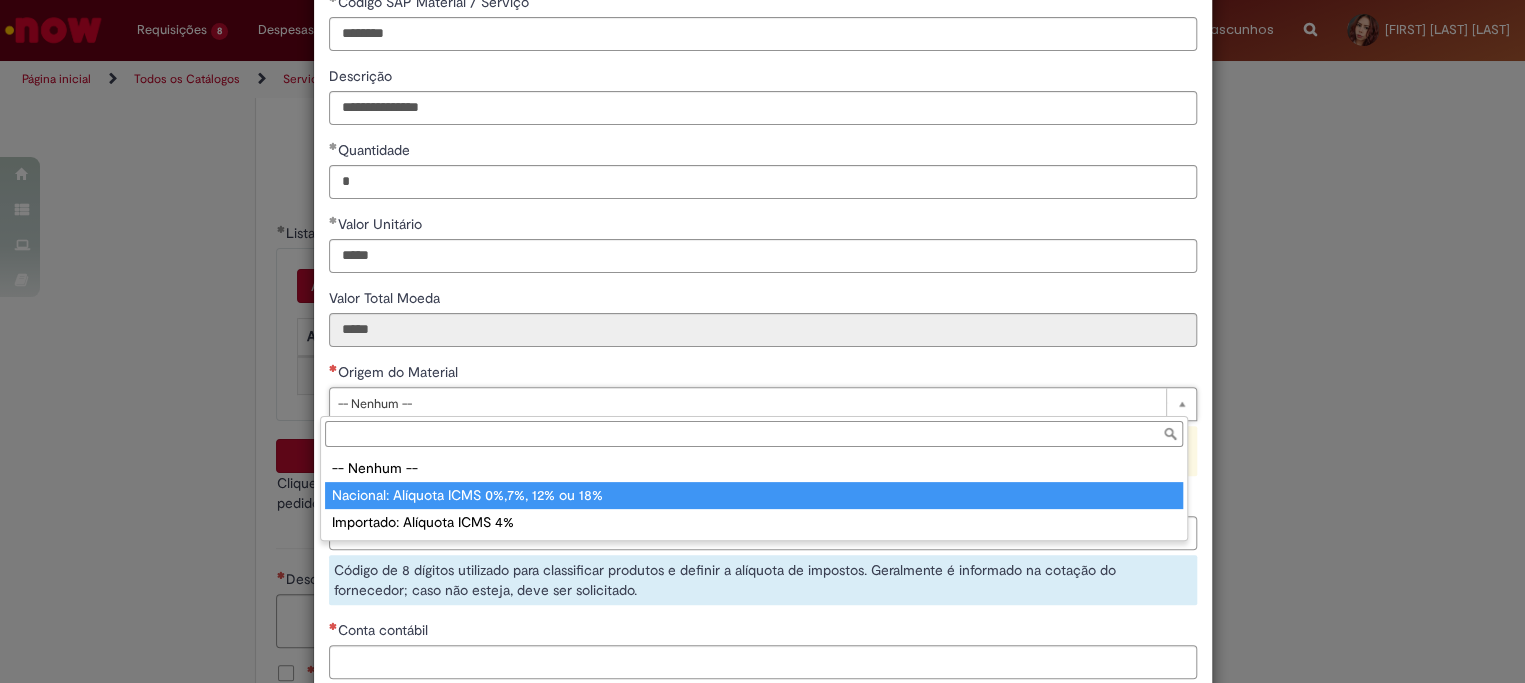 type on "**********" 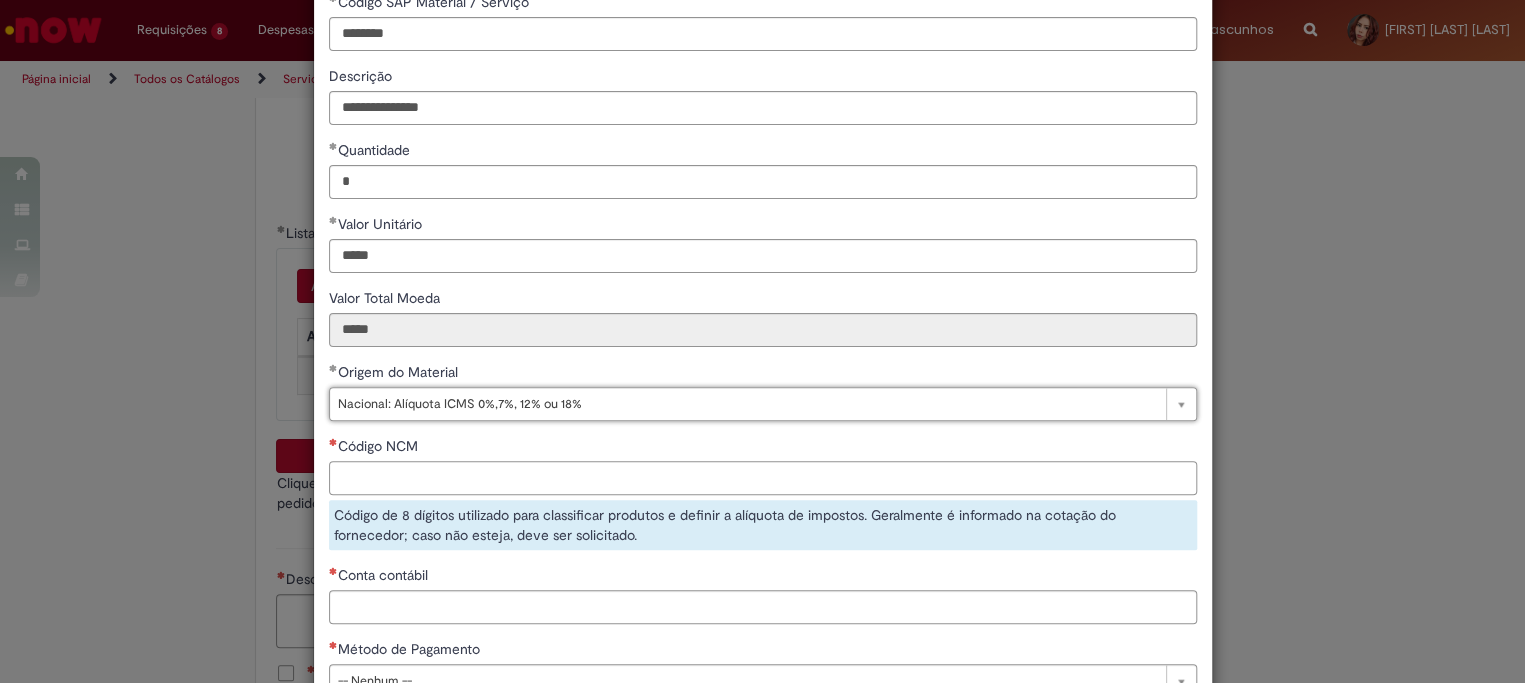 click on "Código NCM" at bounding box center (763, 478) 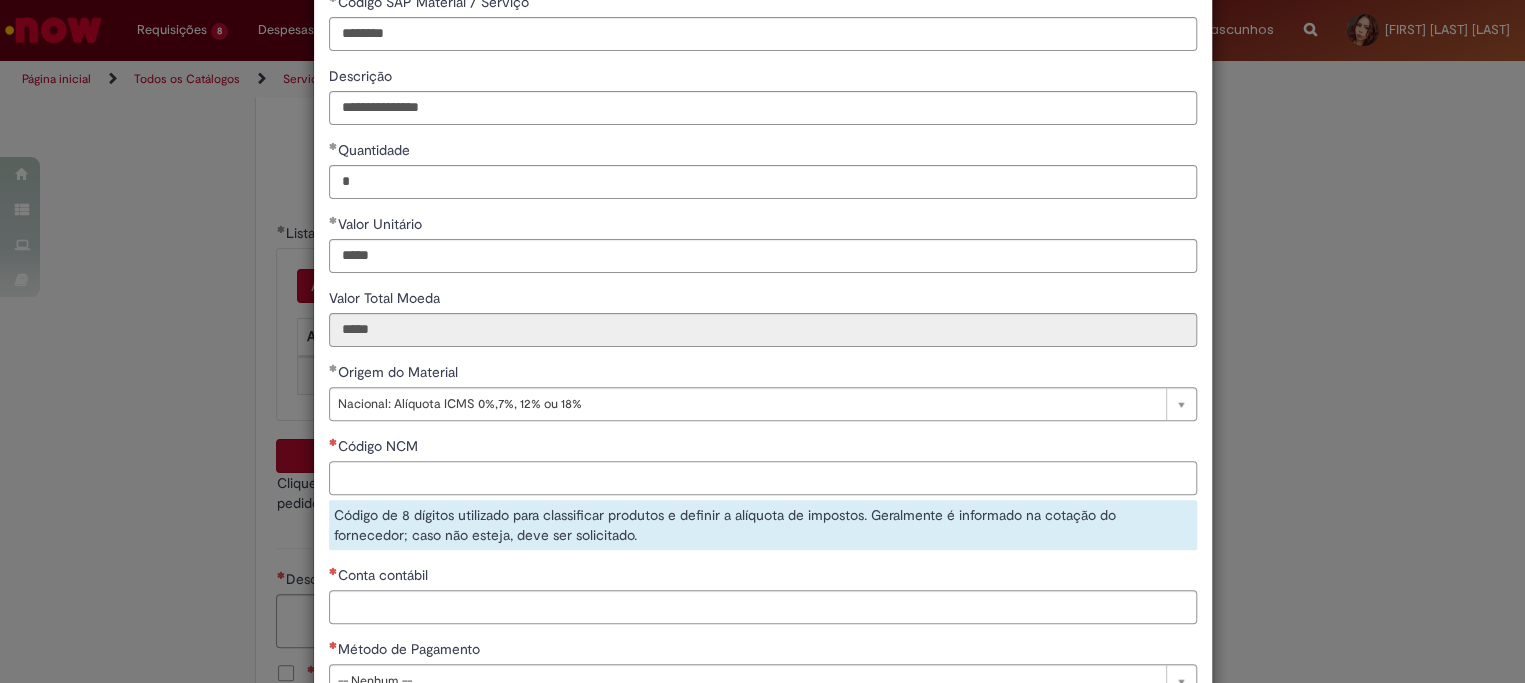 paste on "********" 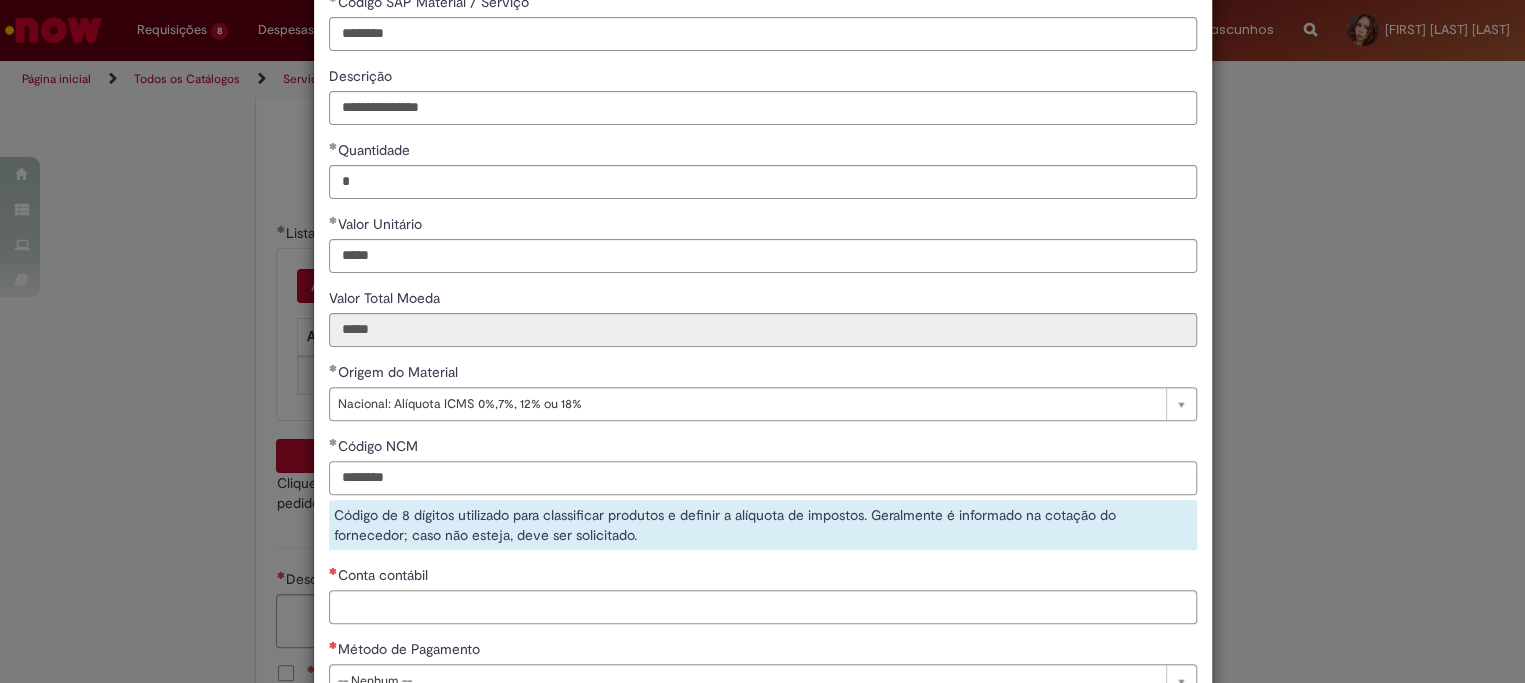type on "********" 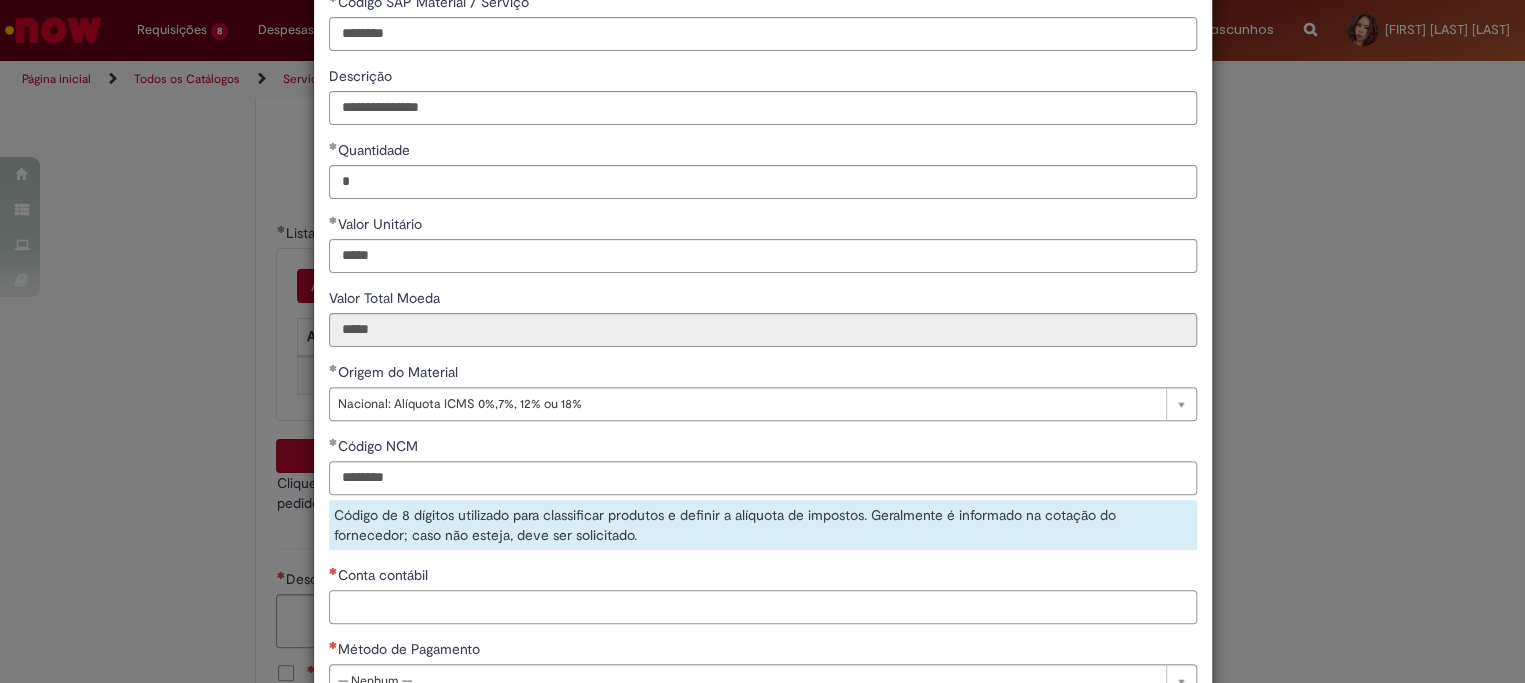 click on "**********" at bounding box center [763, 352] 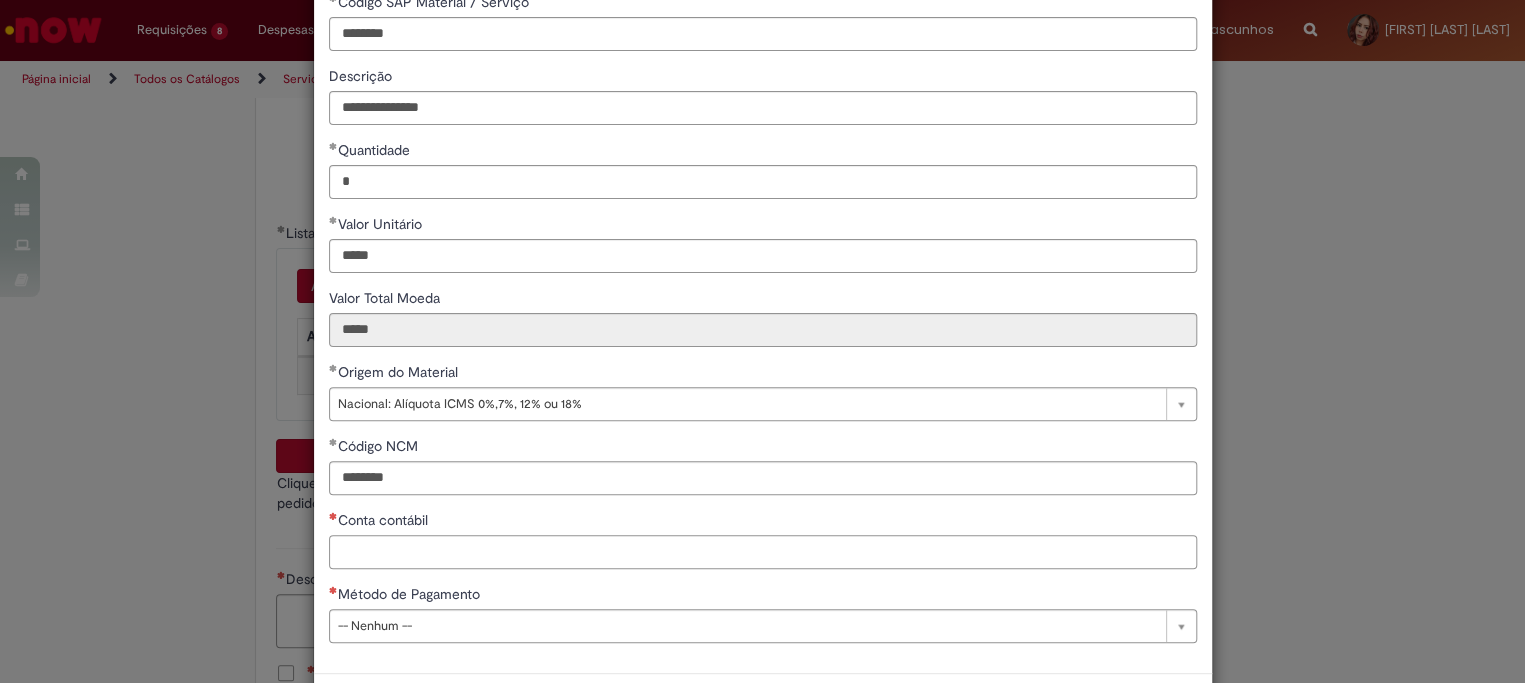 paste on "********" 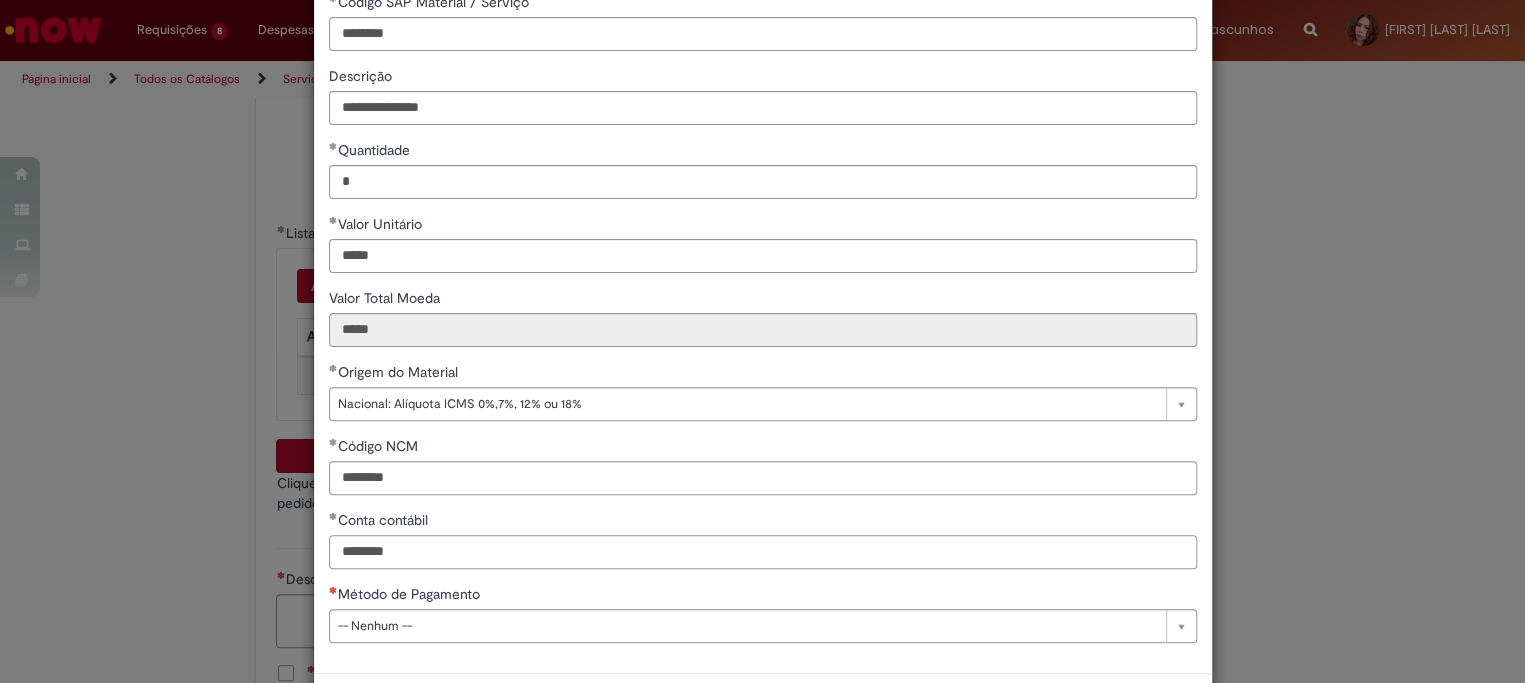 scroll, scrollTop: 194, scrollLeft: 0, axis: vertical 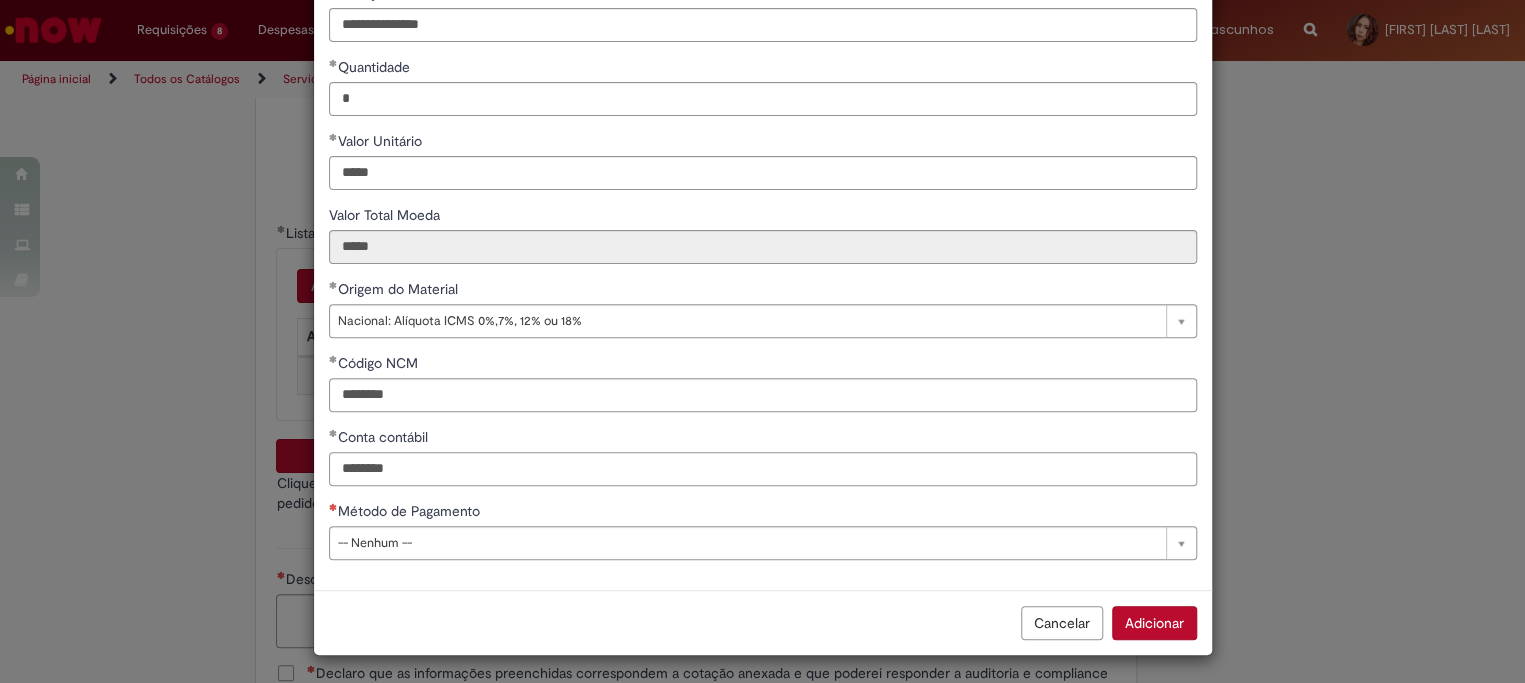 type on "********" 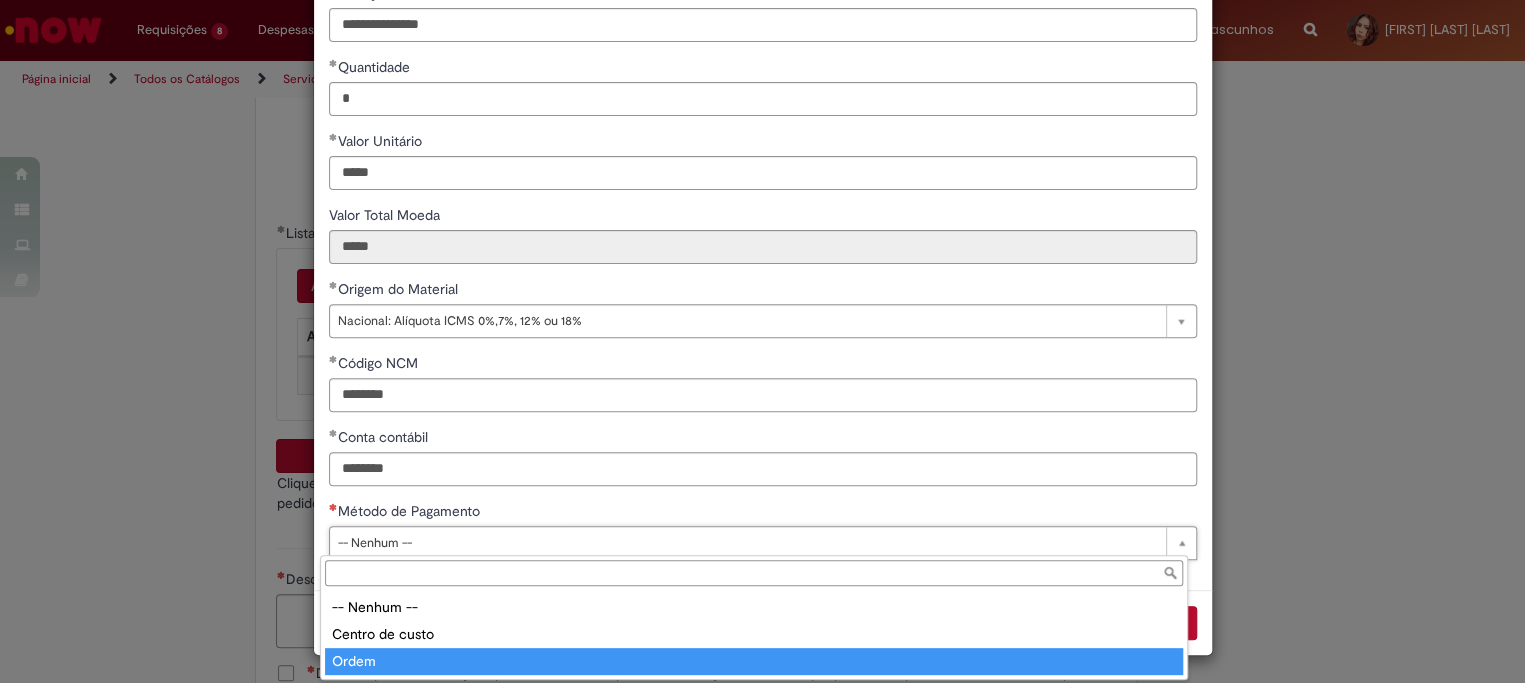 type on "*****" 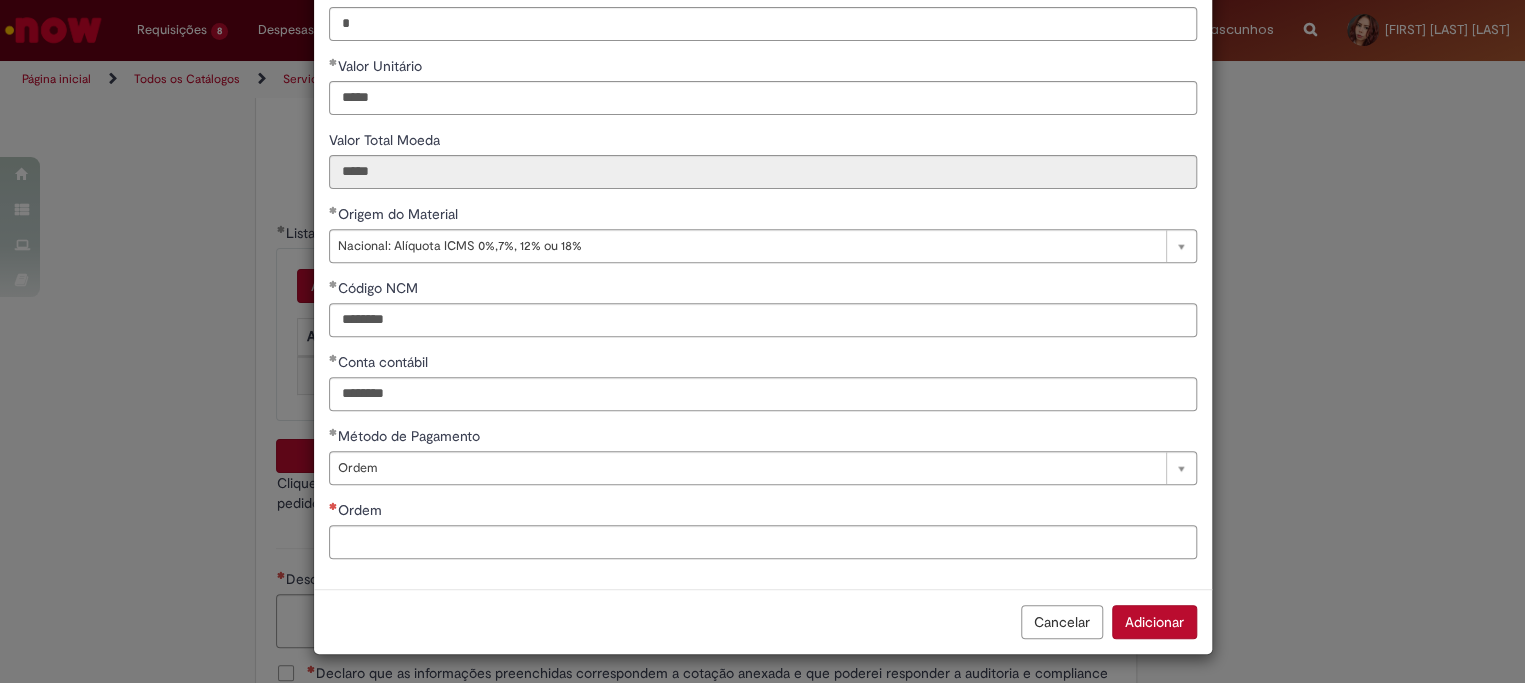 drag, startPoint x: 400, startPoint y: 508, endPoint x: 400, endPoint y: 549, distance: 41 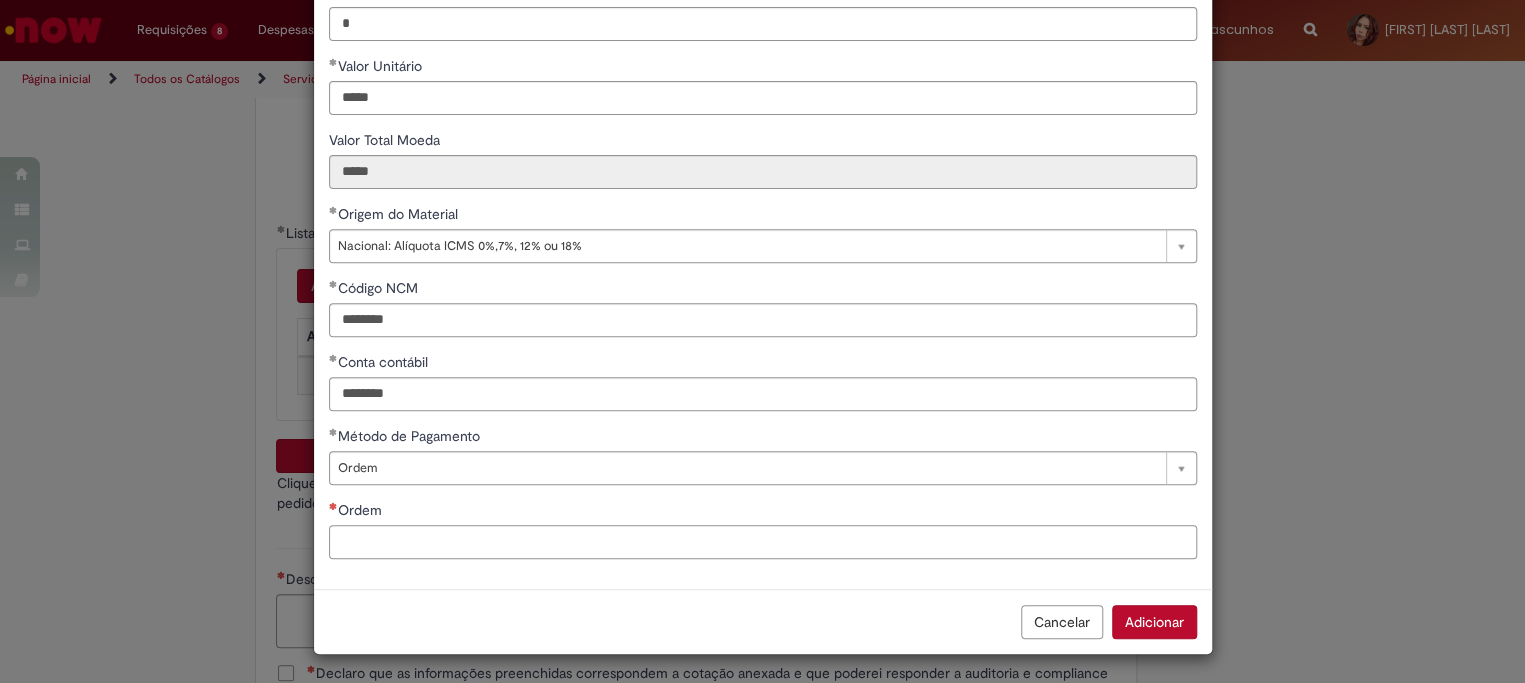 click on "Ordem" at bounding box center (763, 542) 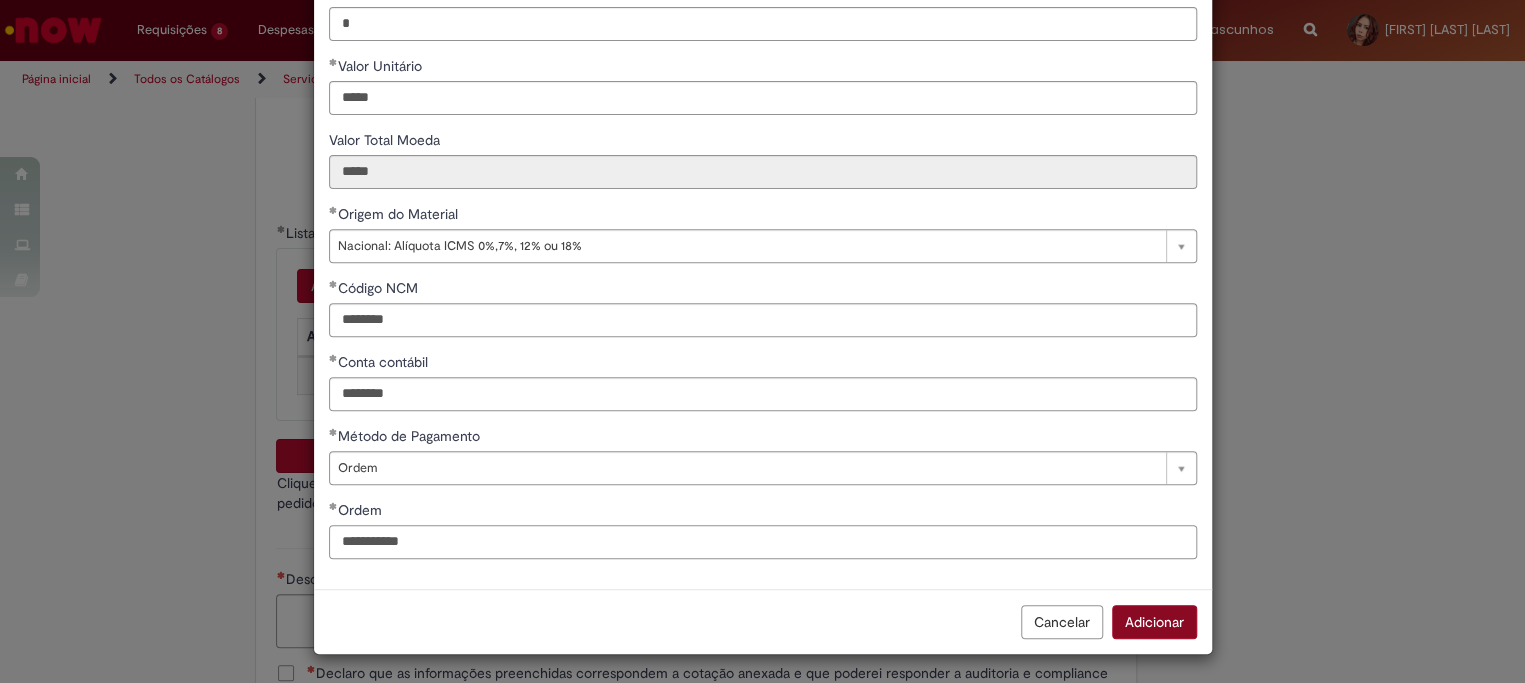 type on "**********" 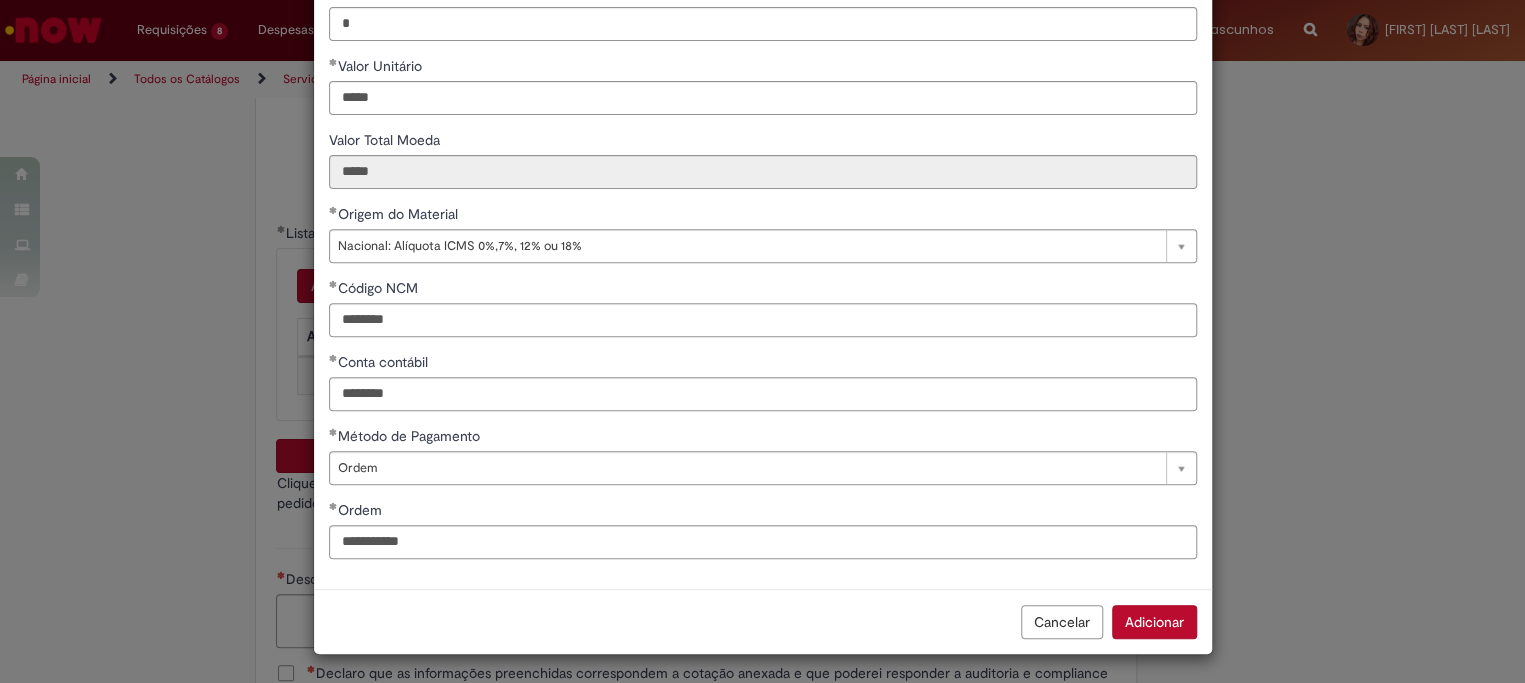 click on "Adicionar" at bounding box center [1154, 622] 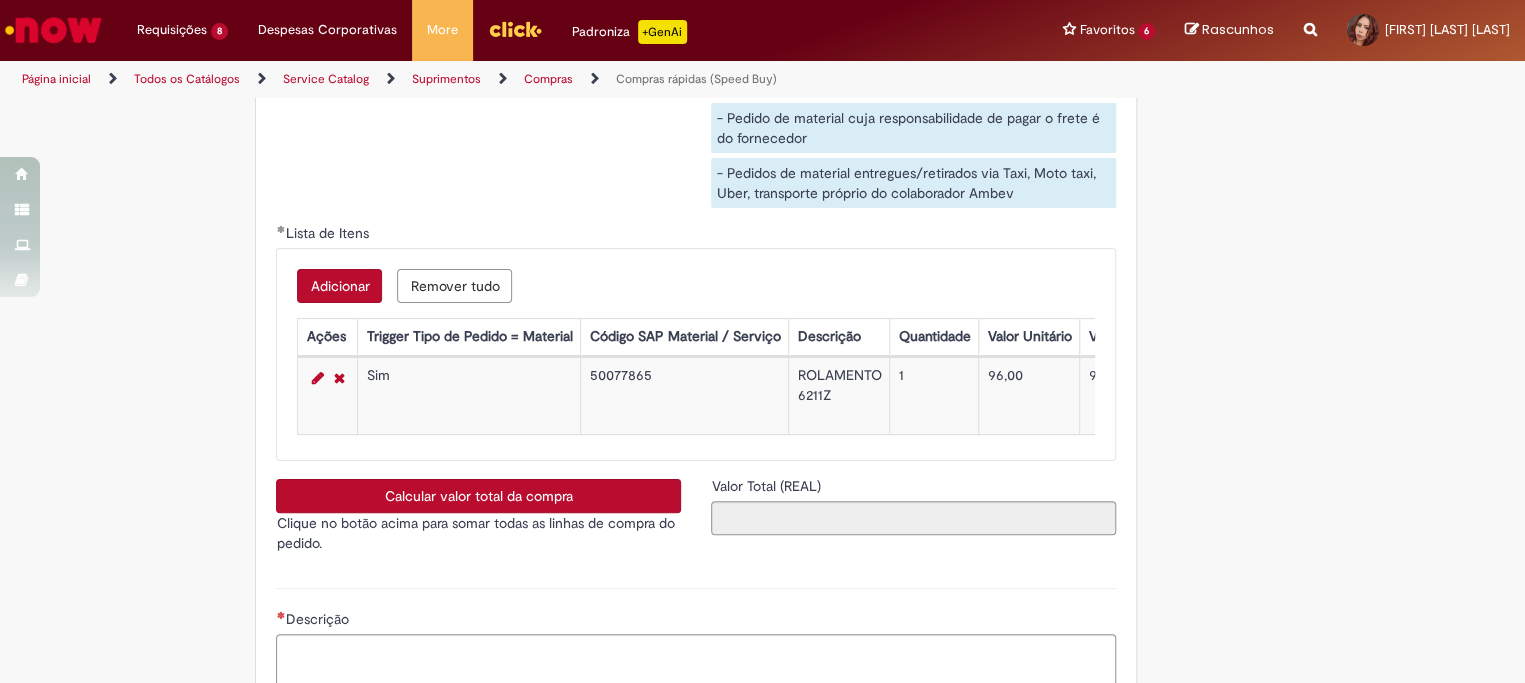 scroll, scrollTop: 3333, scrollLeft: 0, axis: vertical 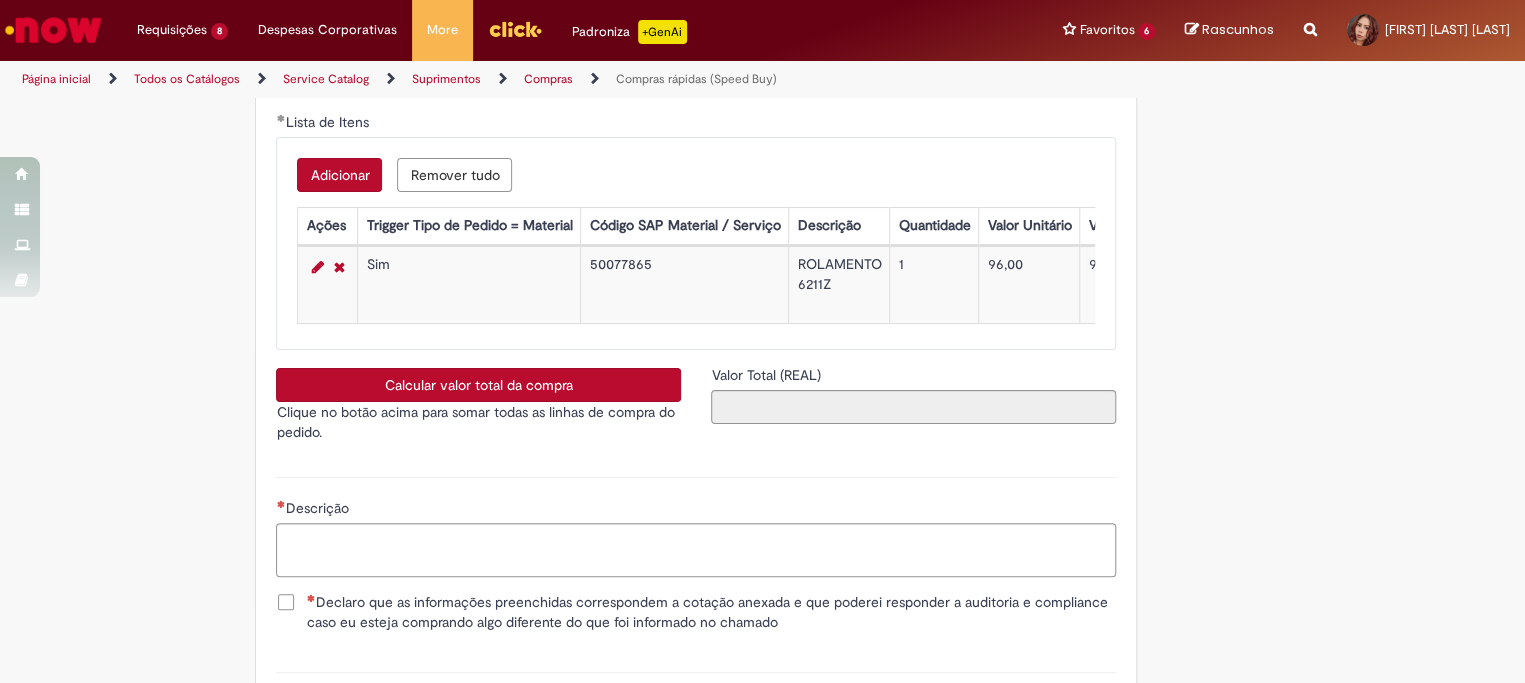 click on "Calcular valor total da compra" at bounding box center [478, 385] 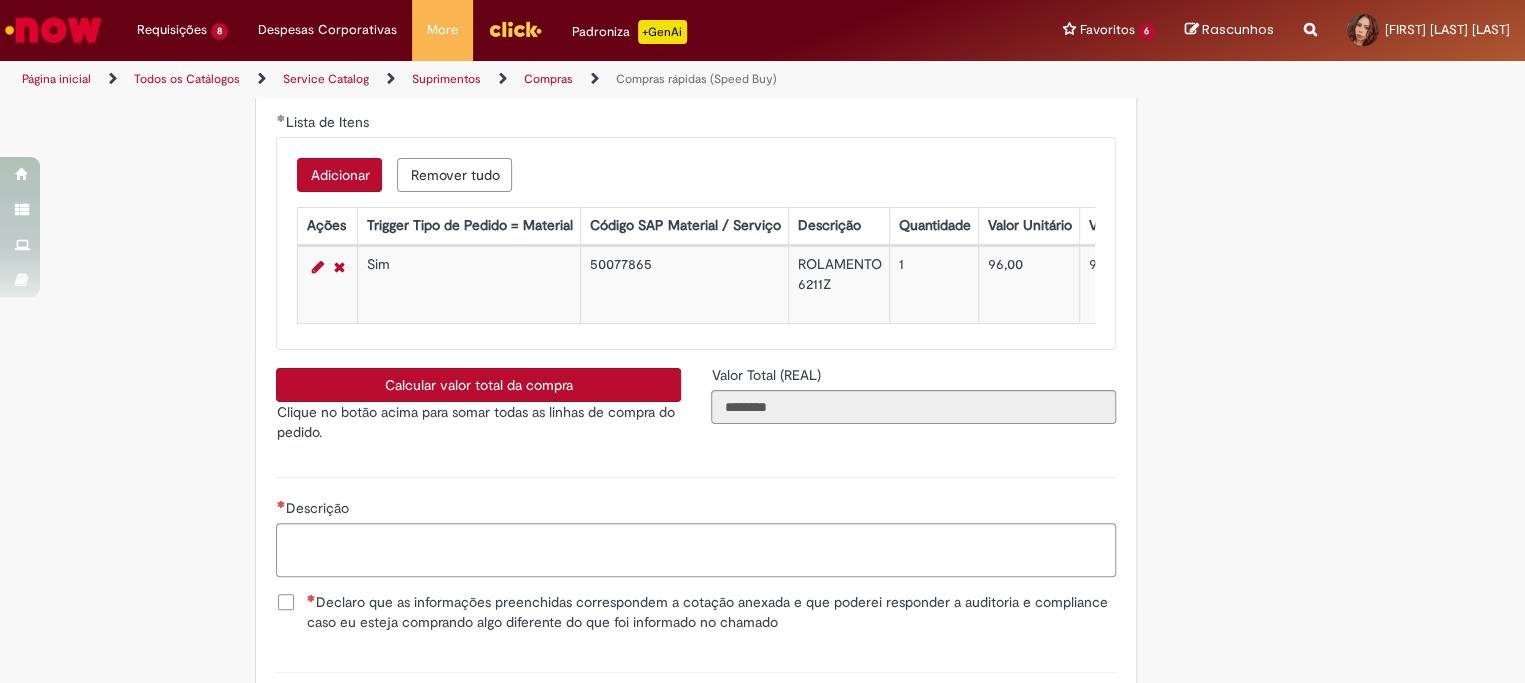 click on "Adicionar" at bounding box center [339, 175] 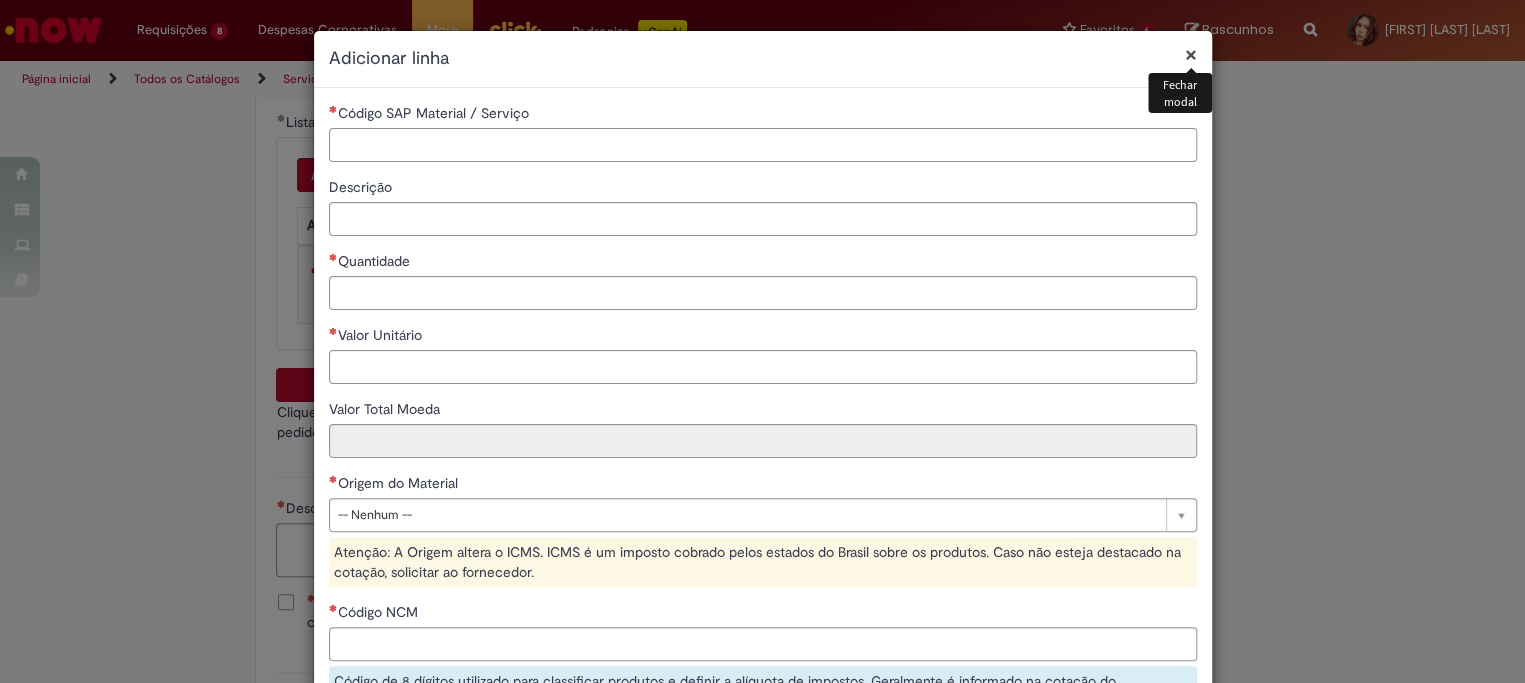 click on "Código SAP Material / Serviço" at bounding box center (763, 145) 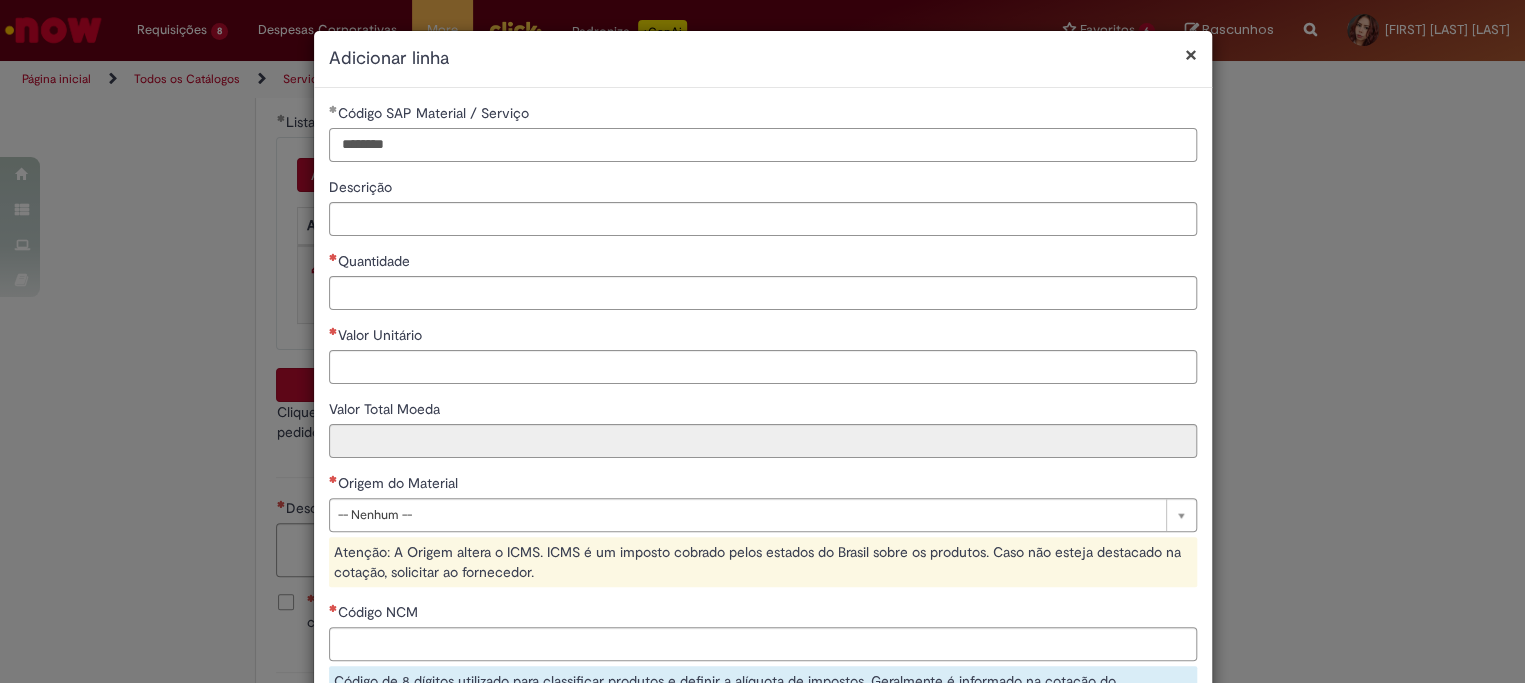 type on "********" 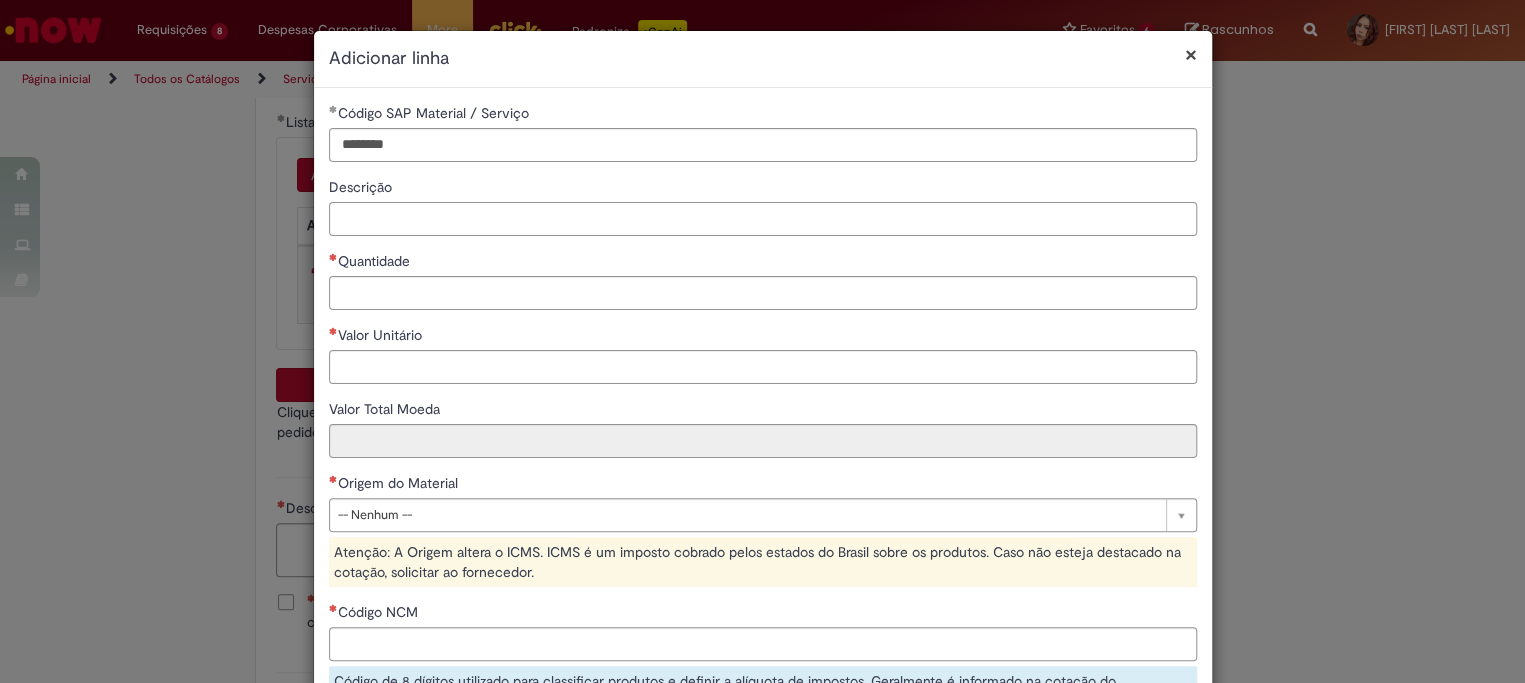 click on "Descrição" at bounding box center [763, 219] 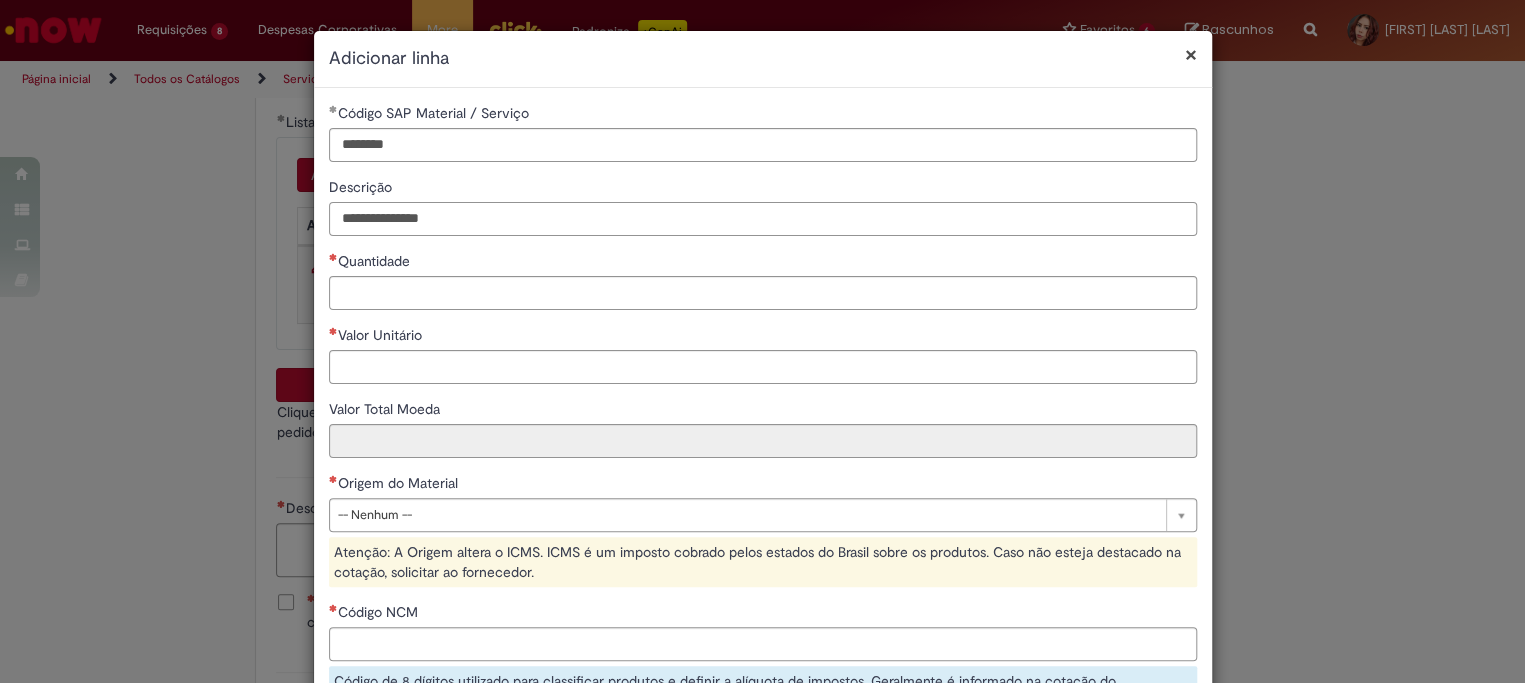 type on "**********" 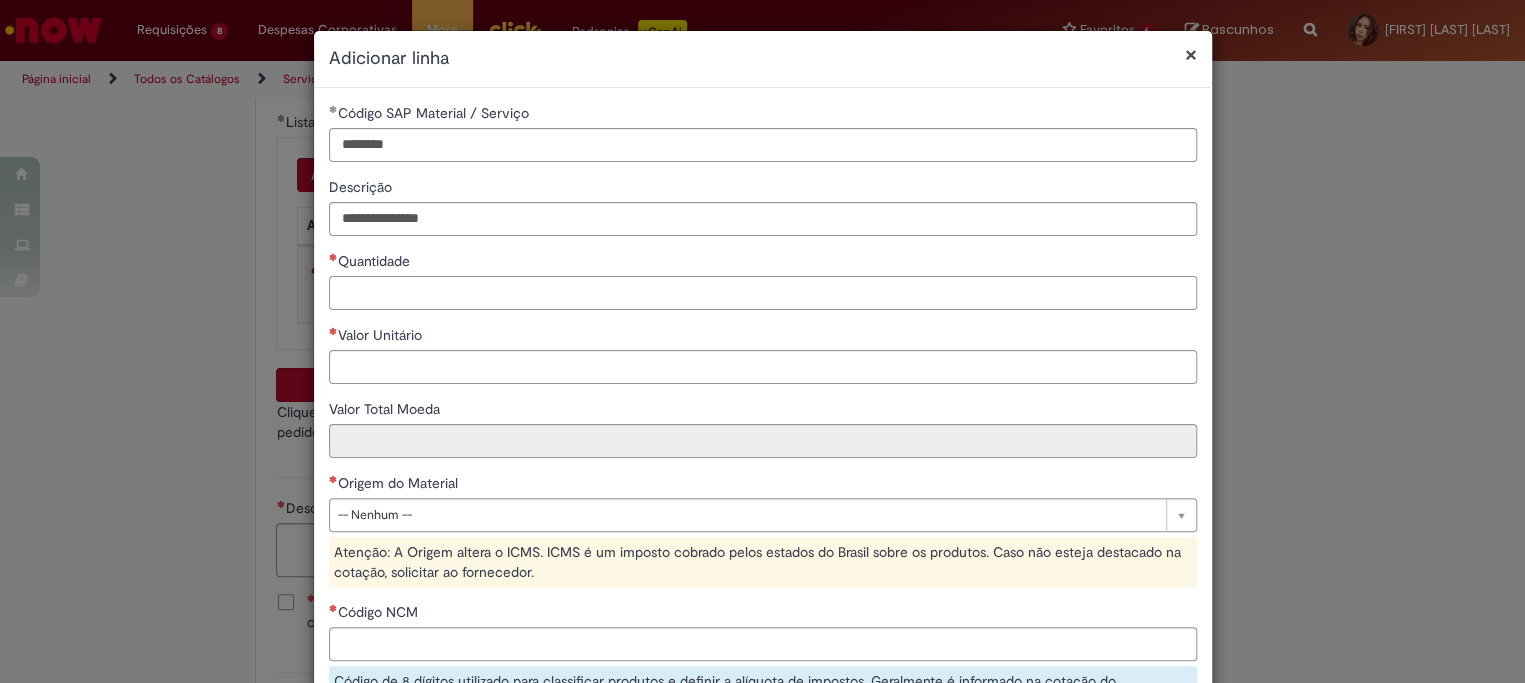 click on "Quantidade" at bounding box center [763, 293] 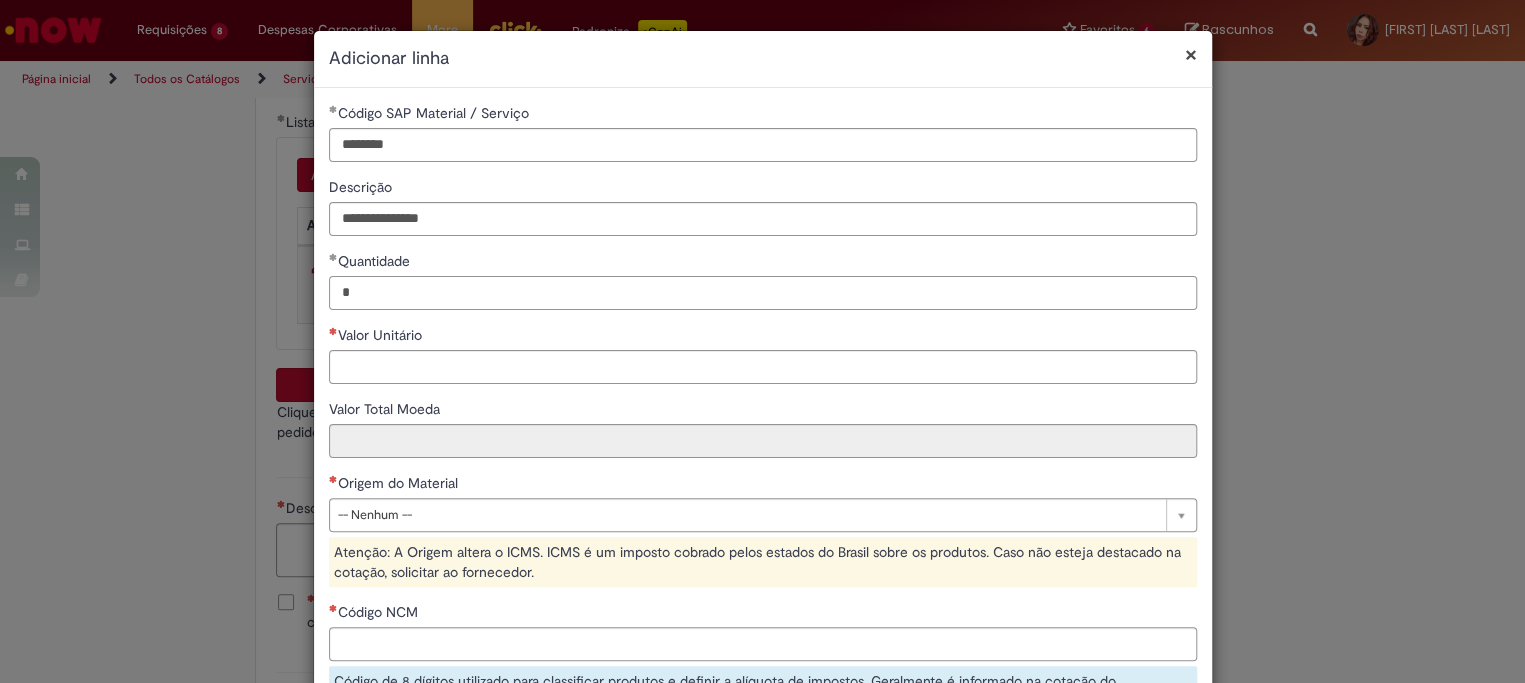 type on "*" 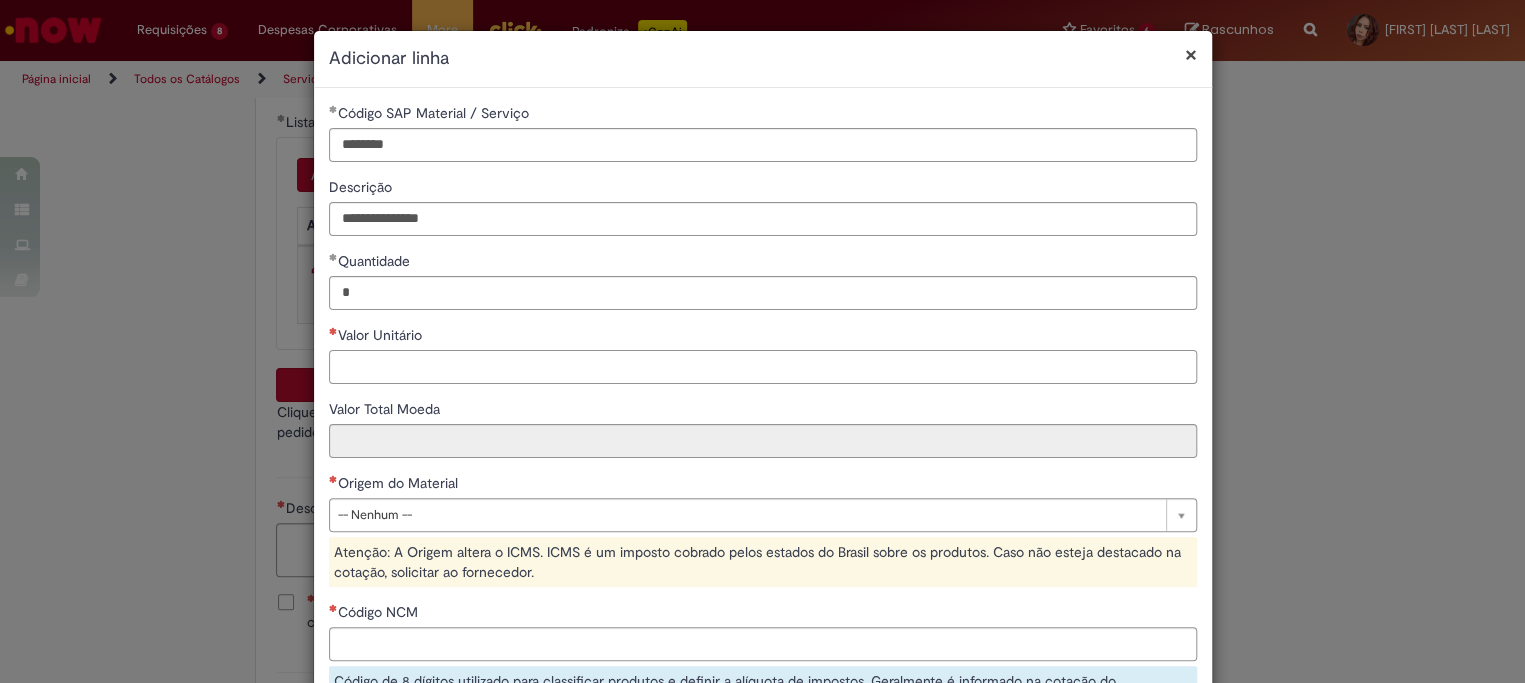 click on "Valor Unitário" at bounding box center (763, 367) 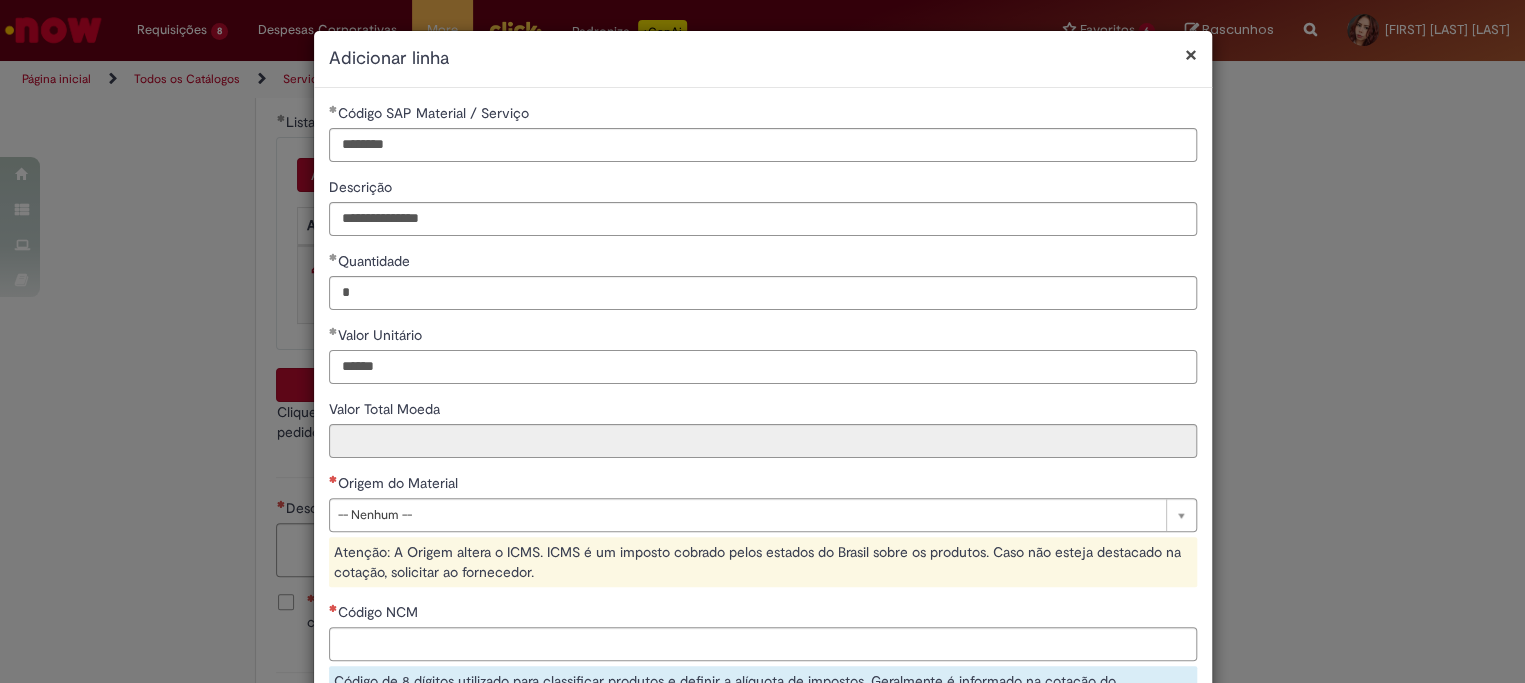 type on "******" 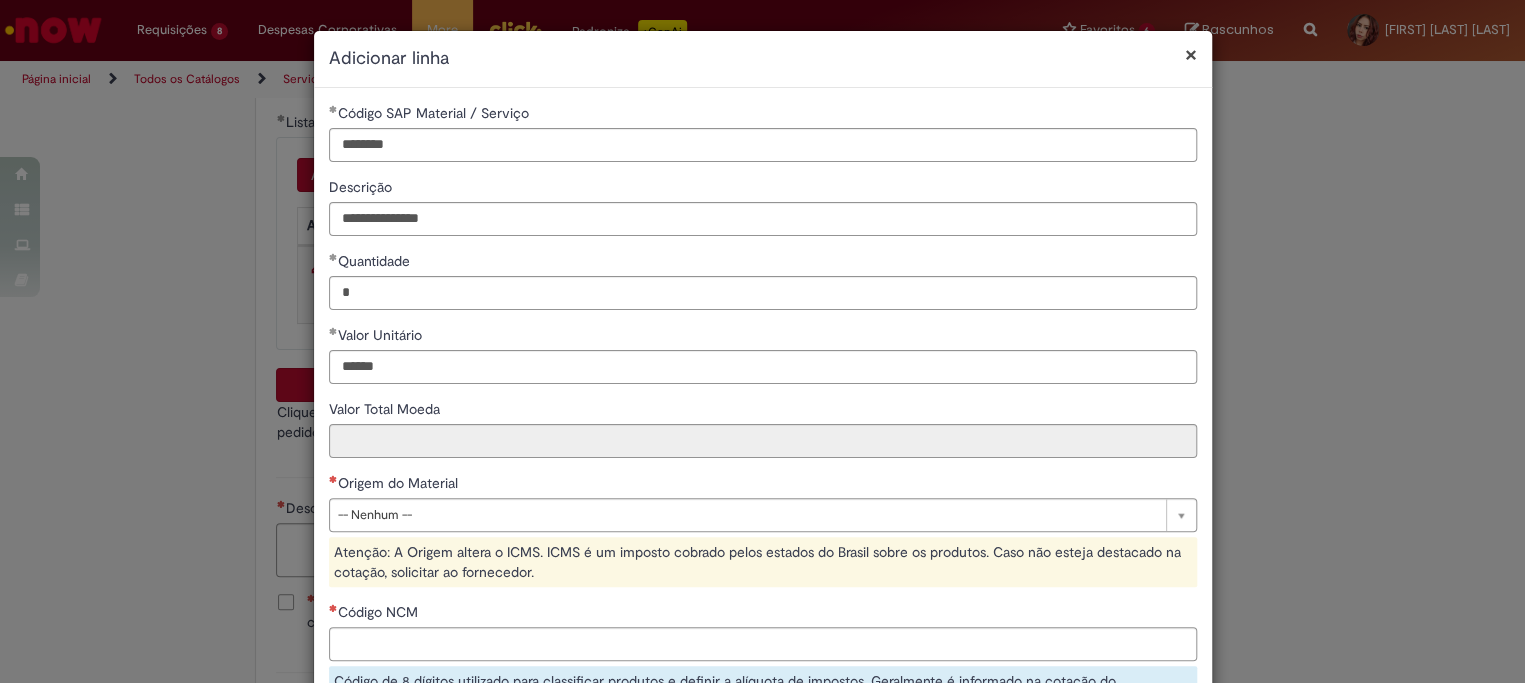 type on "******" 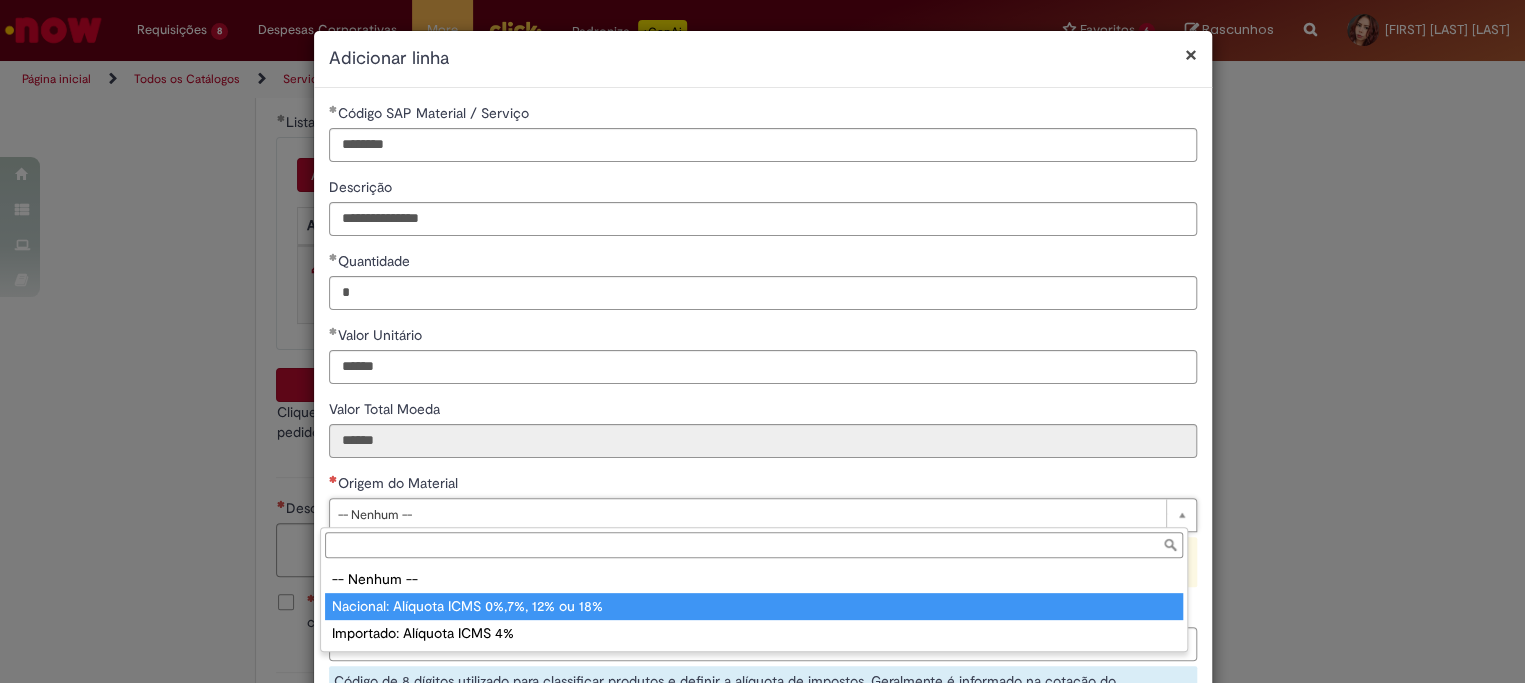 type on "**********" 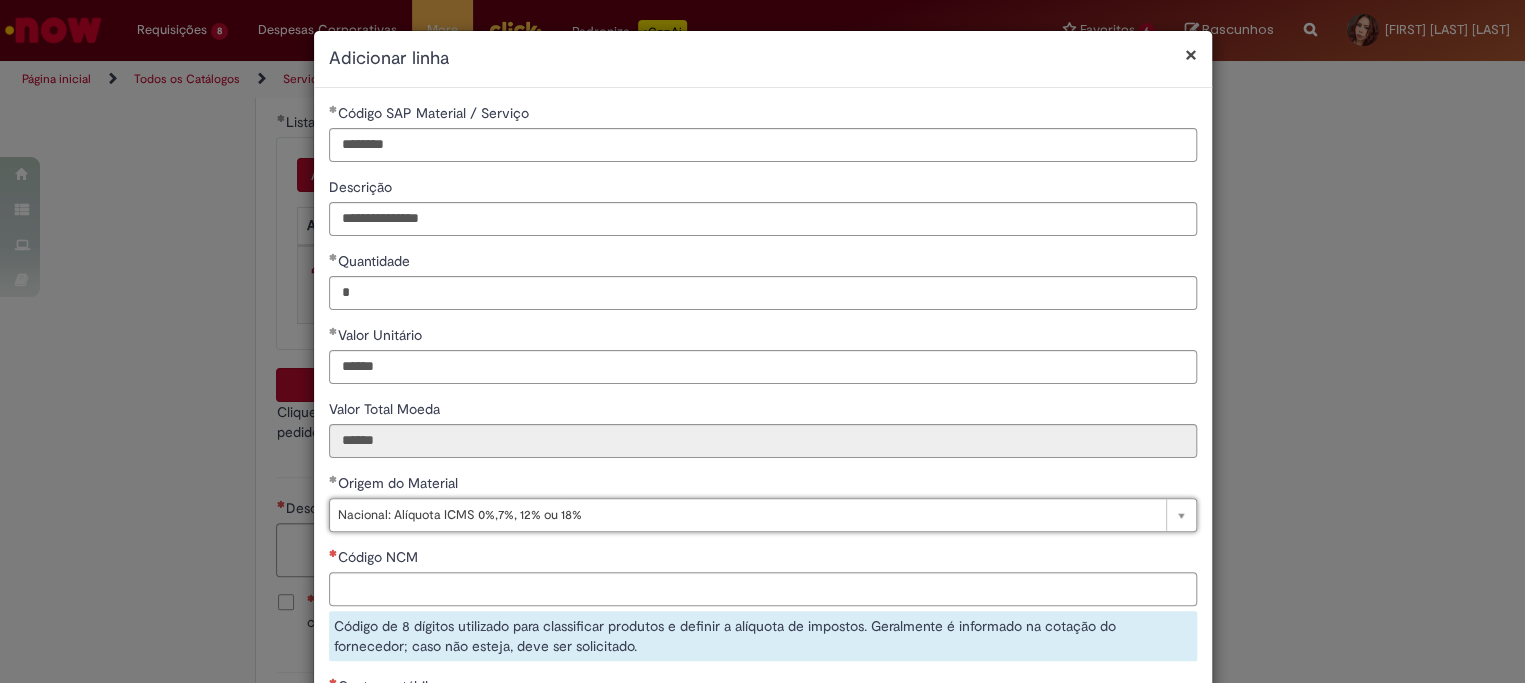 scroll, scrollTop: 222, scrollLeft: 0, axis: vertical 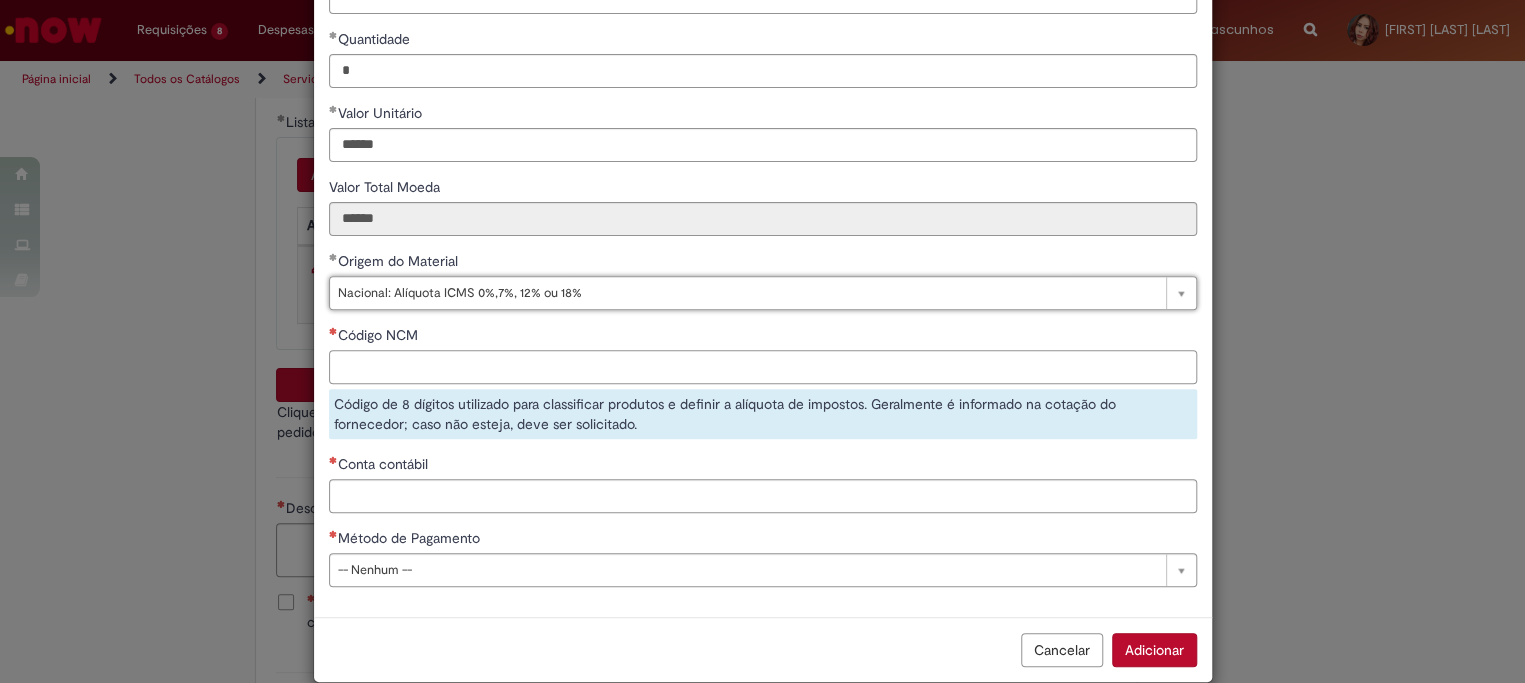 click on "Código NCM" at bounding box center (763, 367) 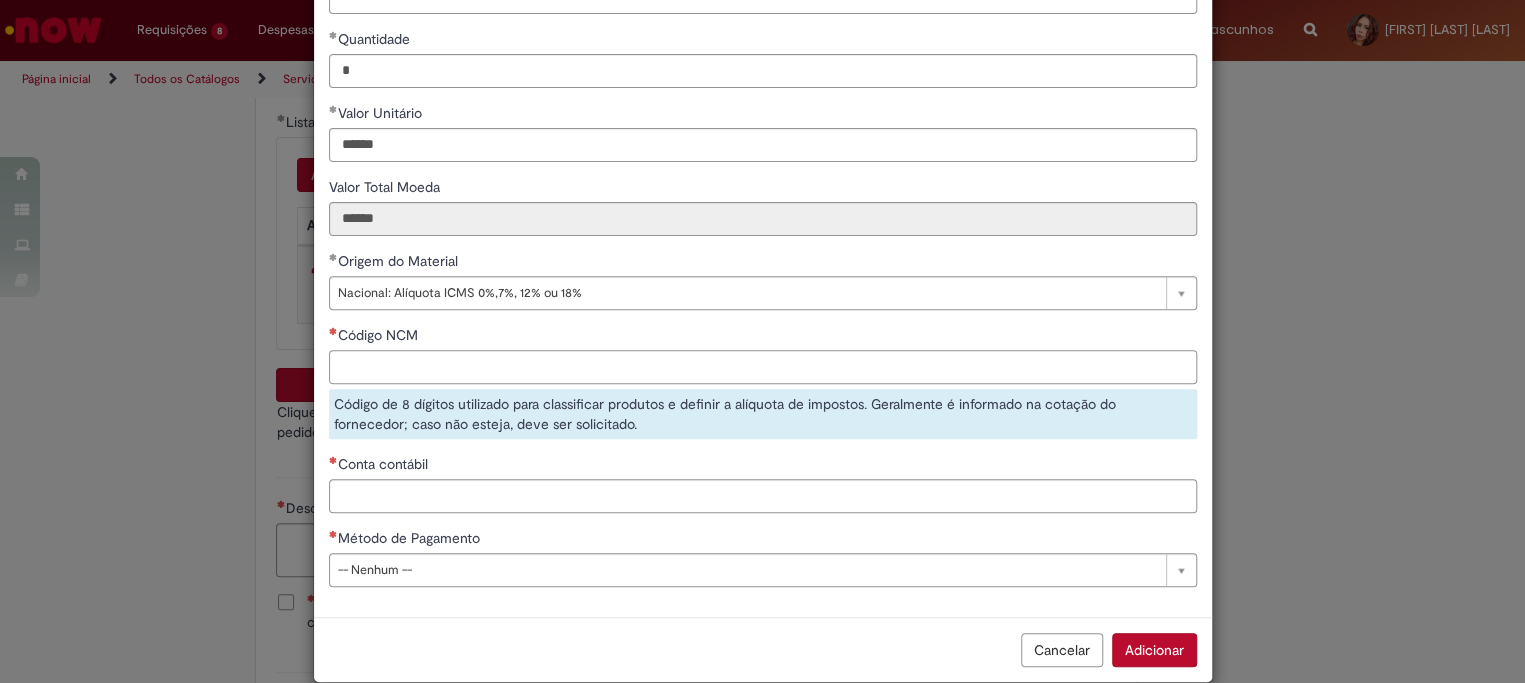 paste on "********" 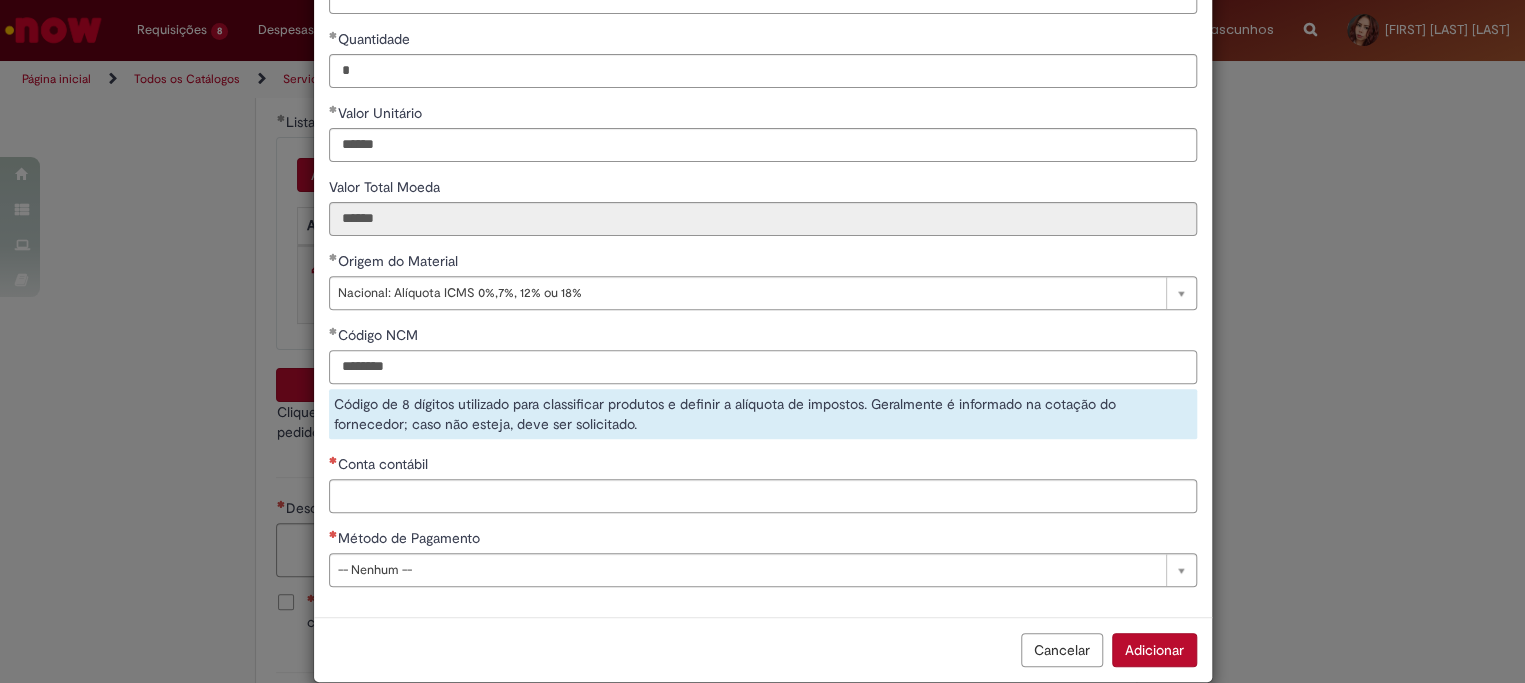 type on "********" 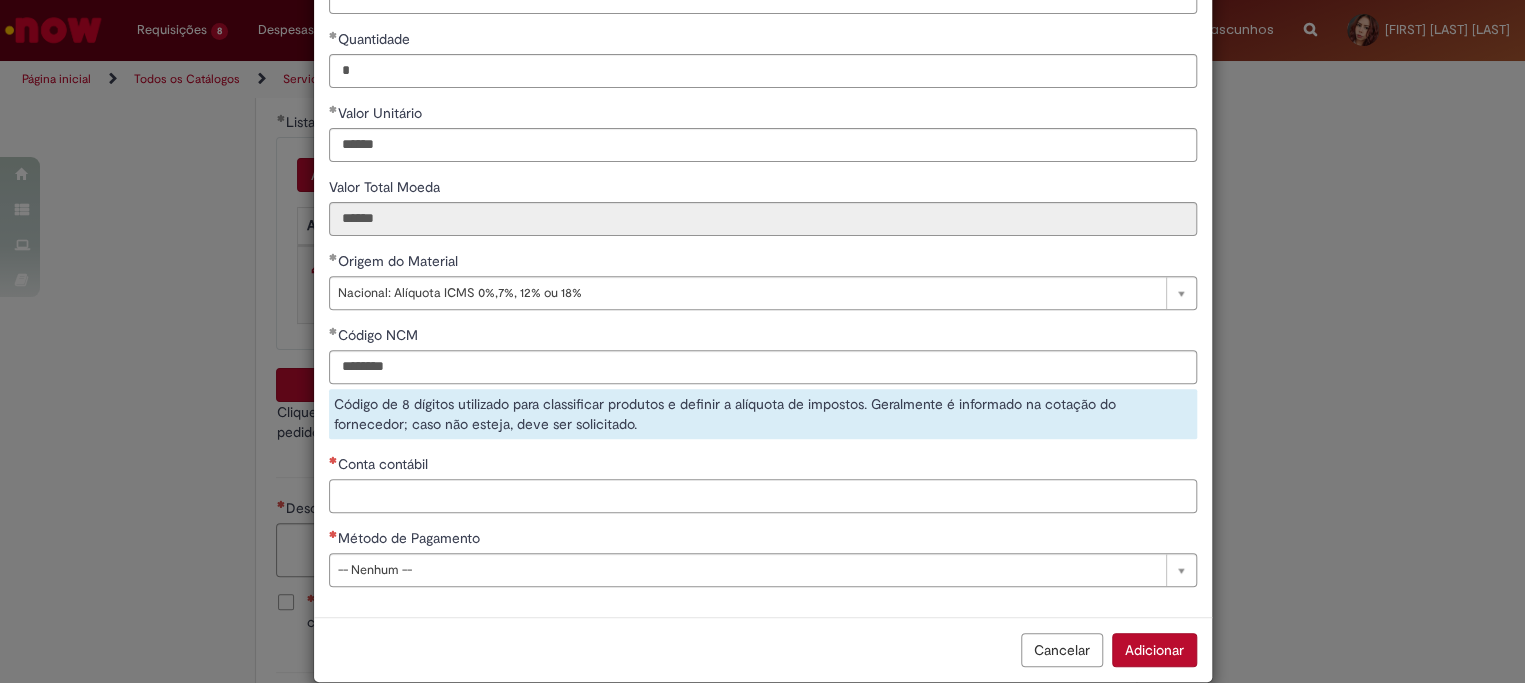 click on "**********" at bounding box center [763, 241] 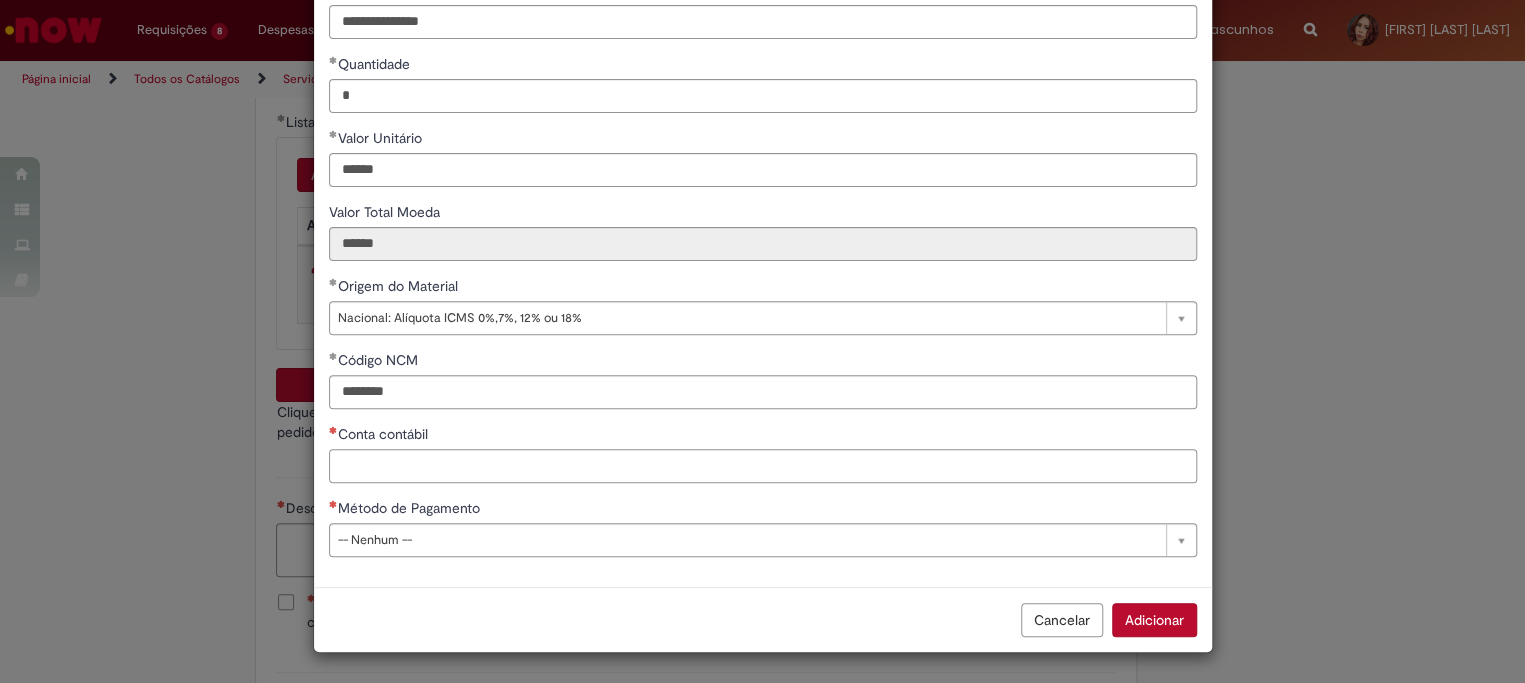 scroll, scrollTop: 194, scrollLeft: 0, axis: vertical 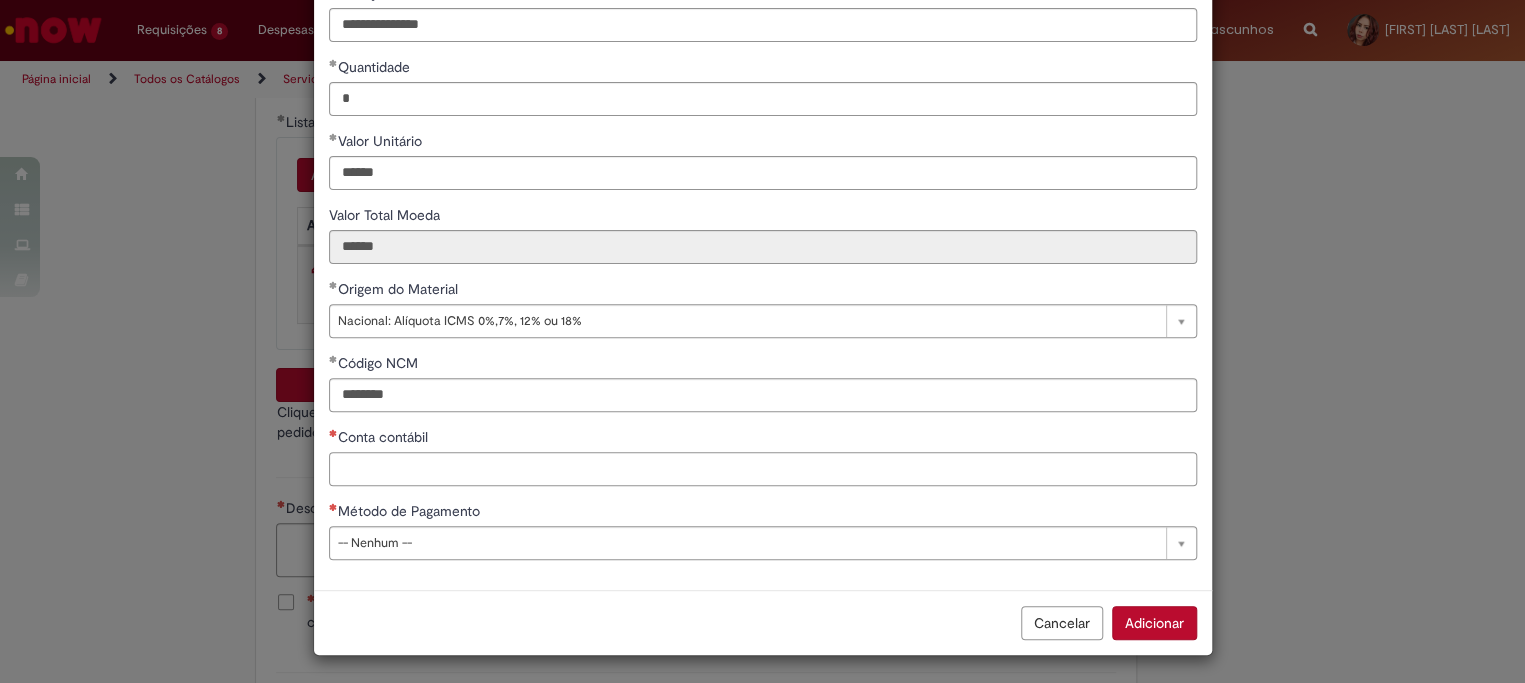 paste on "********" 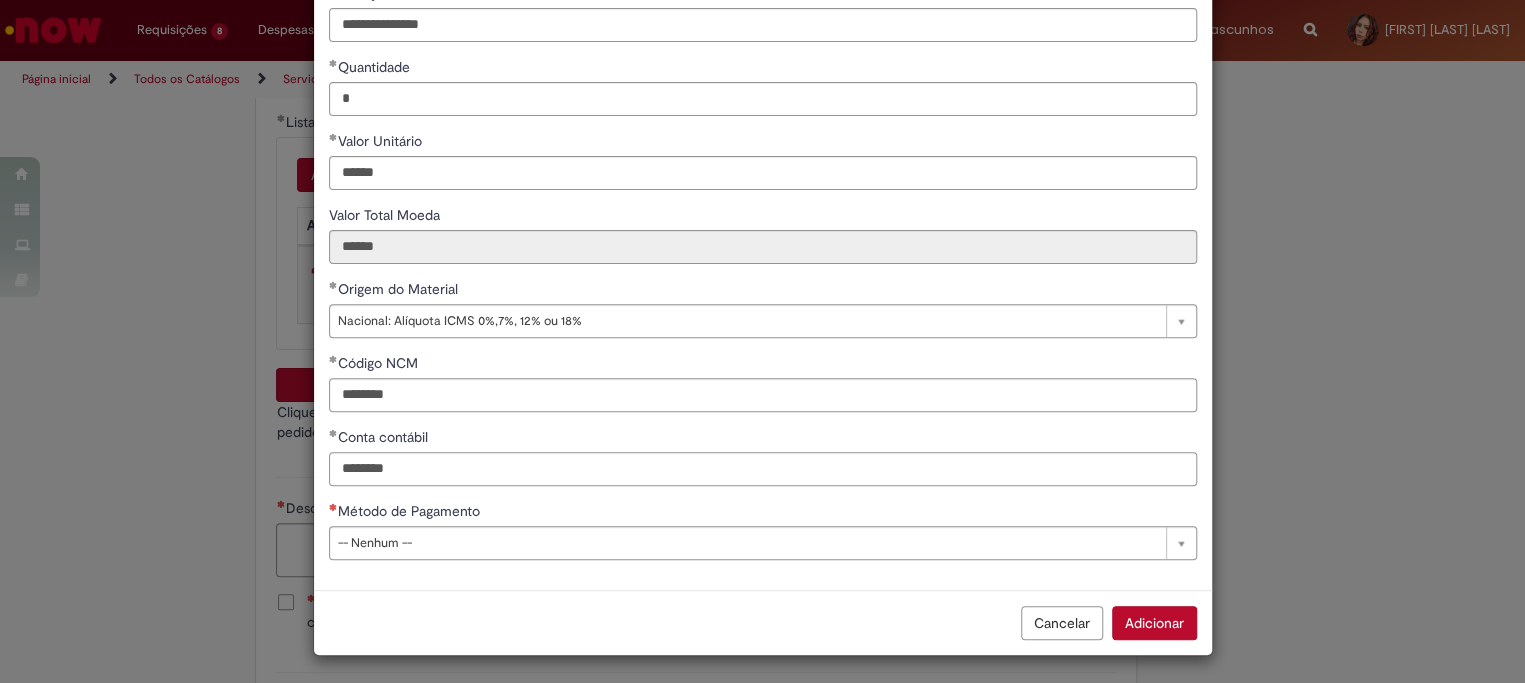 type on "********" 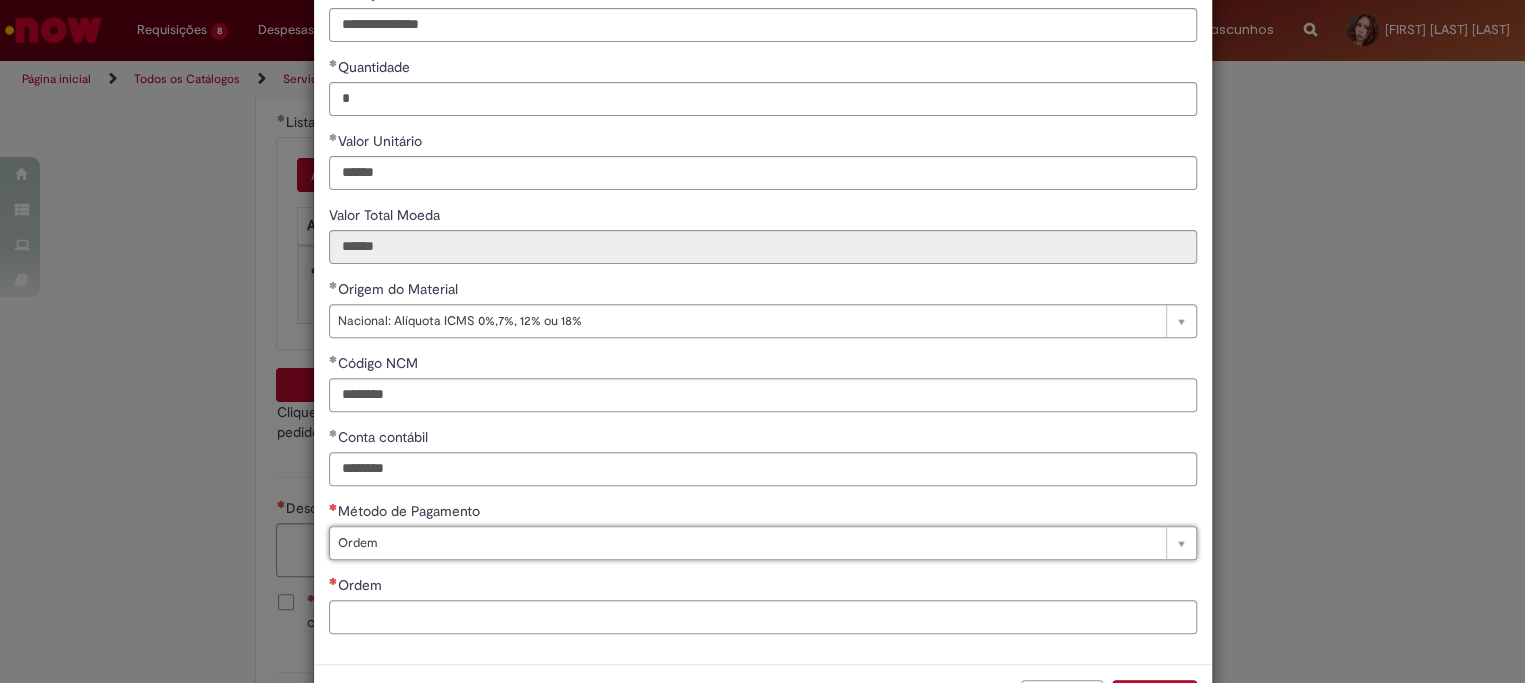 type on "*****" 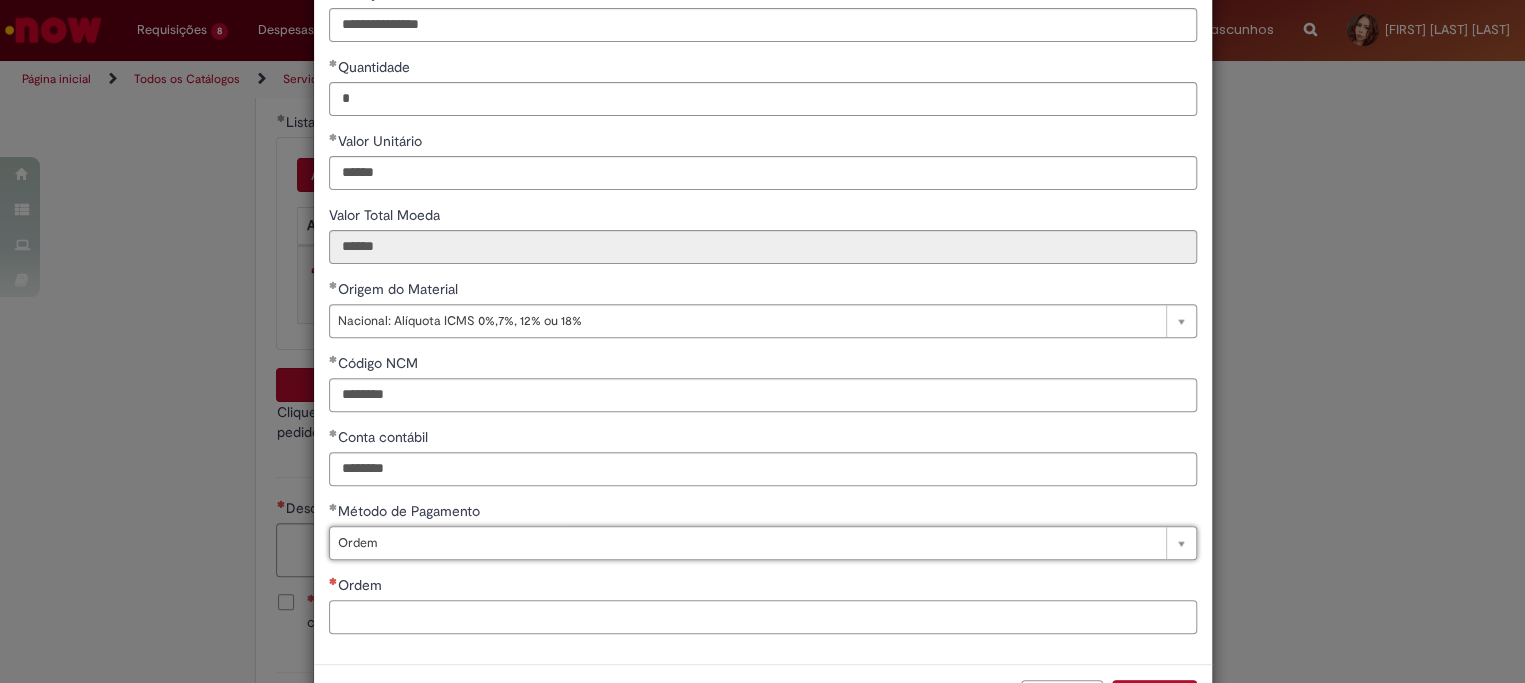 click on "Ordem" at bounding box center [763, 617] 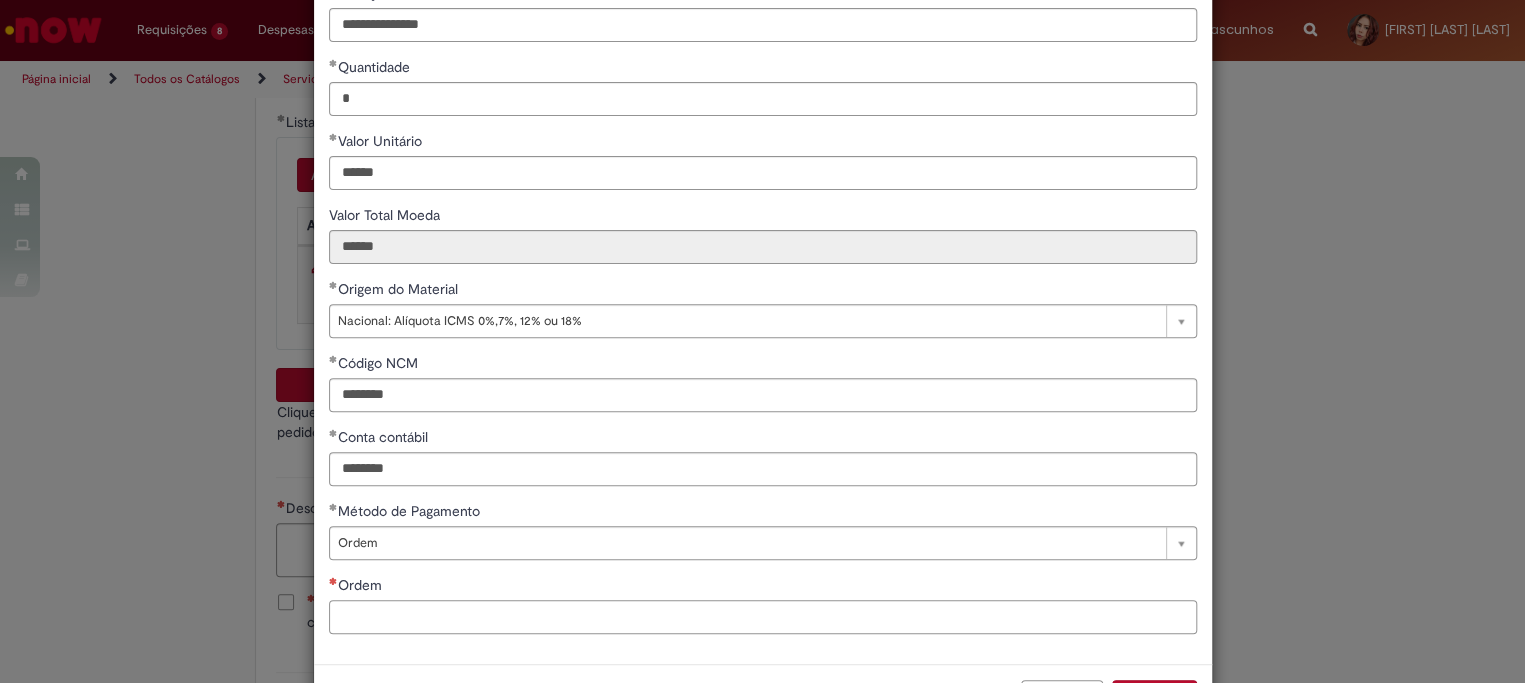 paste on "**********" 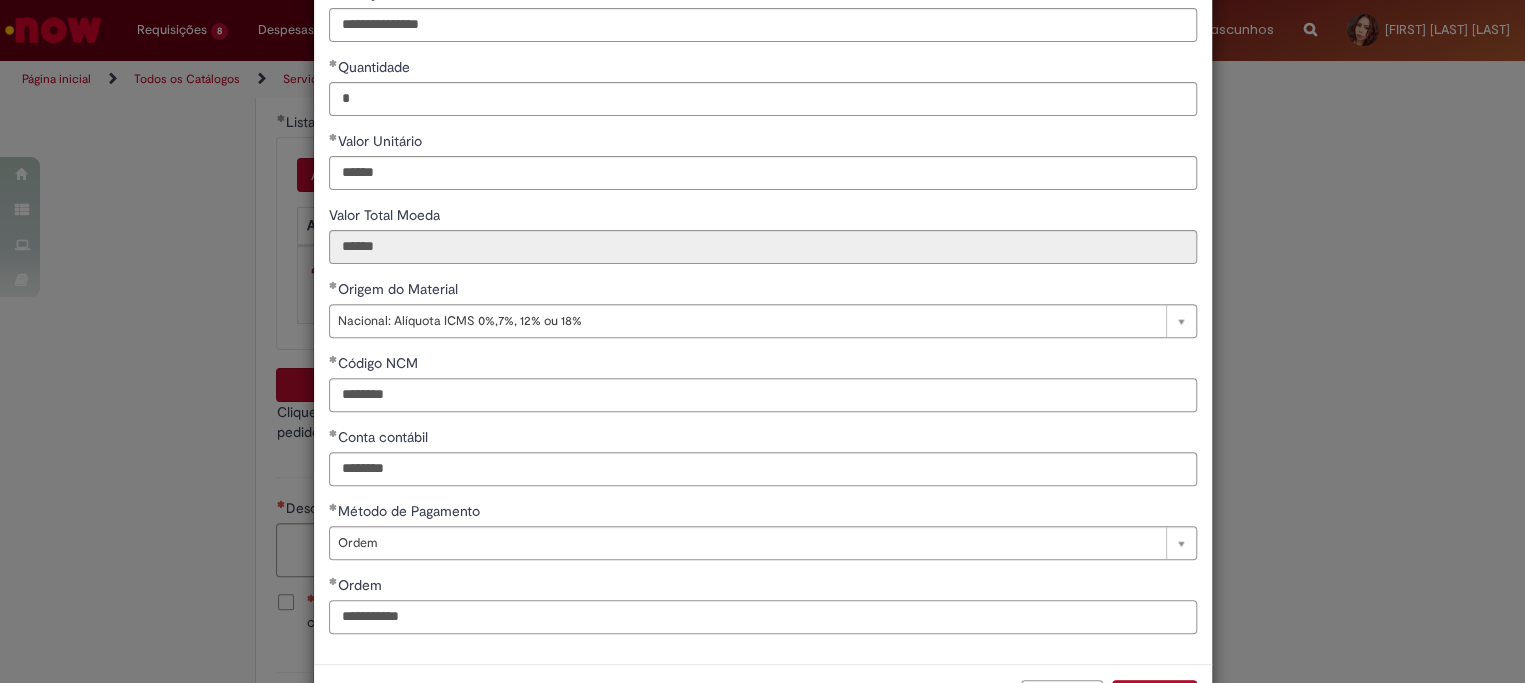 scroll, scrollTop: 269, scrollLeft: 0, axis: vertical 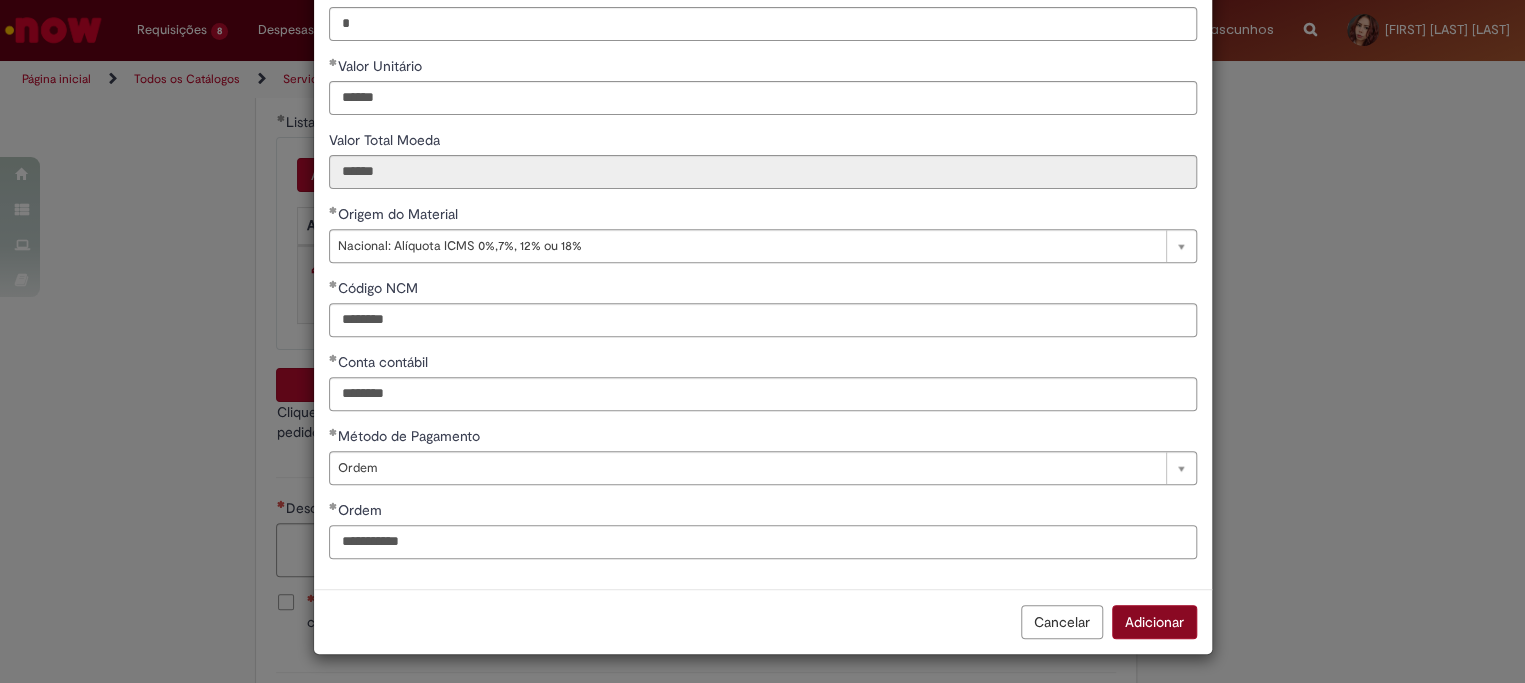 type on "**********" 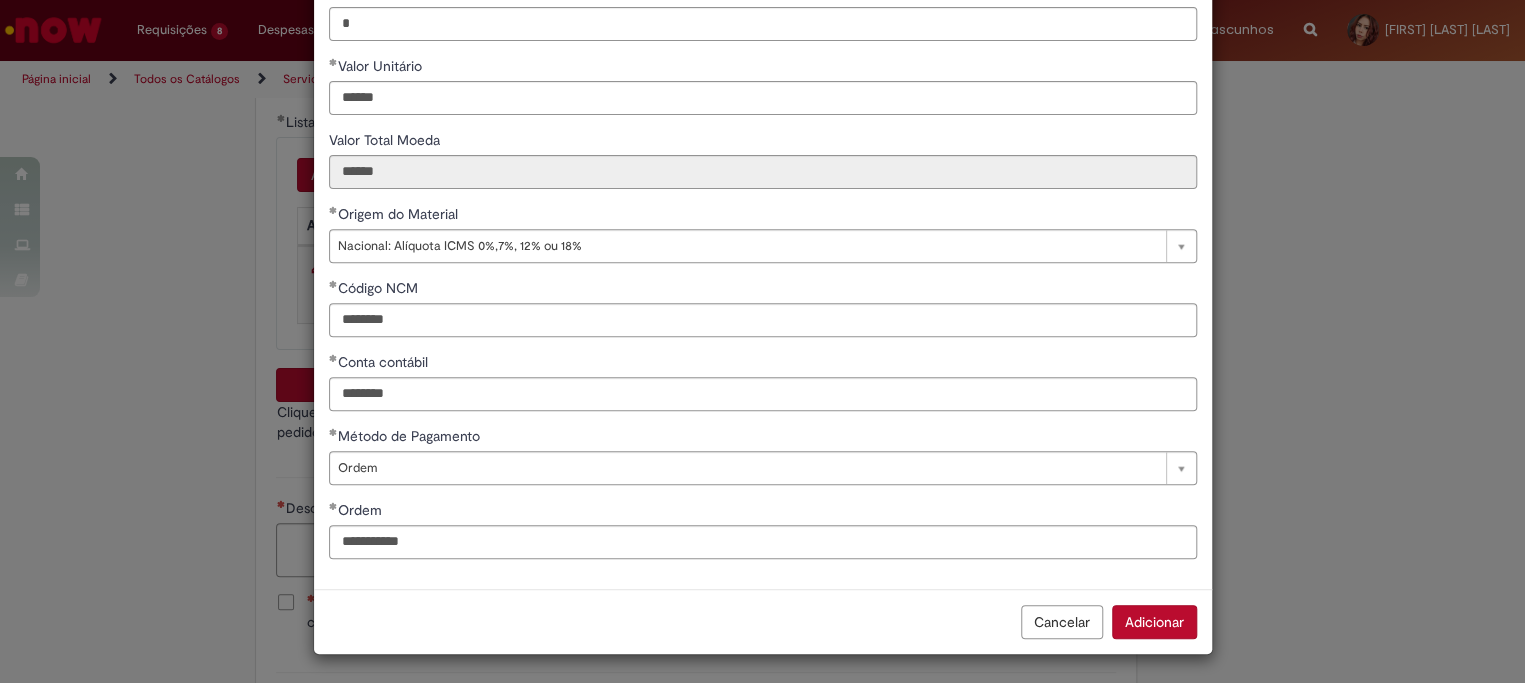 click on "Adicionar" at bounding box center (1154, 622) 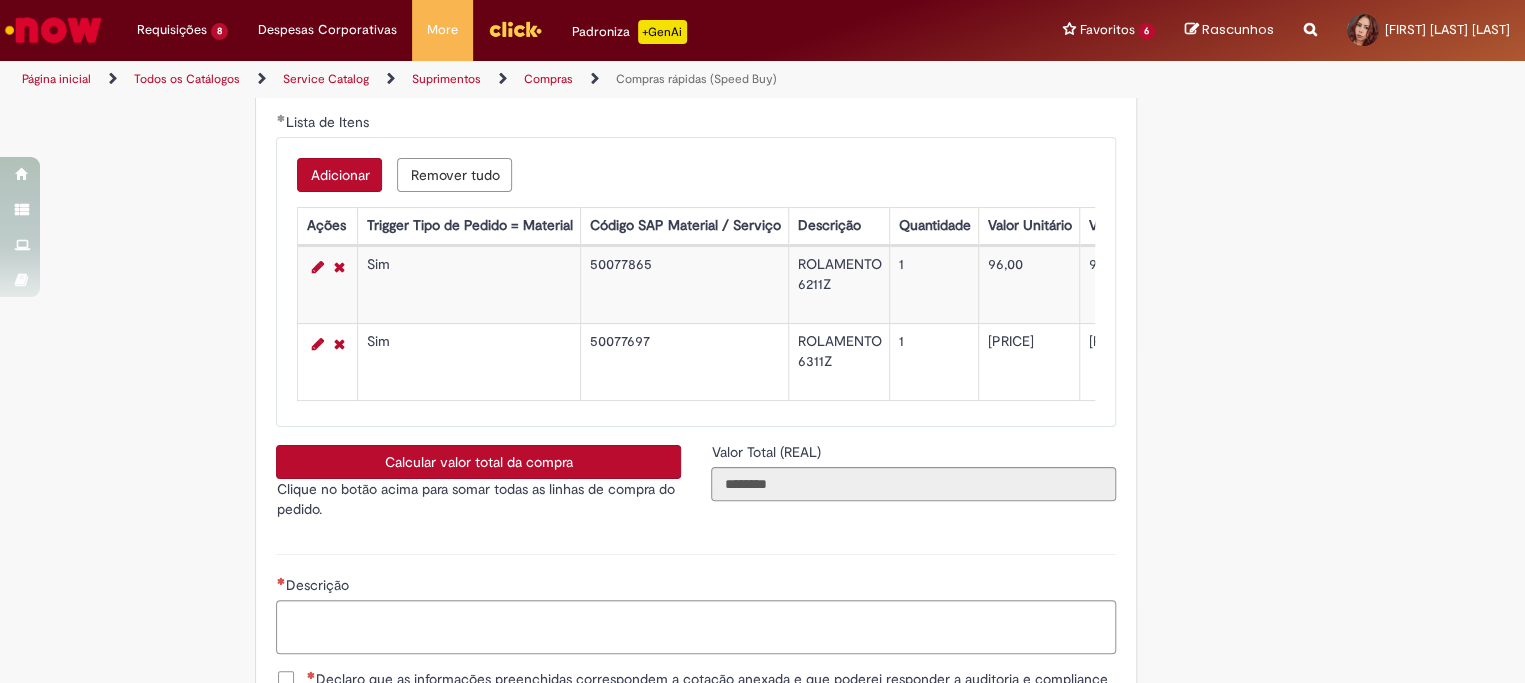 click on "Calcular valor total da compra" at bounding box center (478, 462) 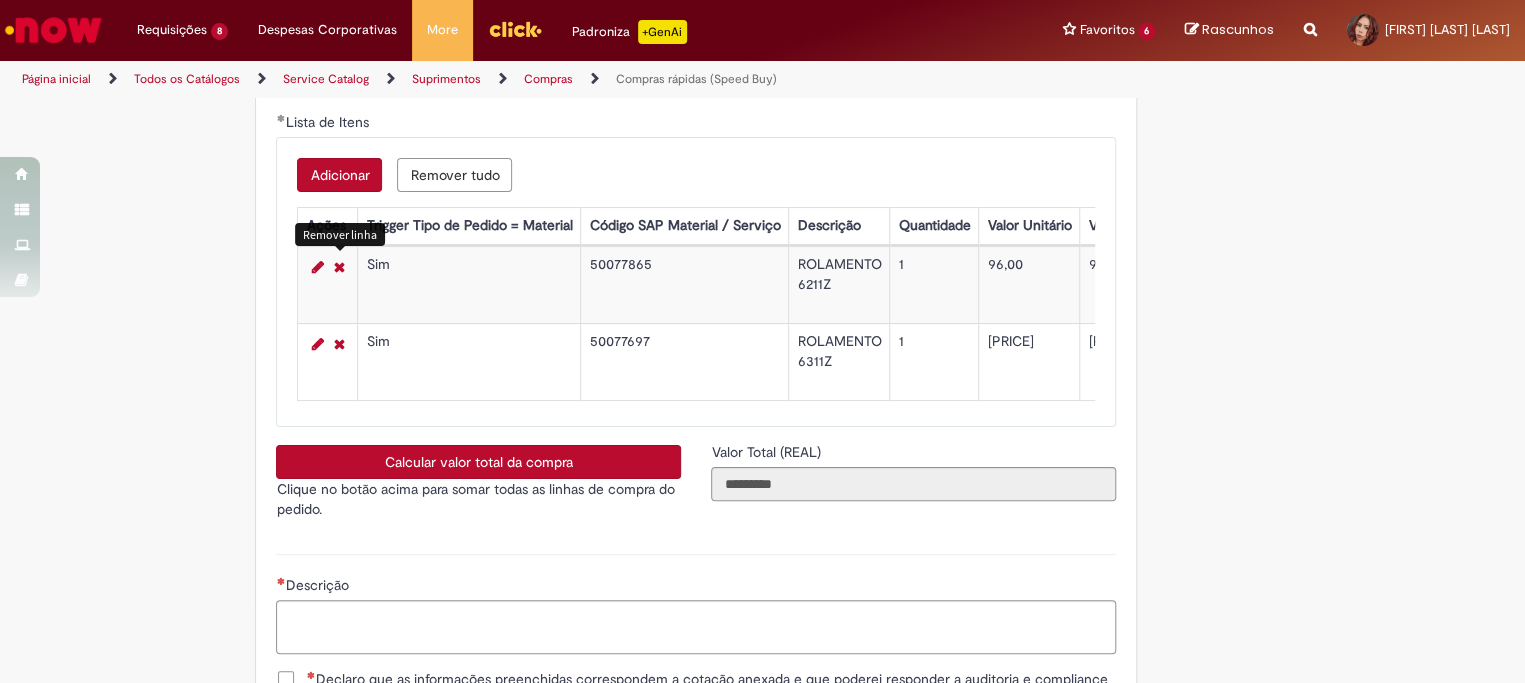click on "Adicionar" at bounding box center (339, 175) 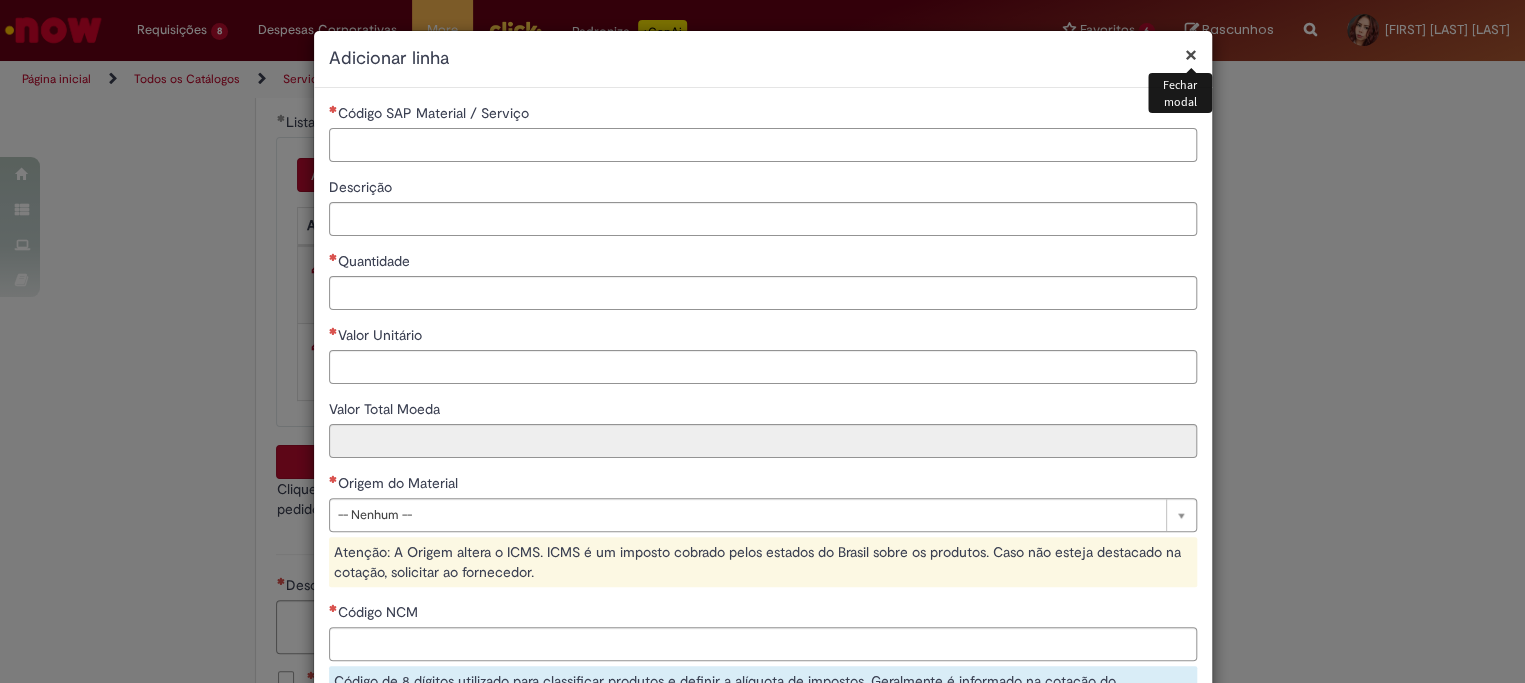 click on "Código SAP Material / Serviço" at bounding box center (763, 145) 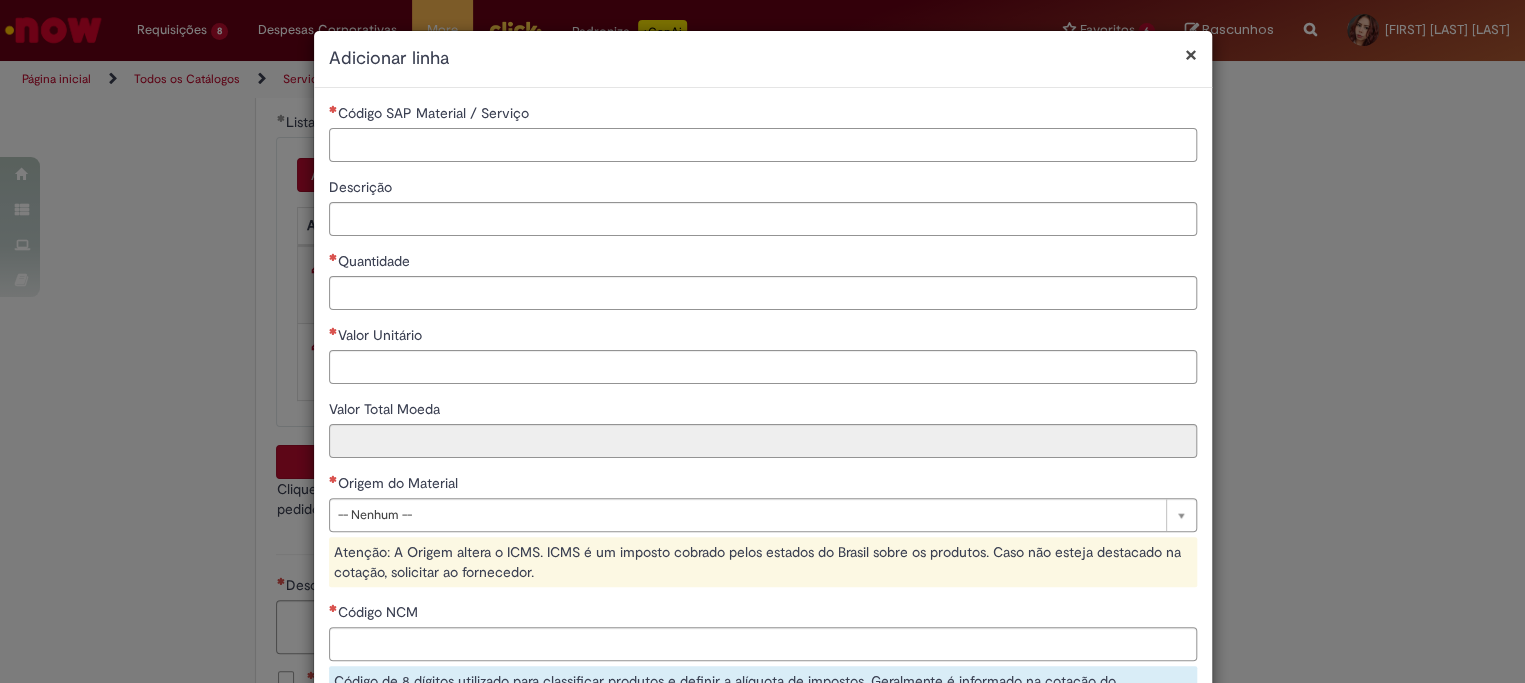 click on "Código SAP Material / Serviço" at bounding box center [763, 145] 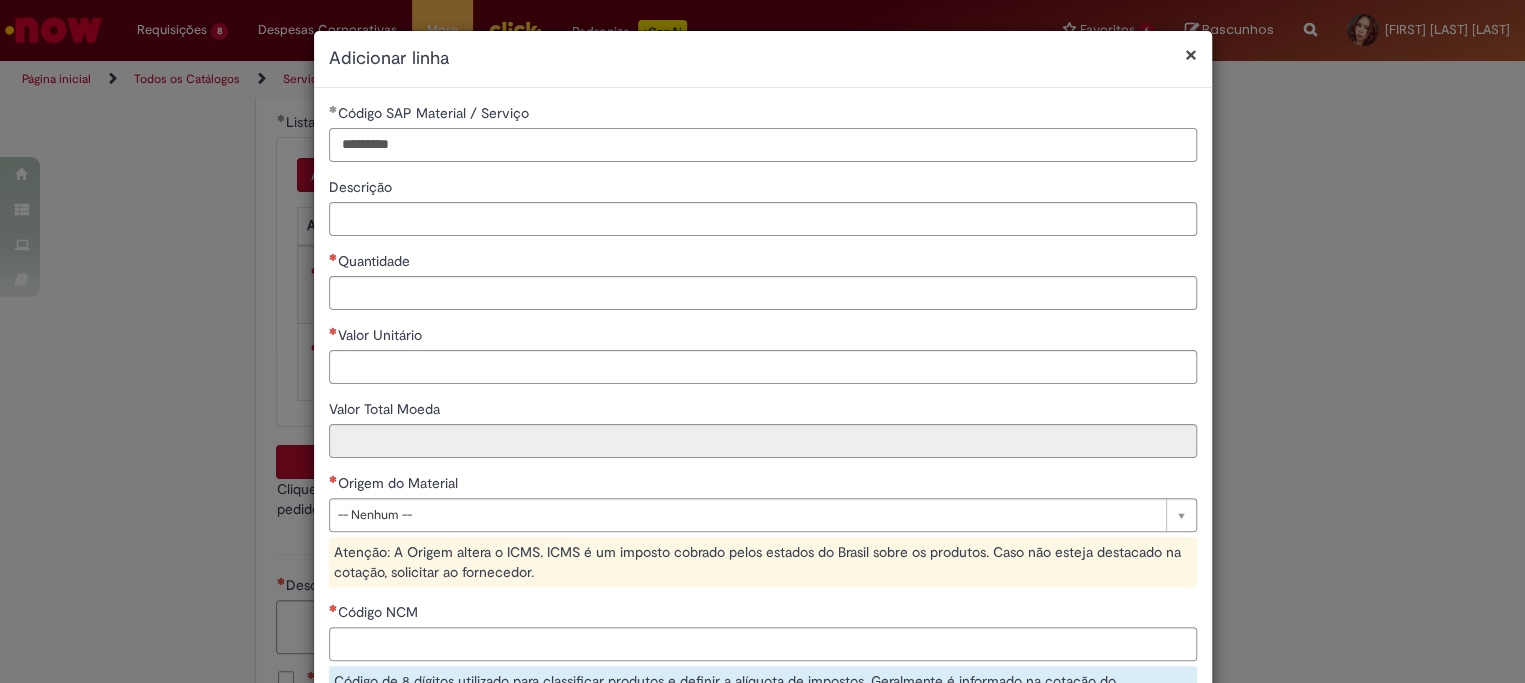 type on "********" 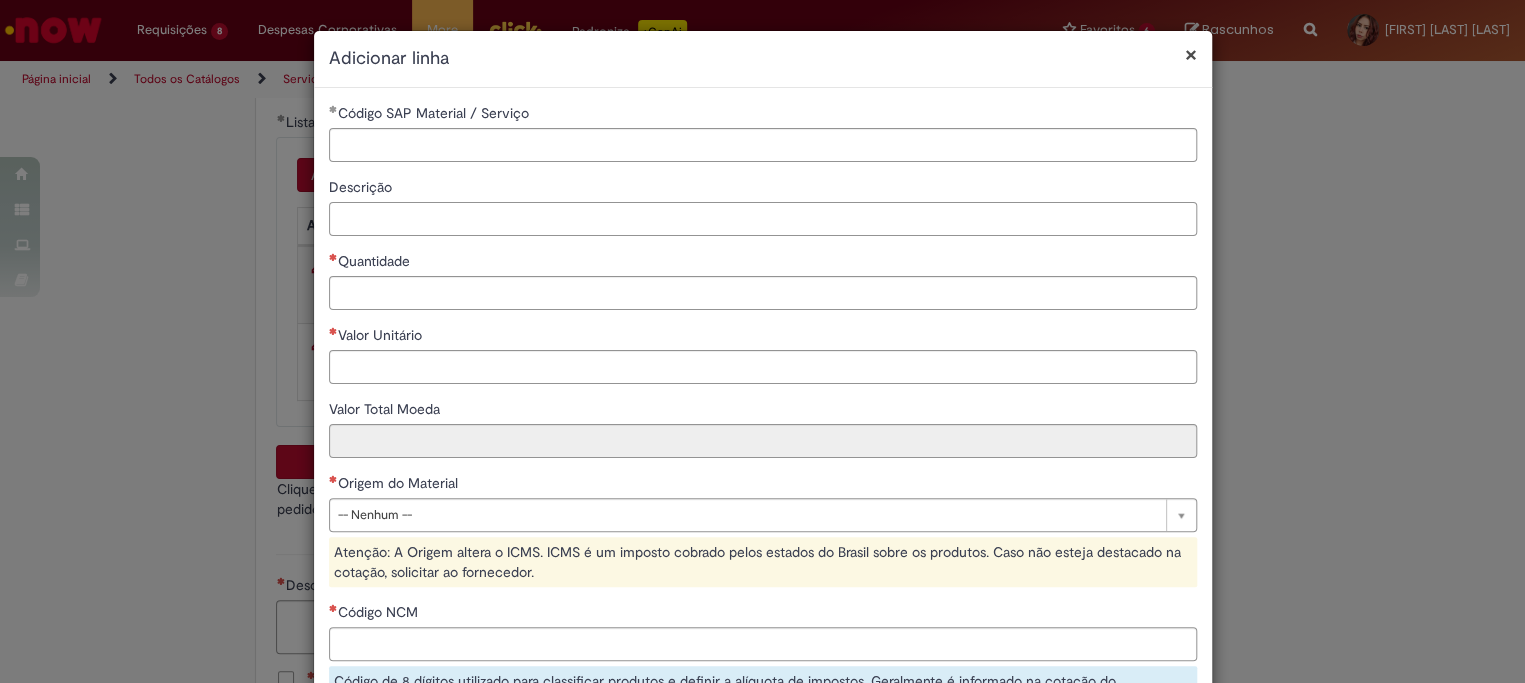 click on "**********" at bounding box center (763, 491) 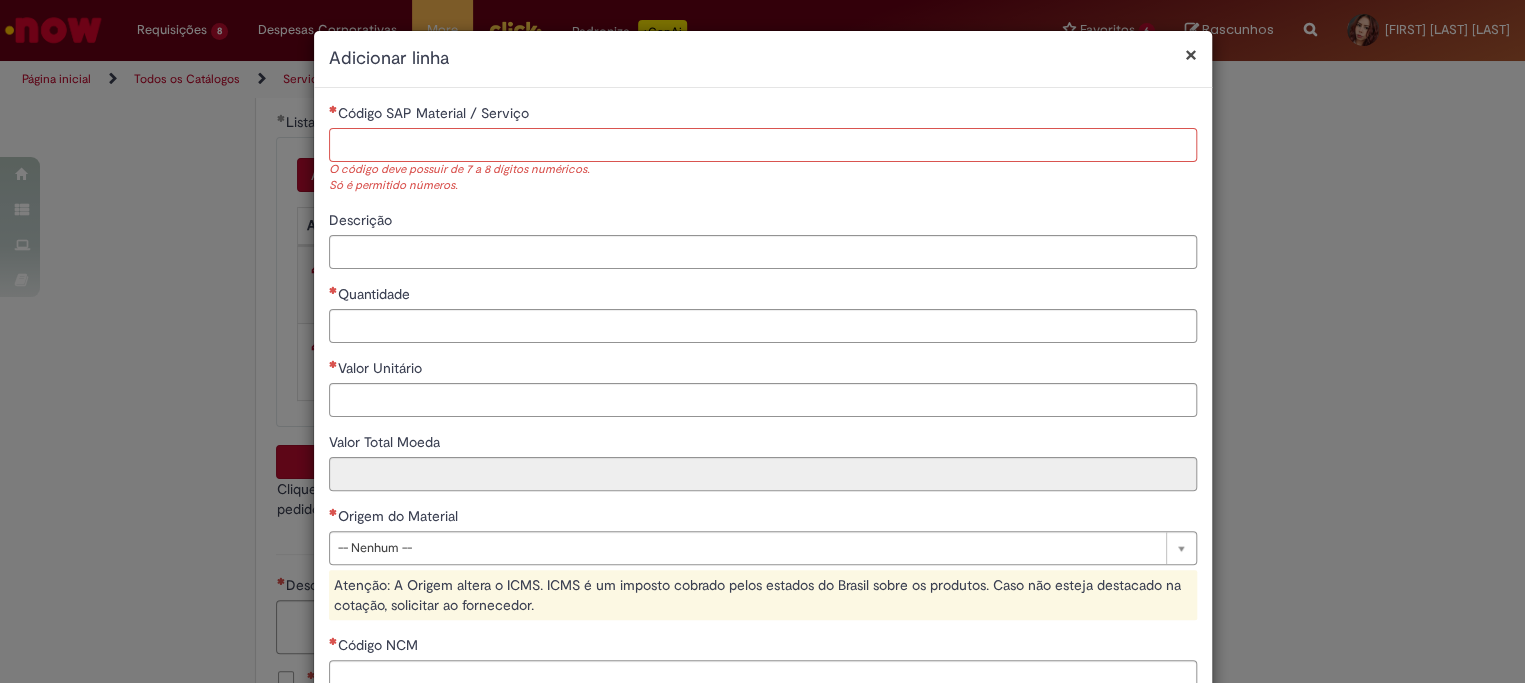 click on "Código SAP Material / Serviço" at bounding box center [763, 145] 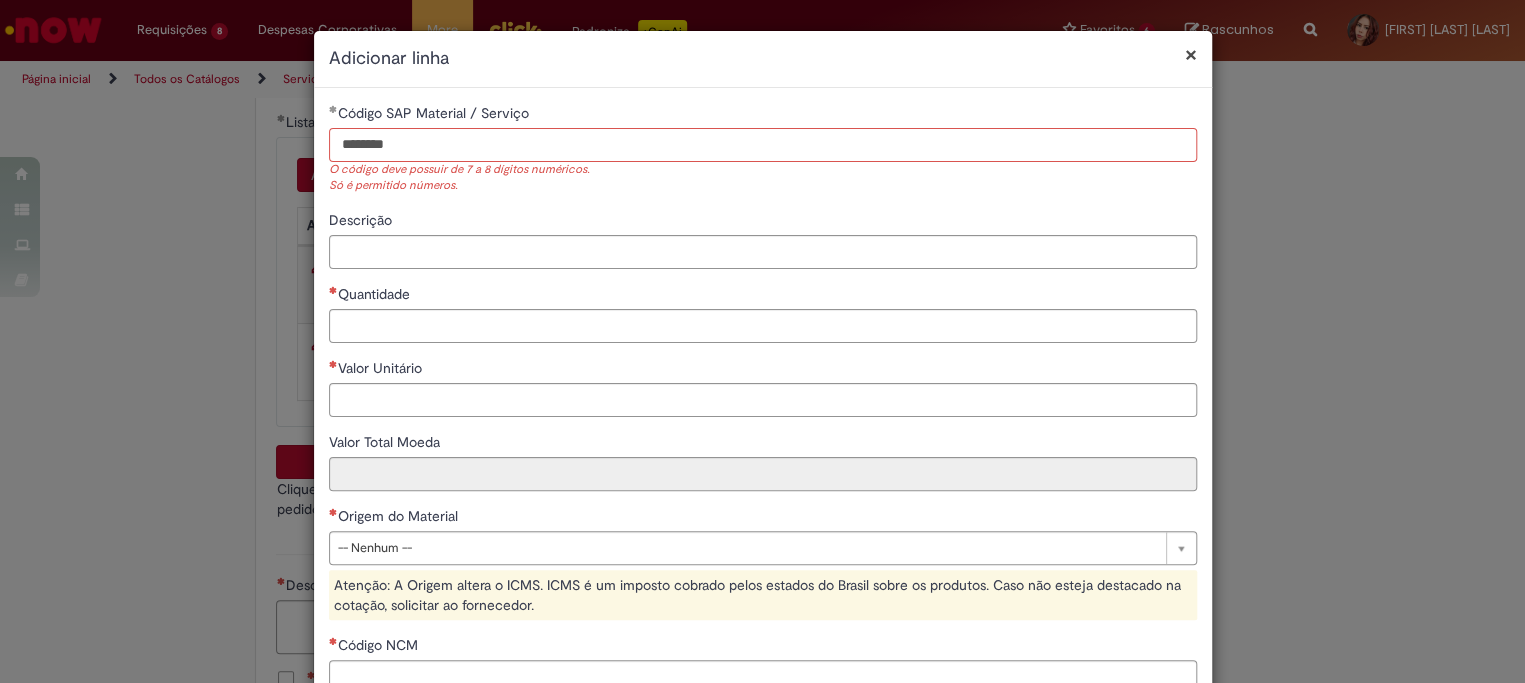 type on "********" 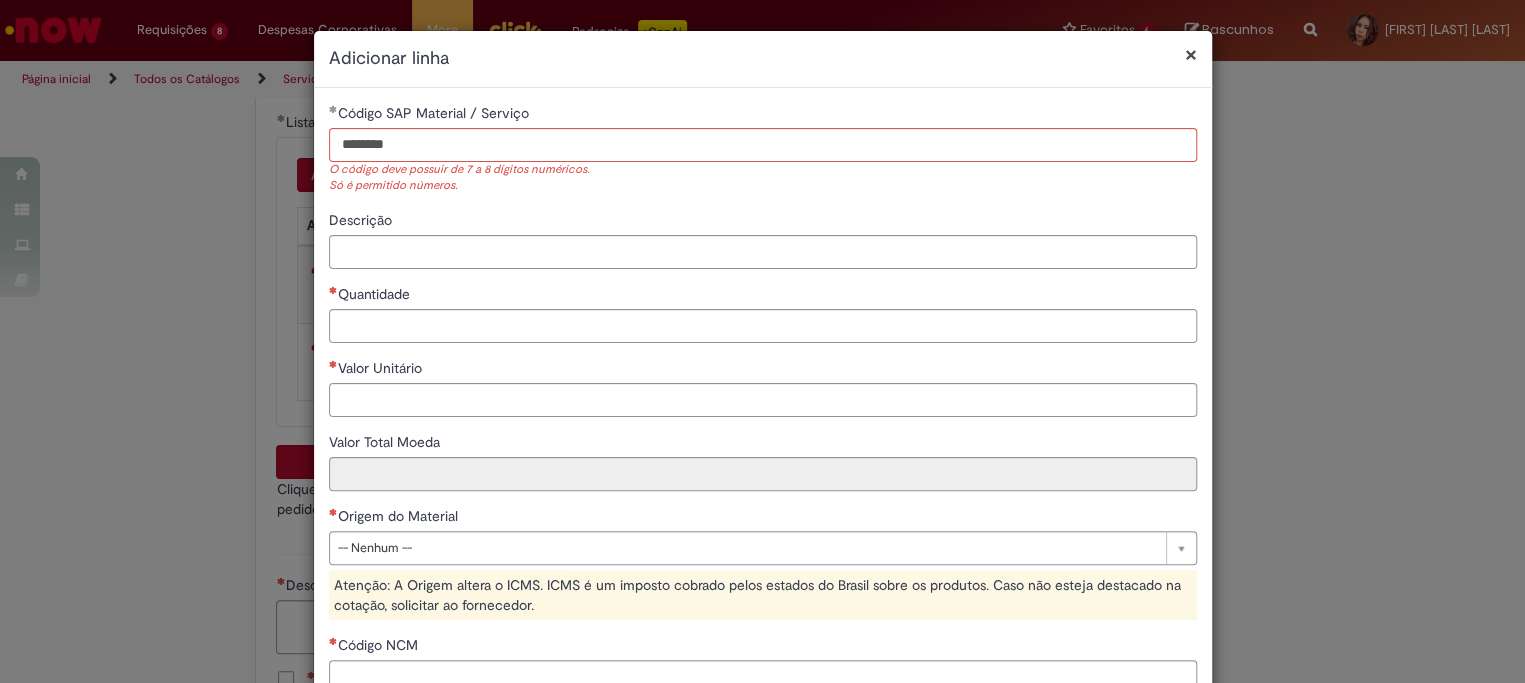 click on "Descrição" at bounding box center (763, 239) 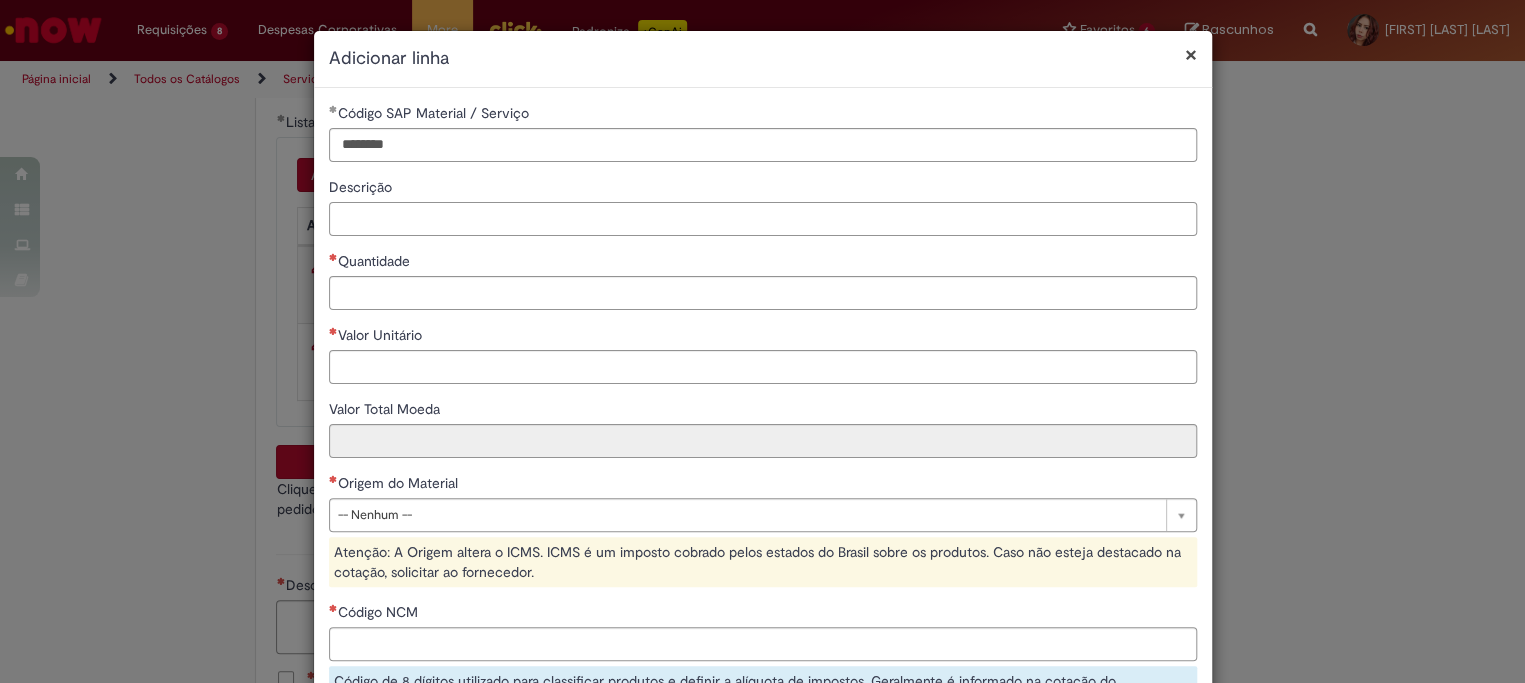 click on "Descrição" at bounding box center (763, 219) 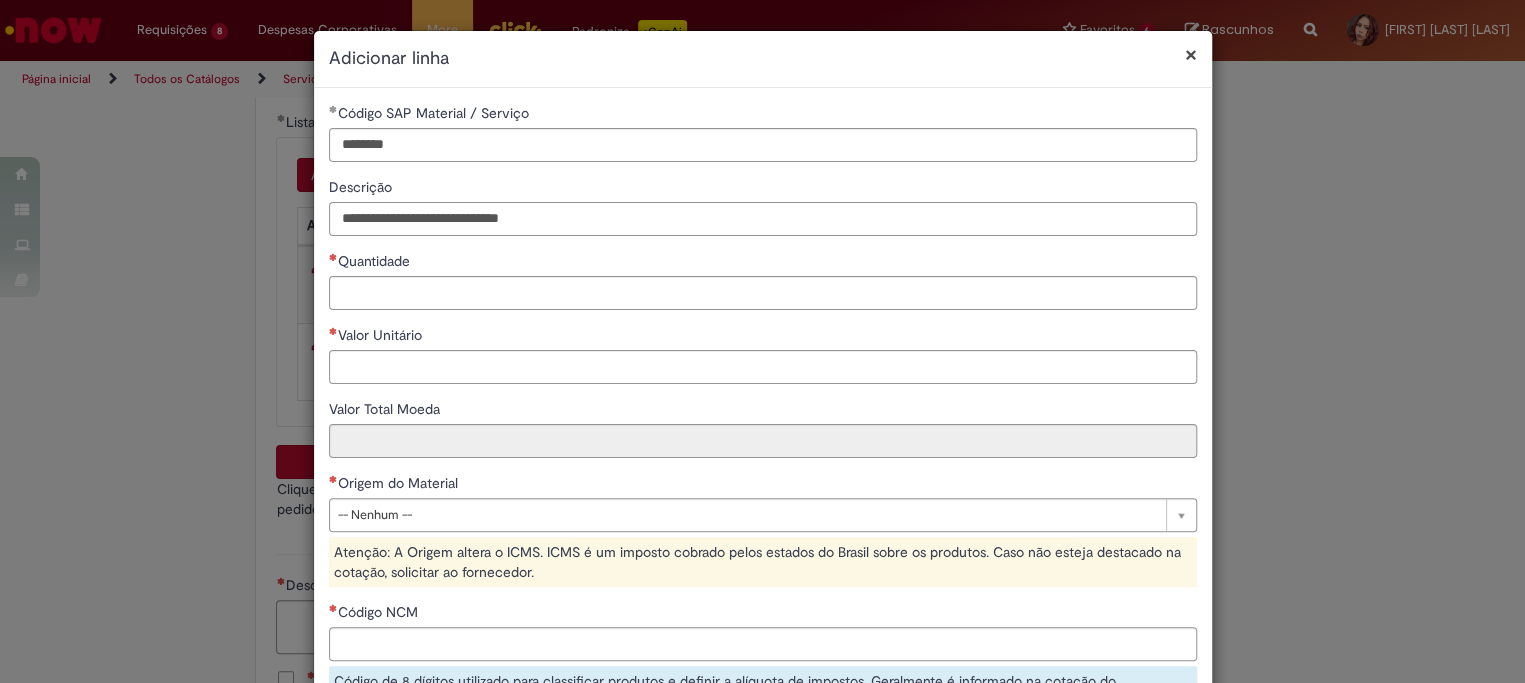 type on "**********" 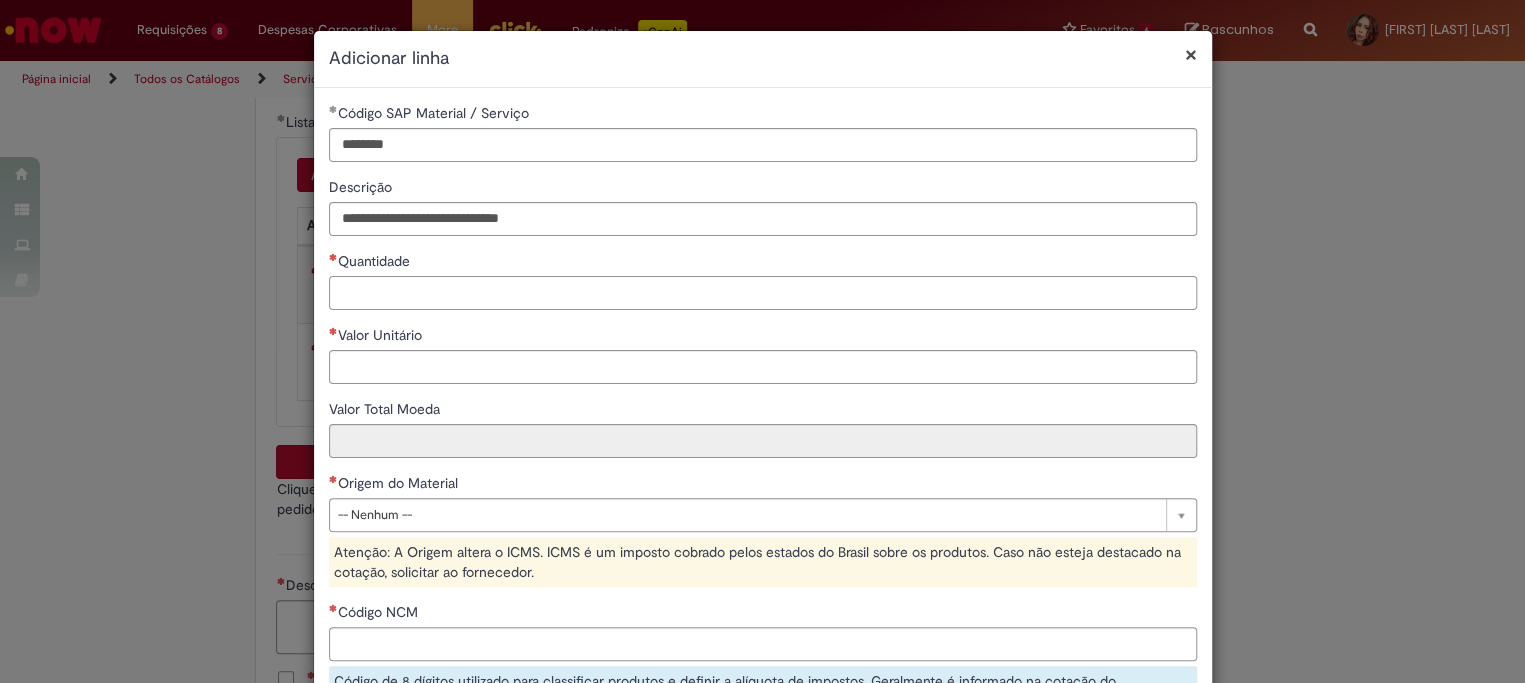click on "Quantidade" at bounding box center (763, 293) 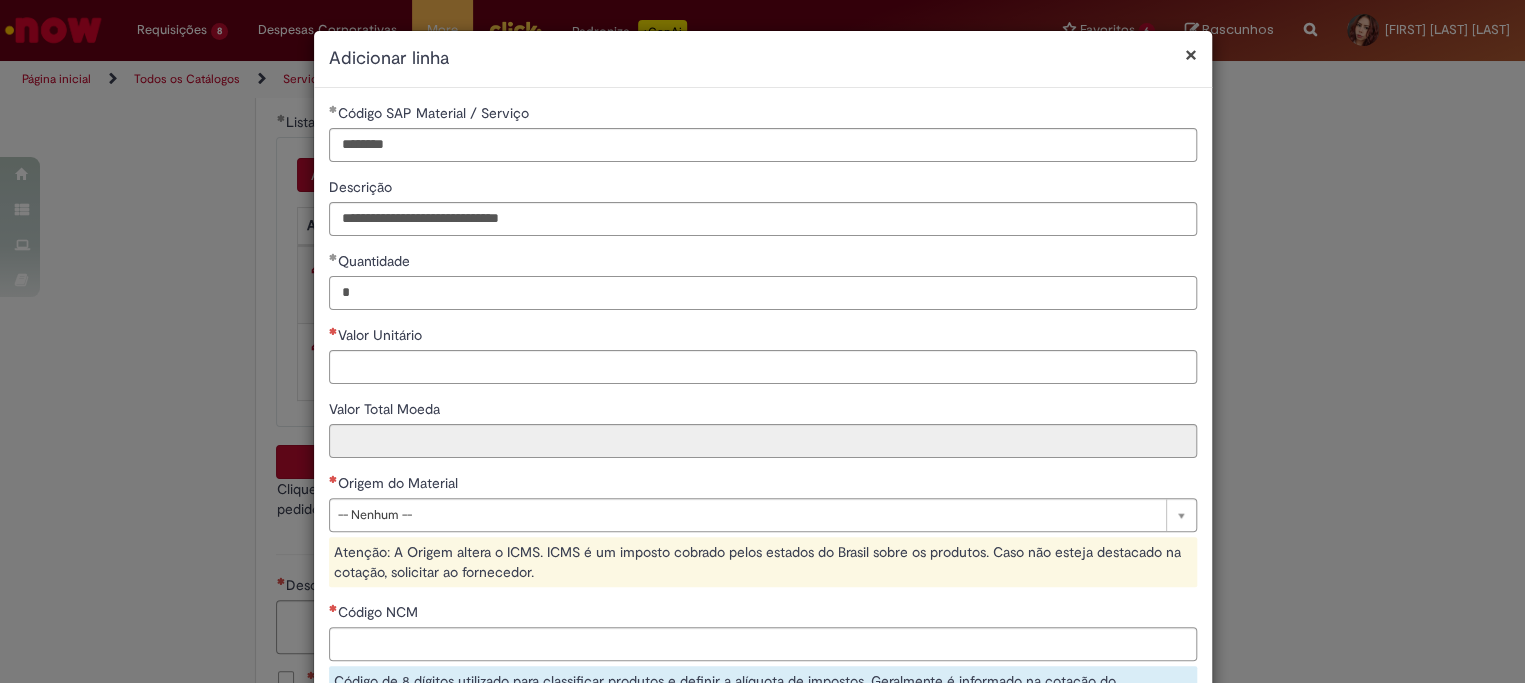 type on "*" 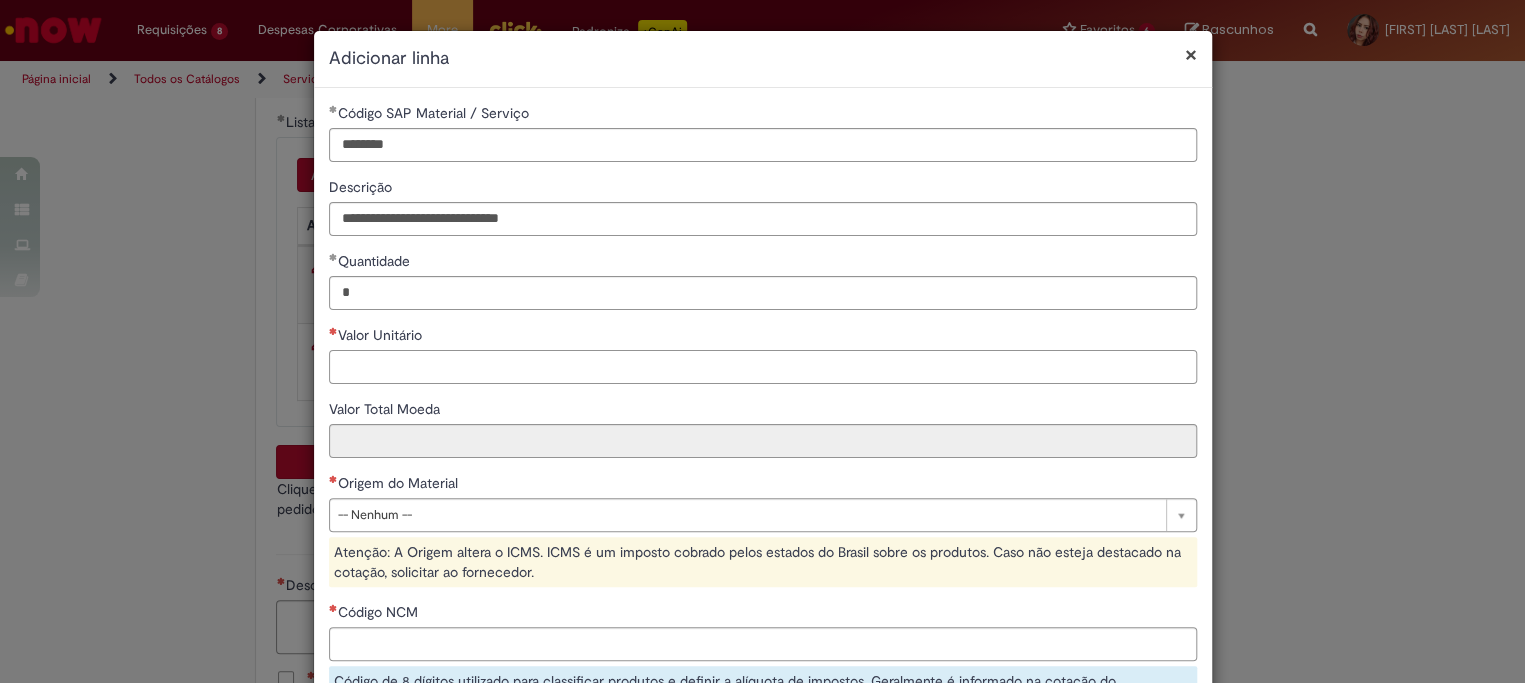 click on "Valor Unitário" at bounding box center [763, 367] 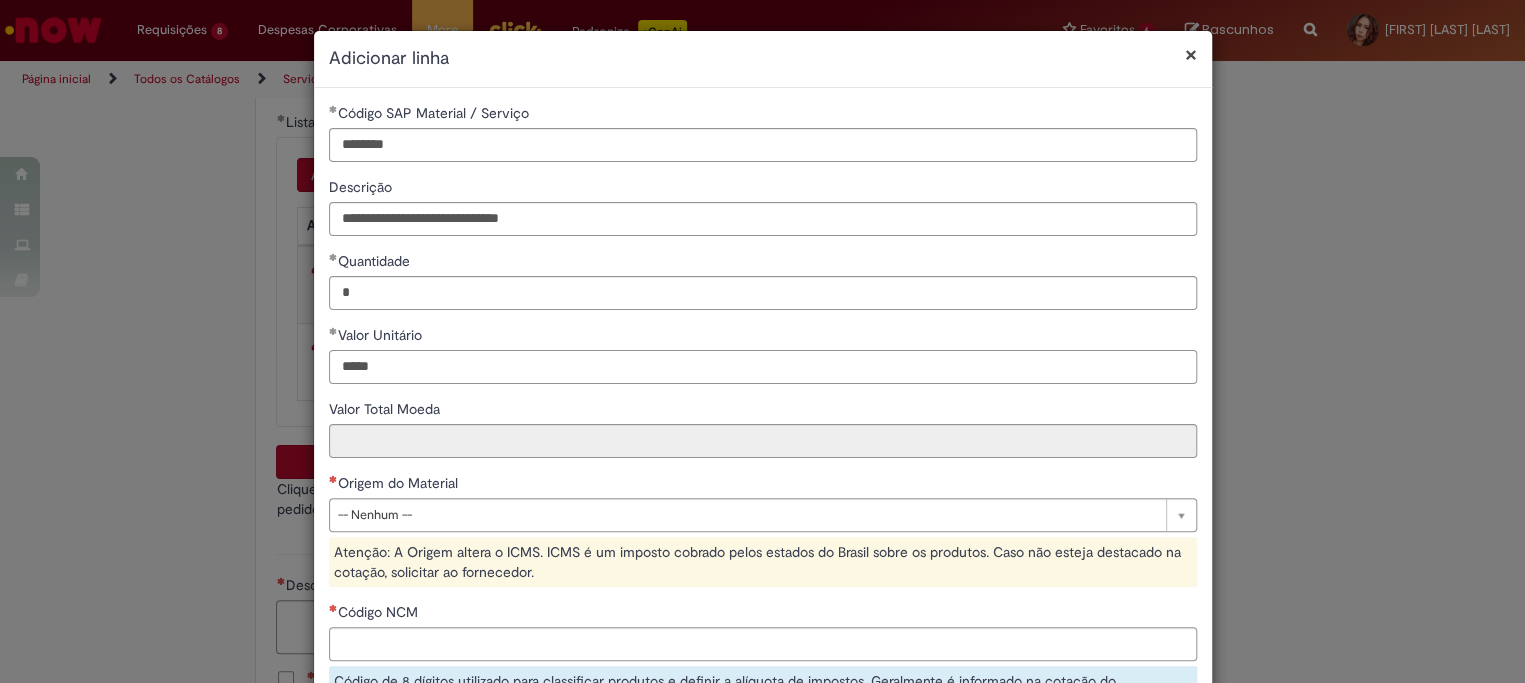 type on "*****" 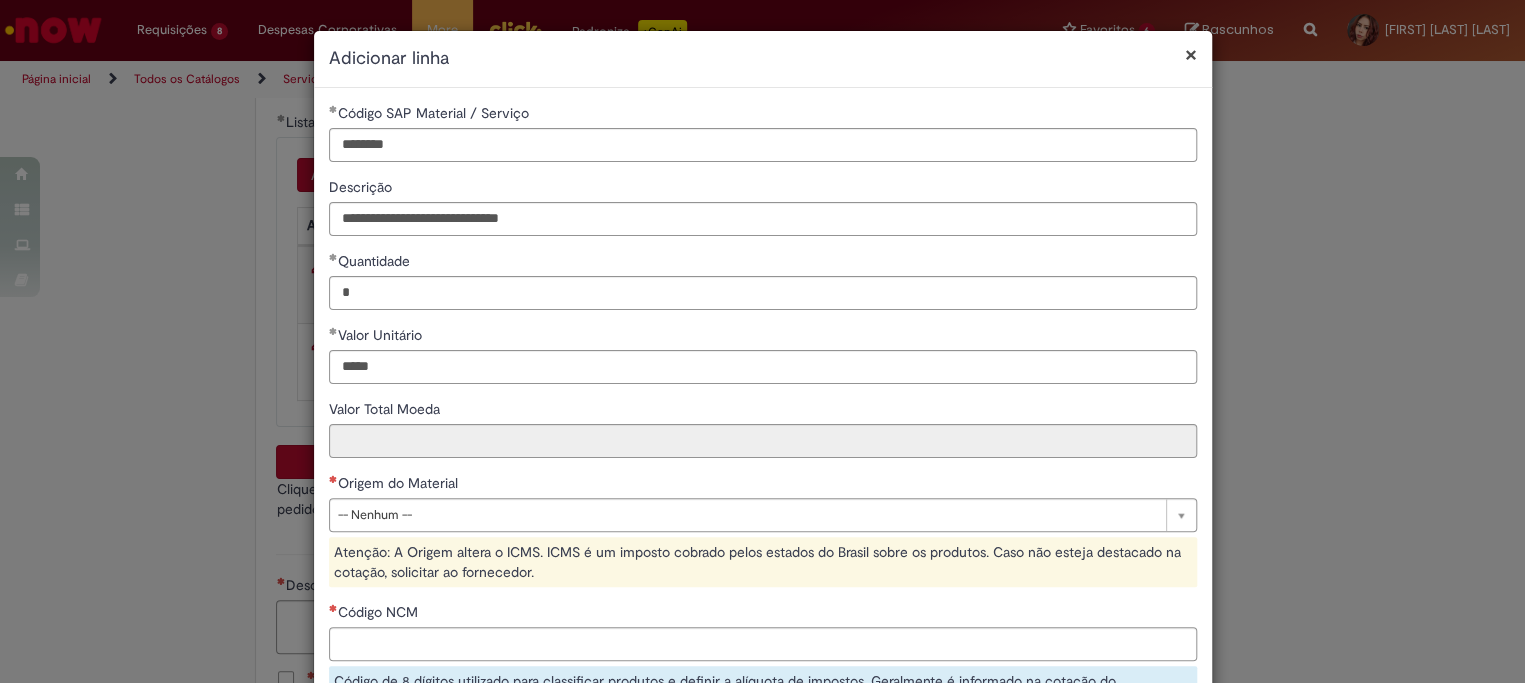 type on "*****" 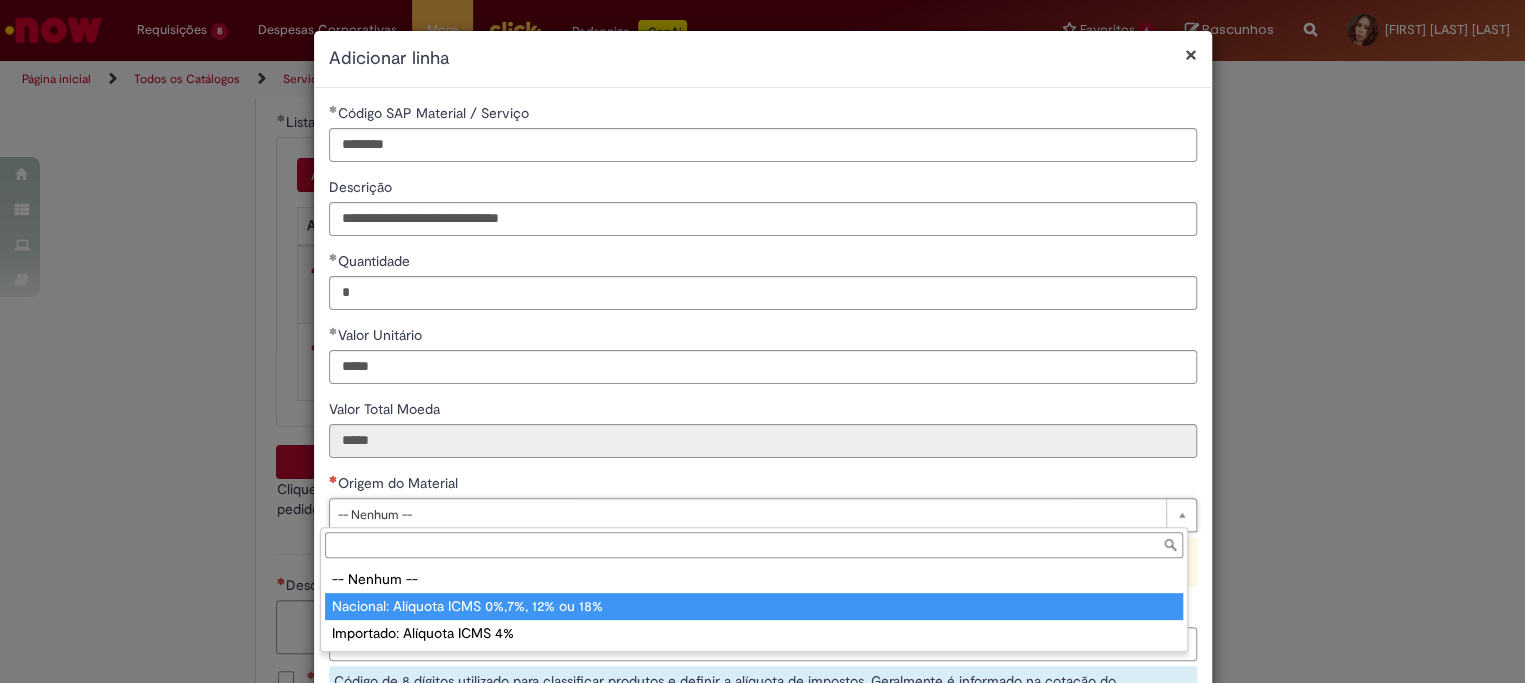 type on "**********" 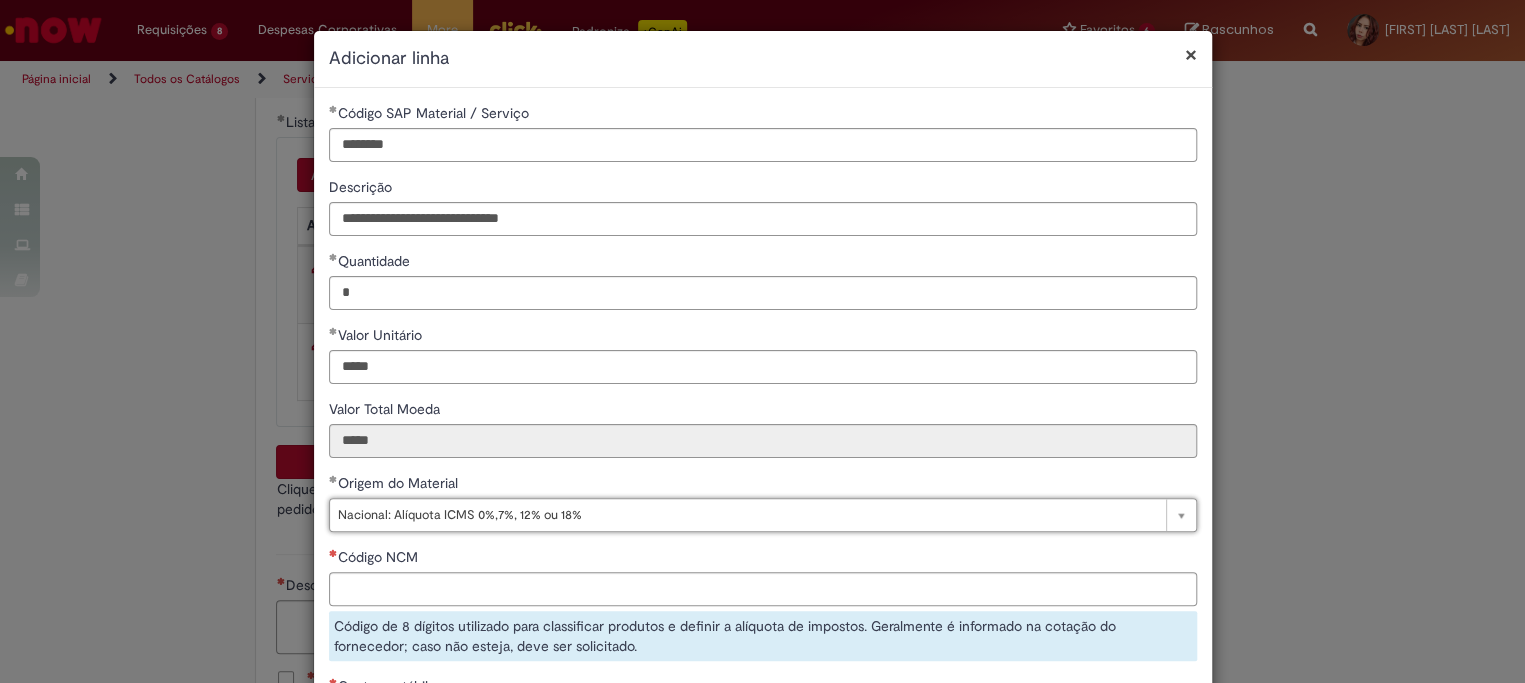 click on "Código NCM" at bounding box center [380, 557] 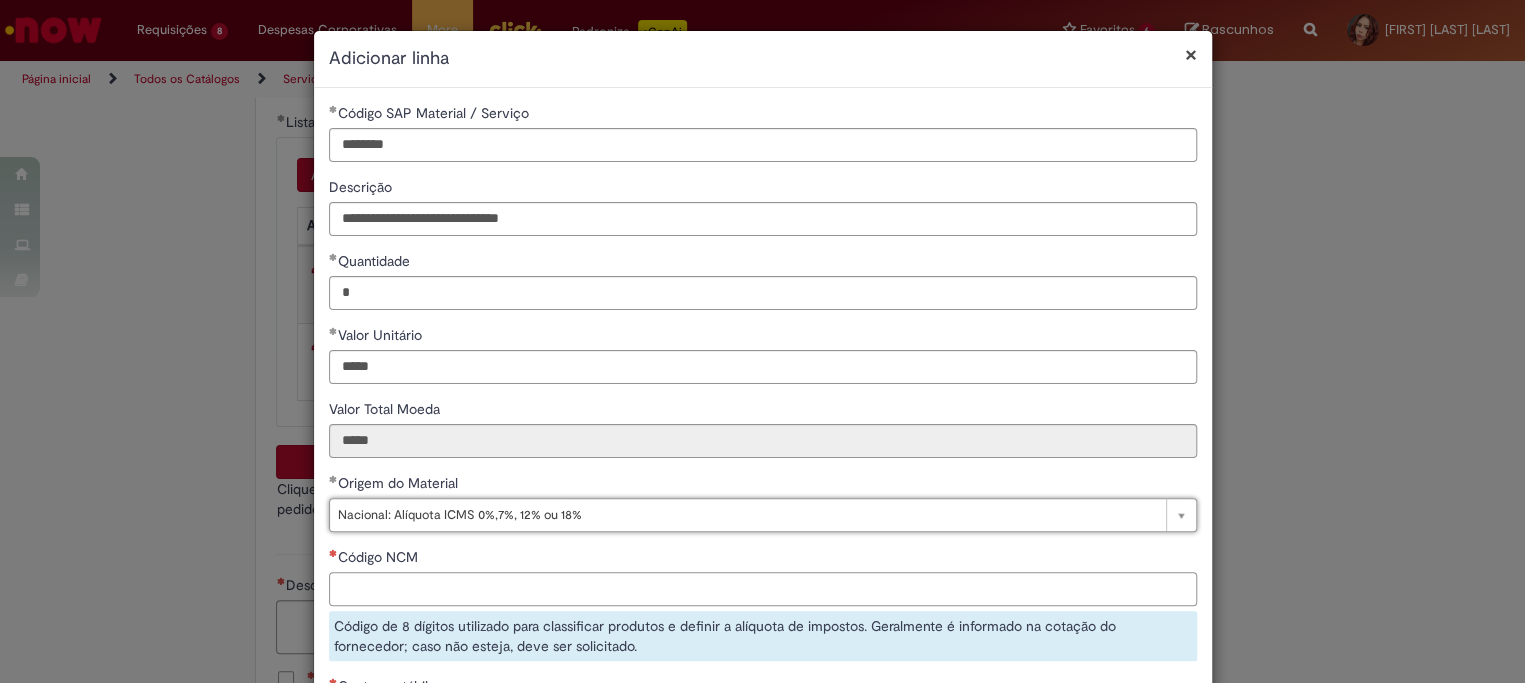 click on "Código NCM" at bounding box center [763, 589] 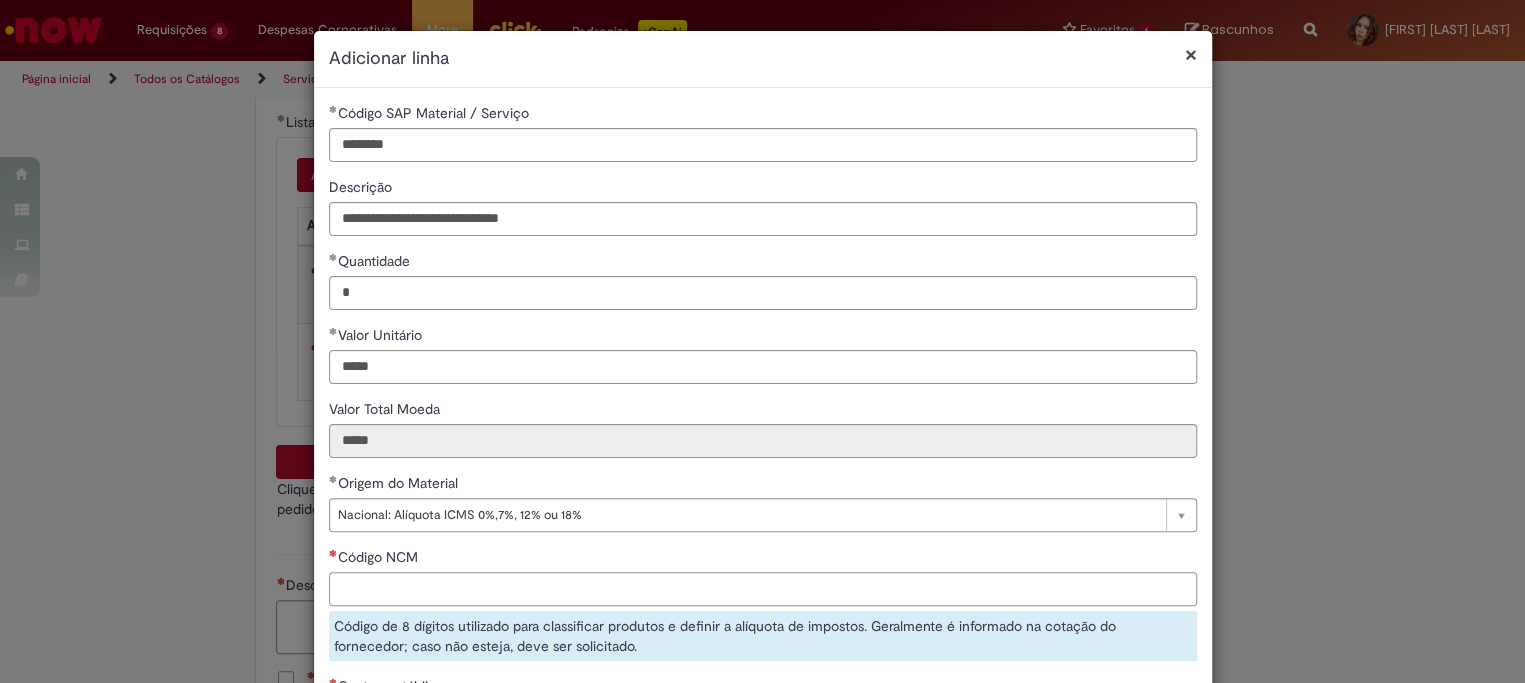 paste on "********" 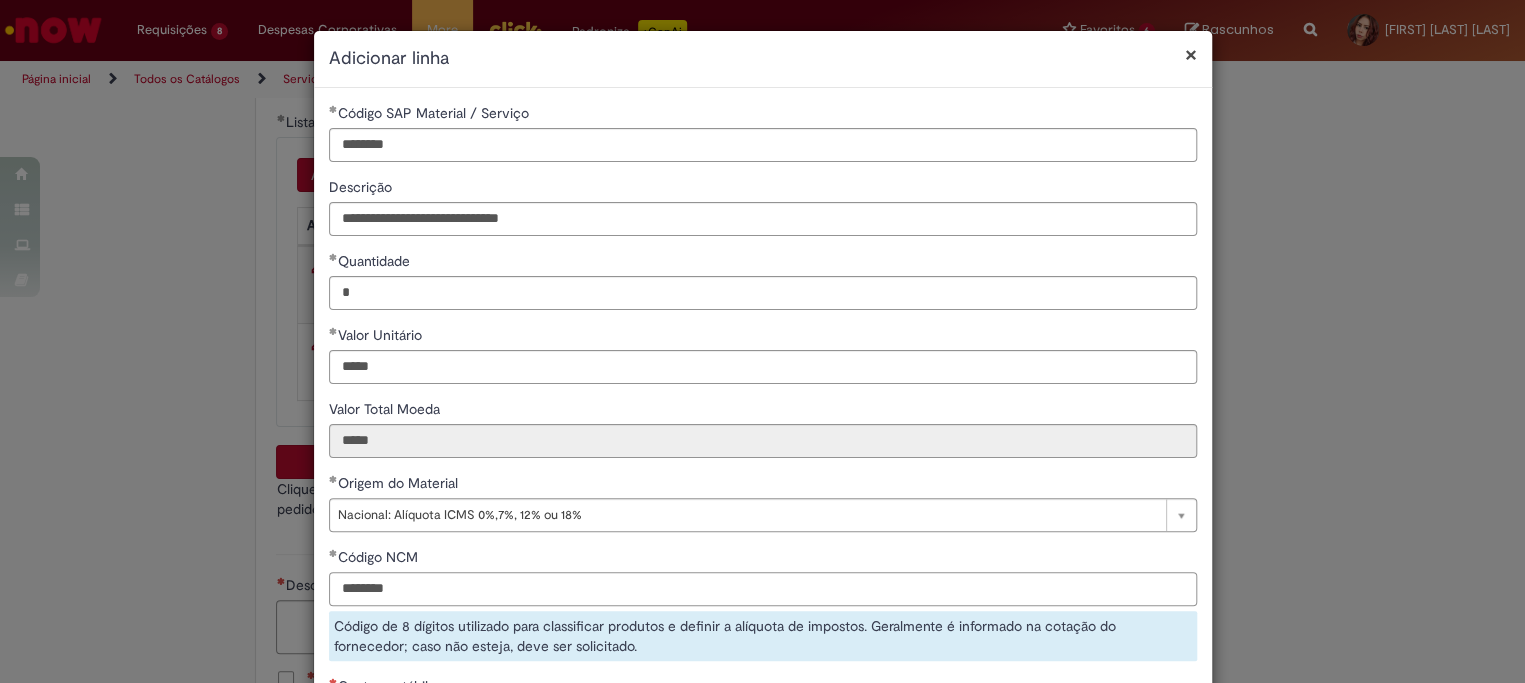scroll, scrollTop: 250, scrollLeft: 0, axis: vertical 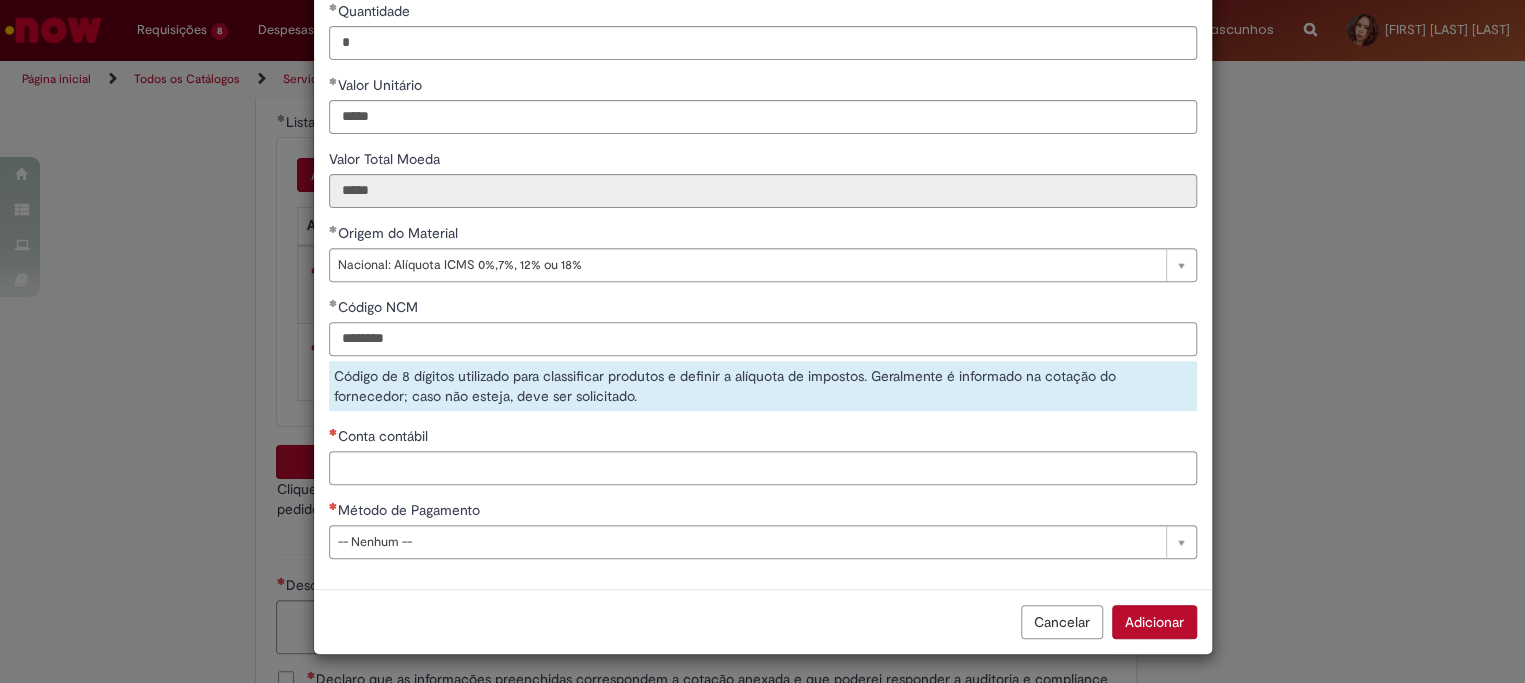 type on "********" 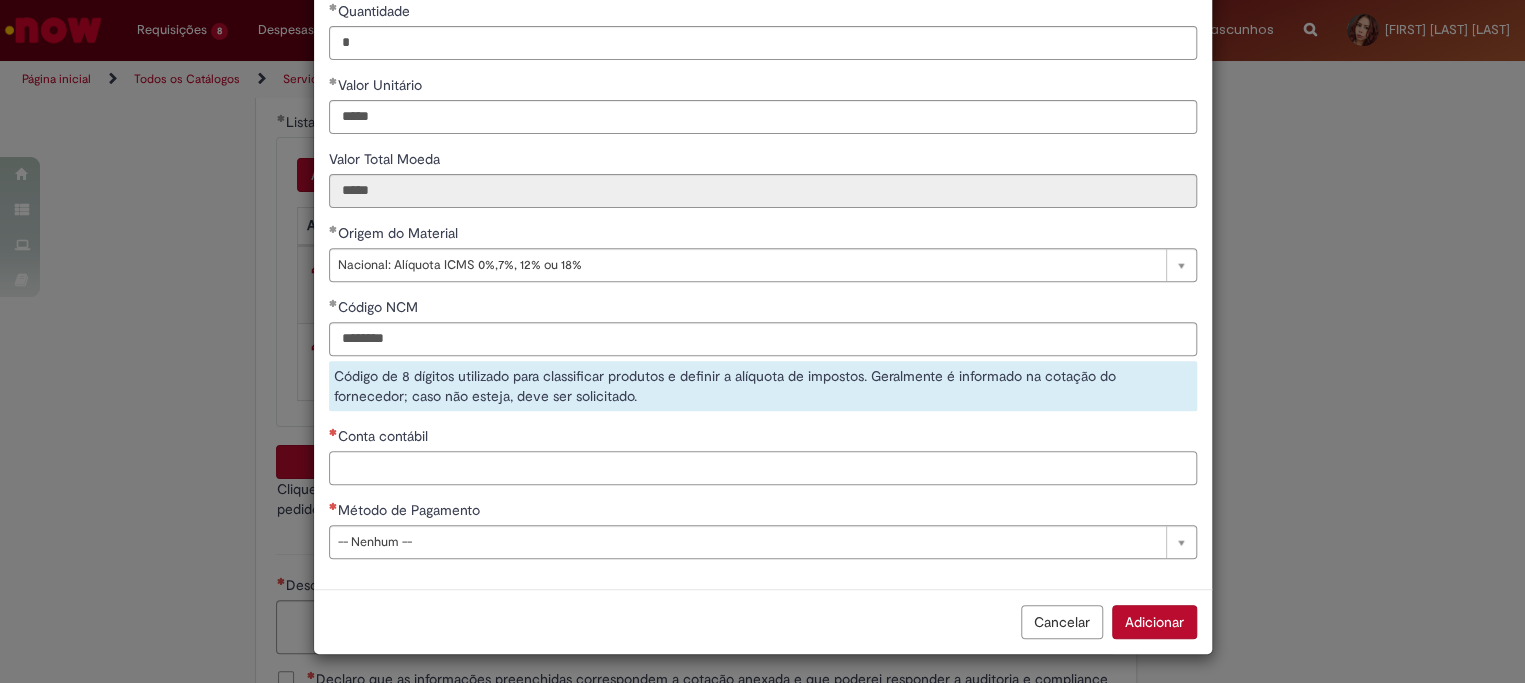 click on "Conta contábil" at bounding box center (763, 468) 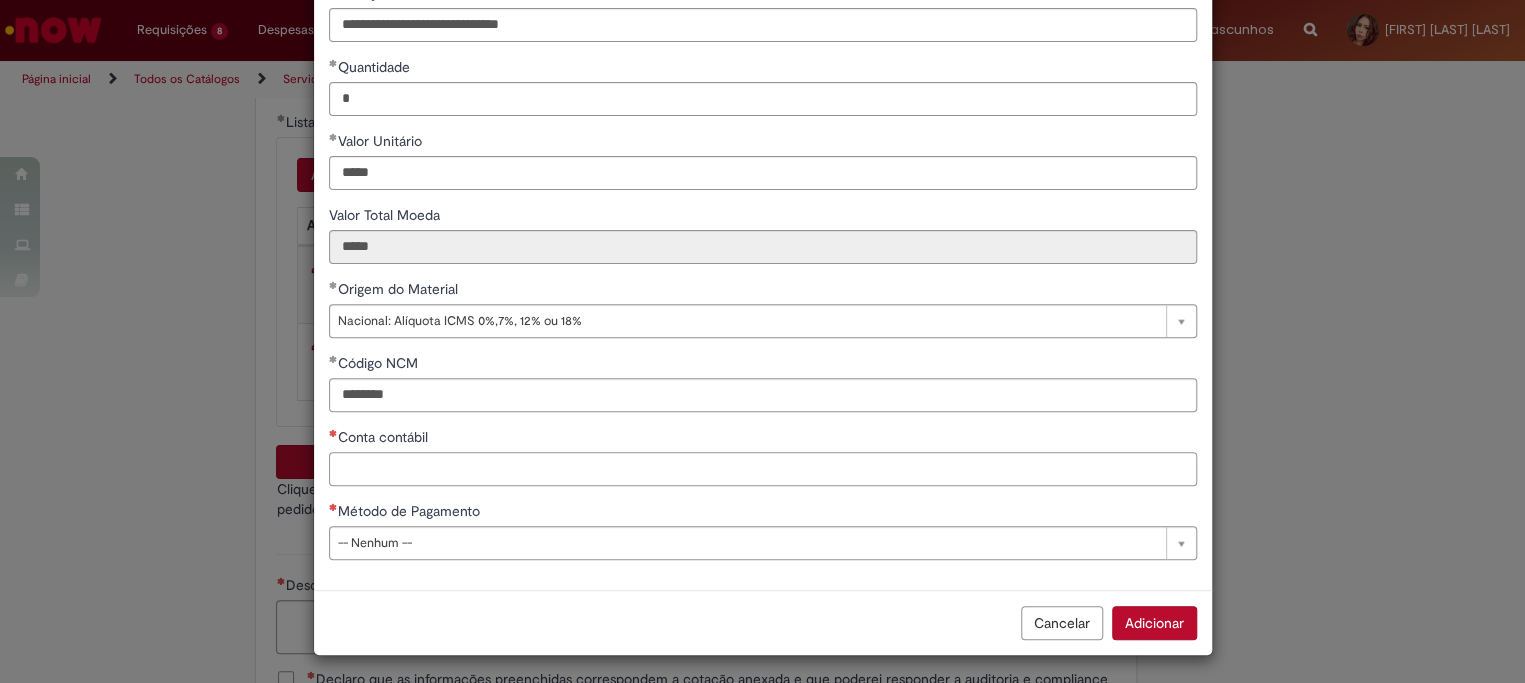 paste on "********" 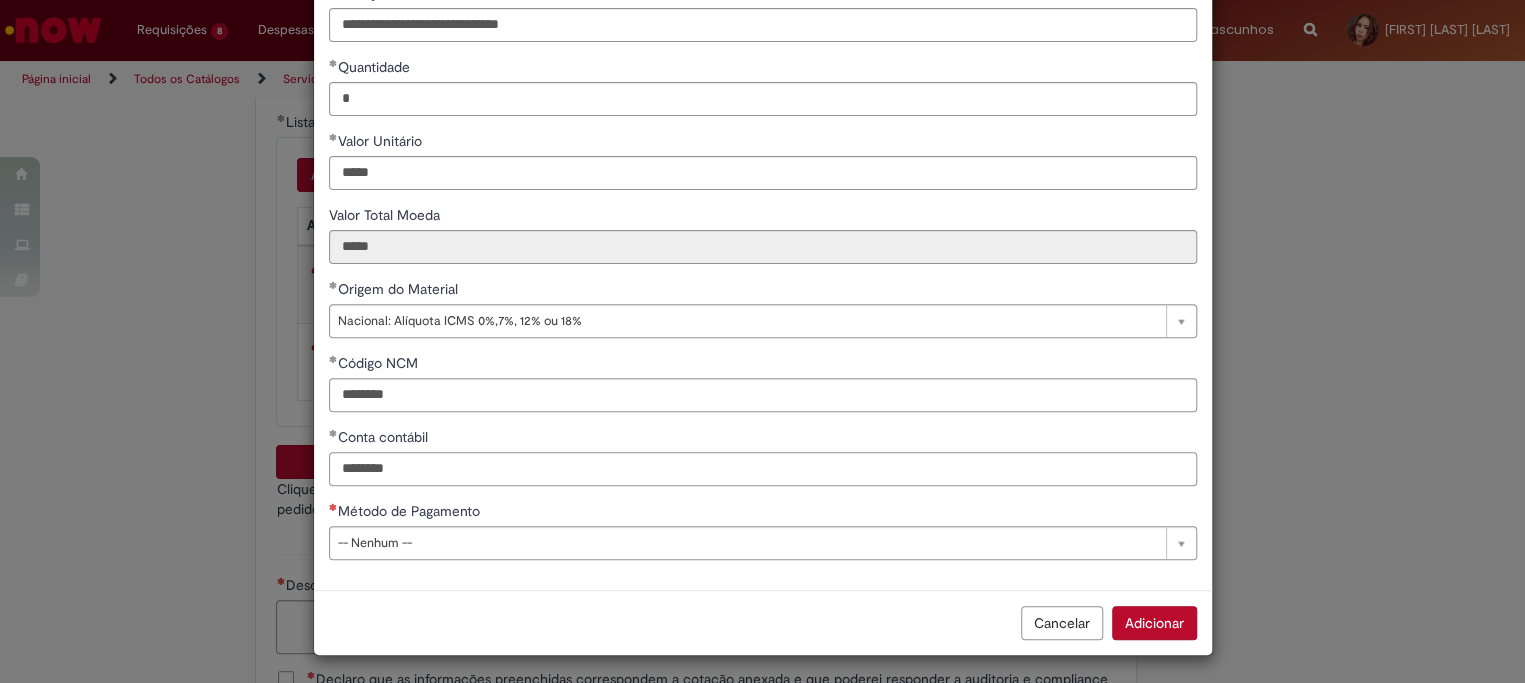 type on "********" 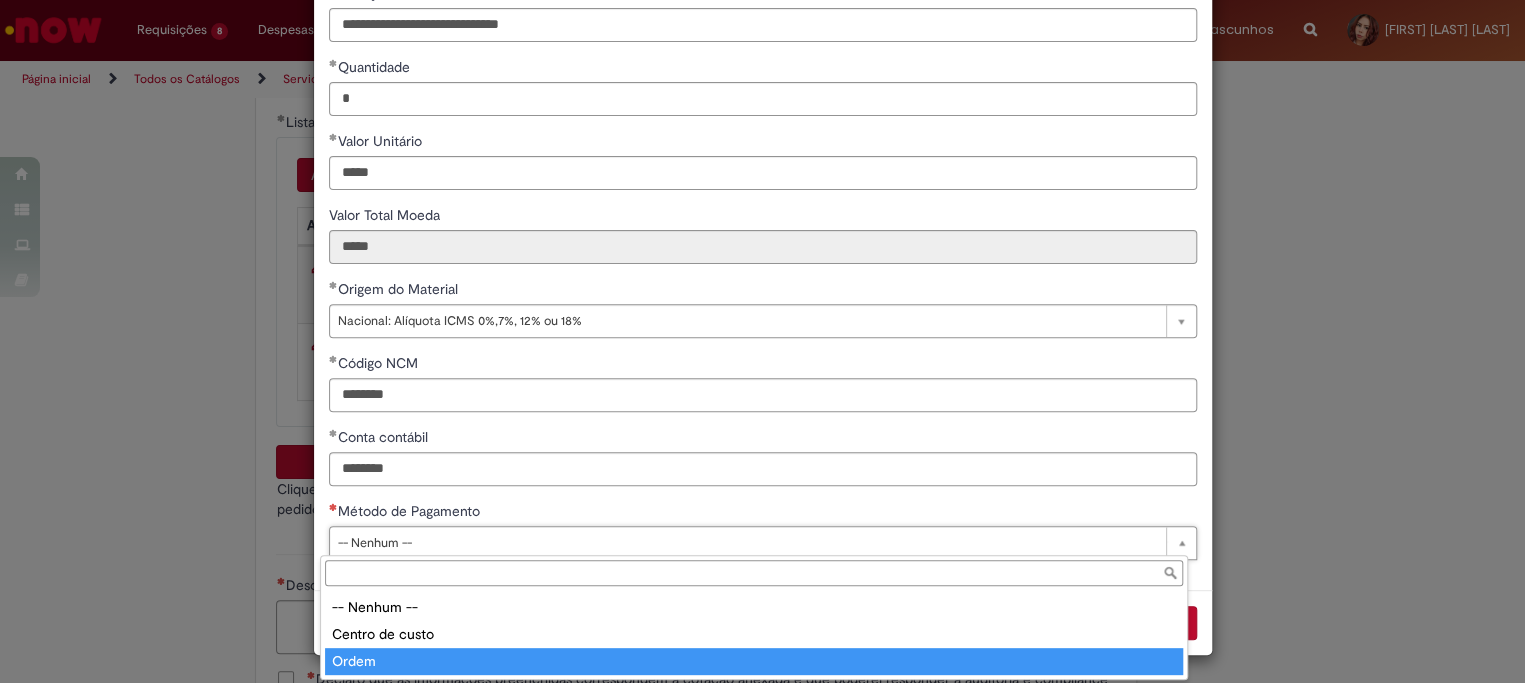 type on "*****" 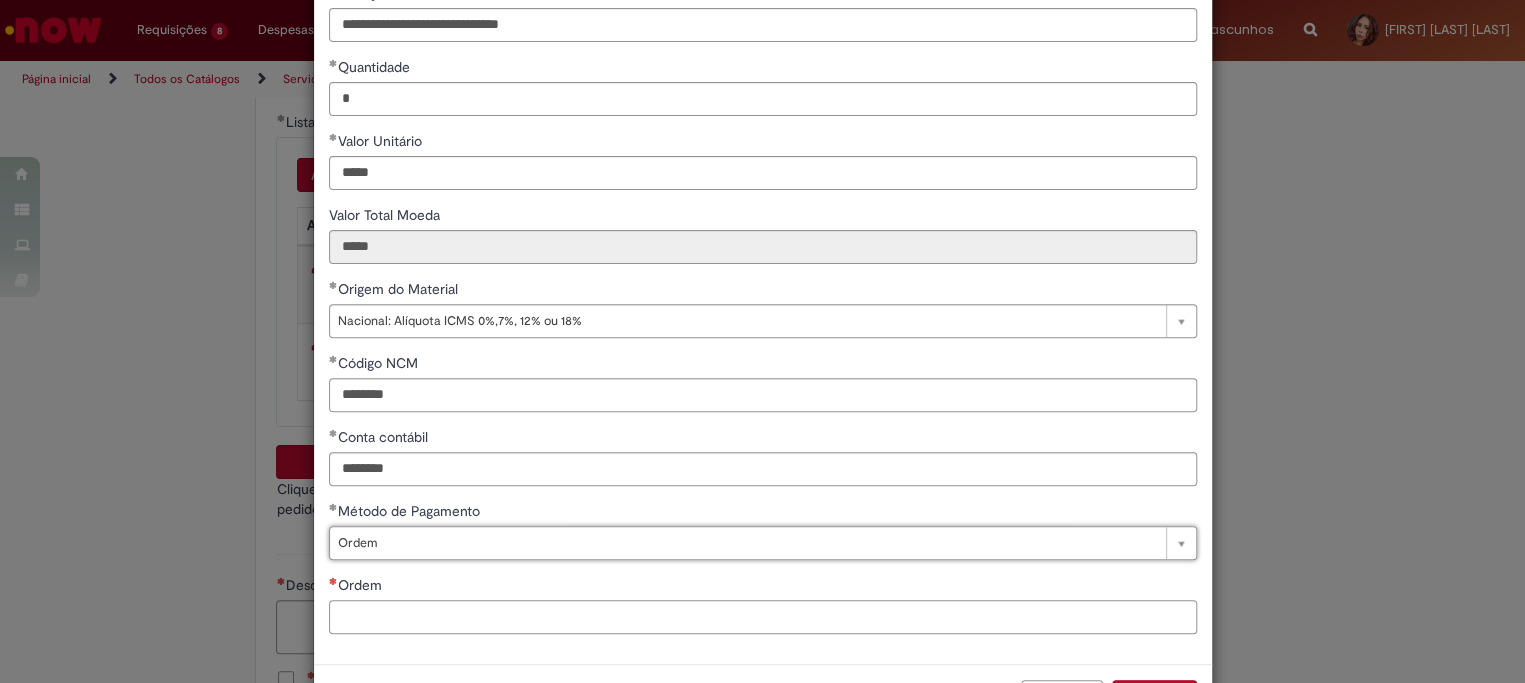 click on "Ordem" at bounding box center [763, 617] 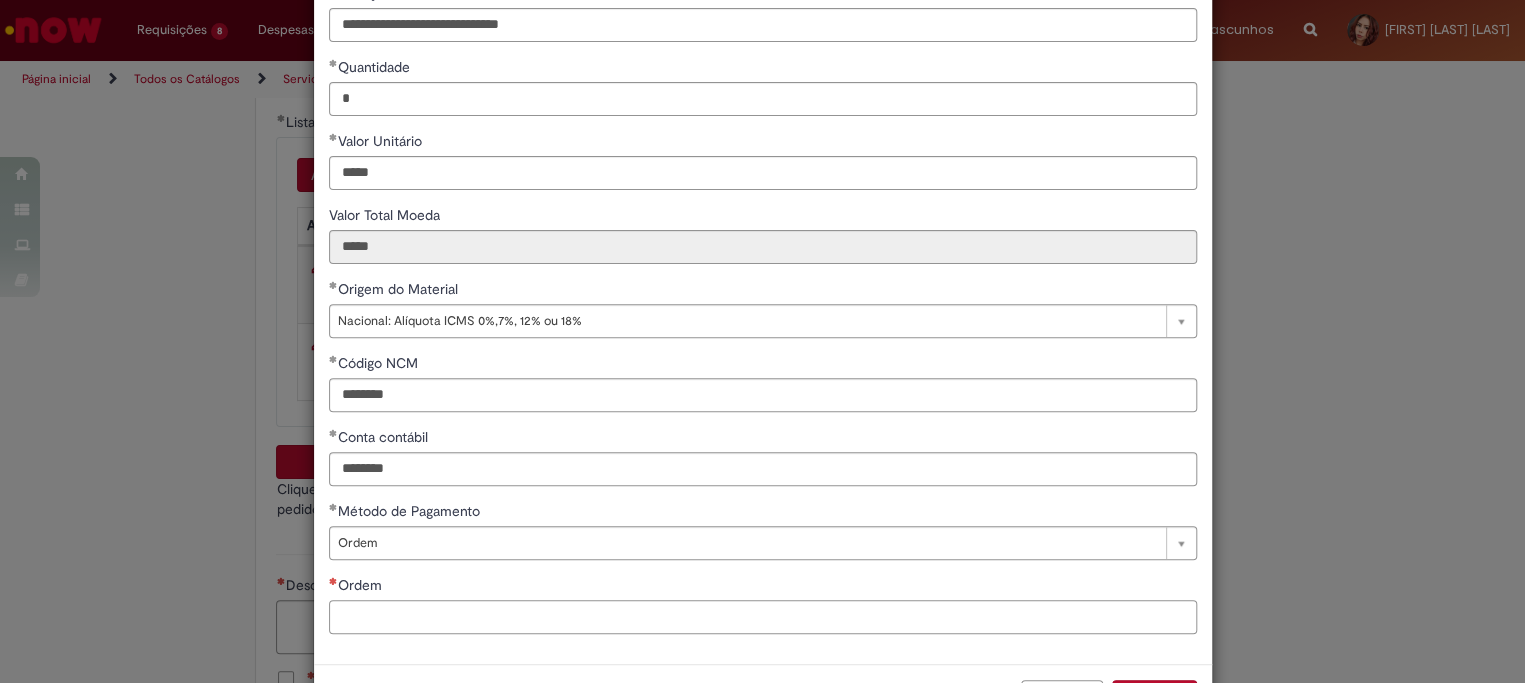 paste on "**********" 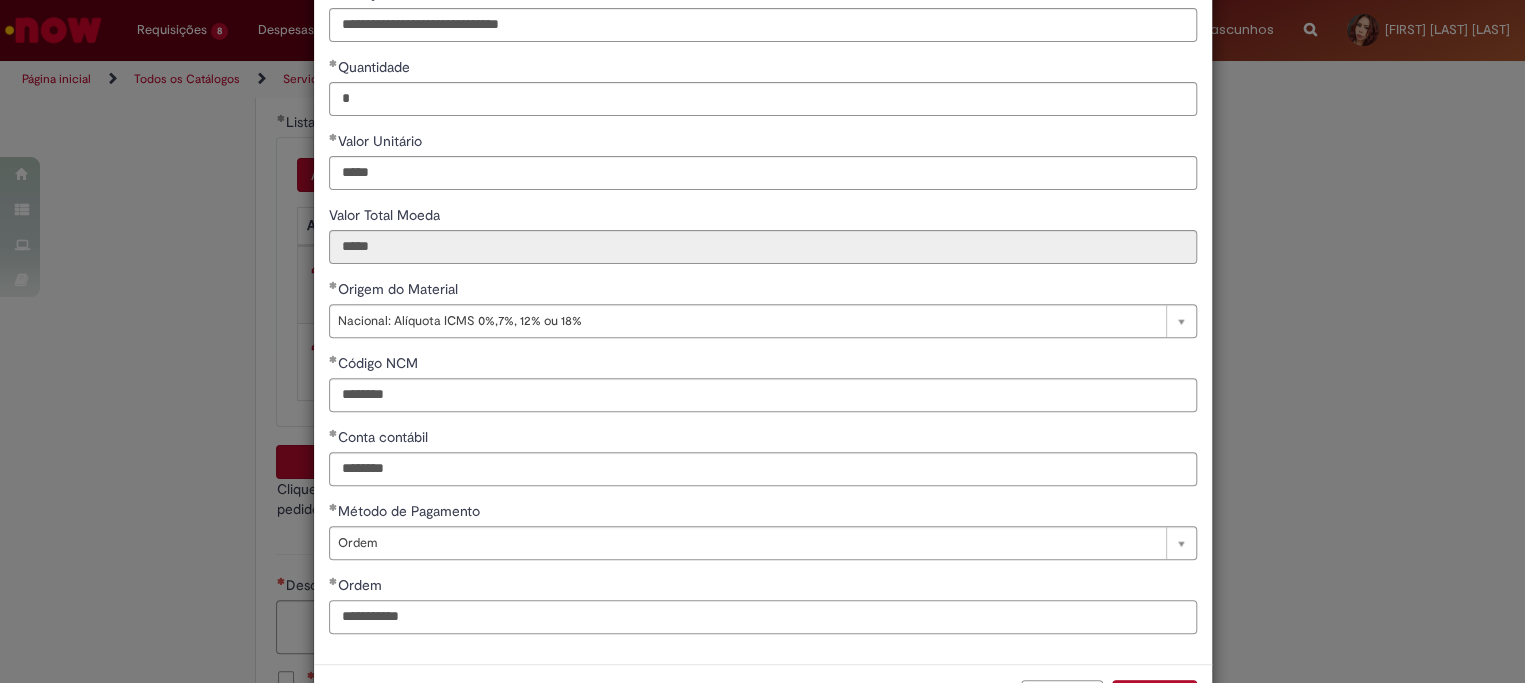 scroll, scrollTop: 269, scrollLeft: 0, axis: vertical 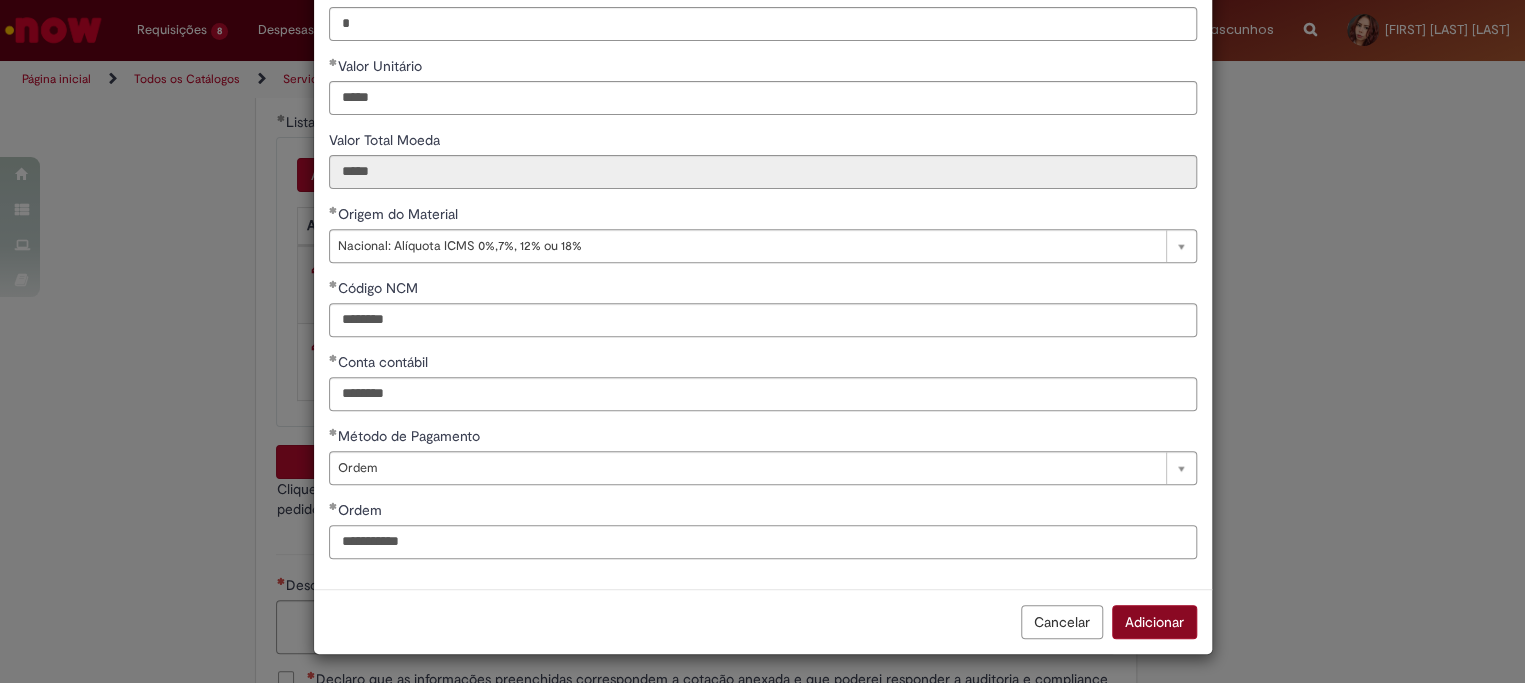 type on "**********" 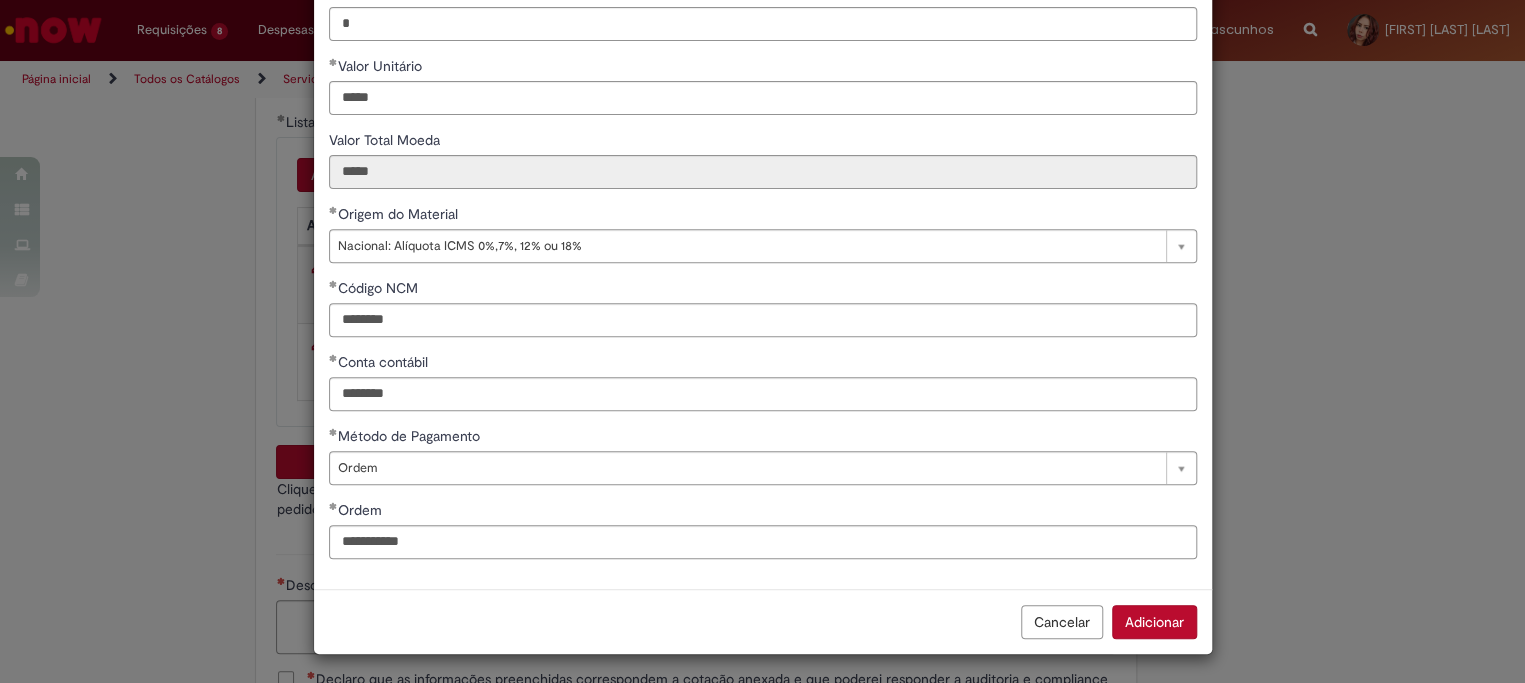 click on "Adicionar" at bounding box center (1154, 622) 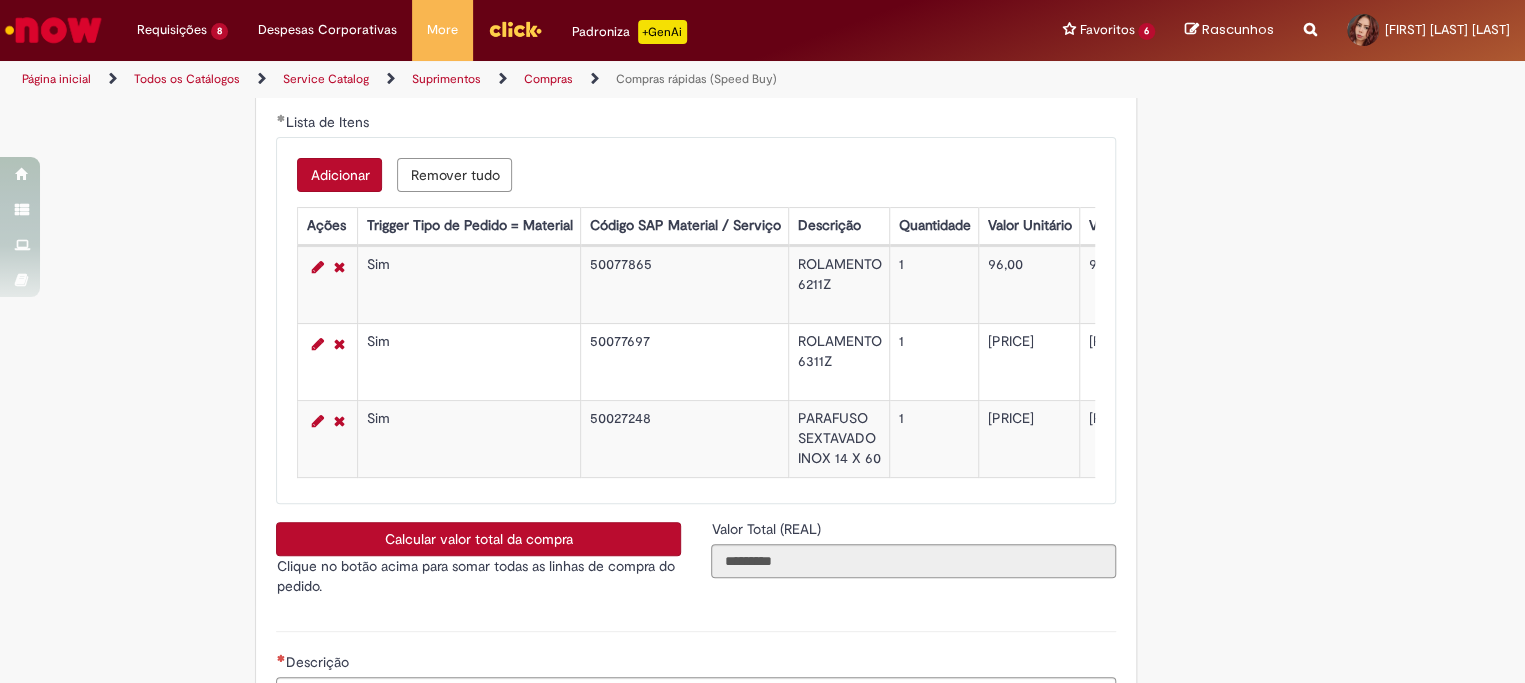 click on "Calcular valor total da compra" at bounding box center [478, 539] 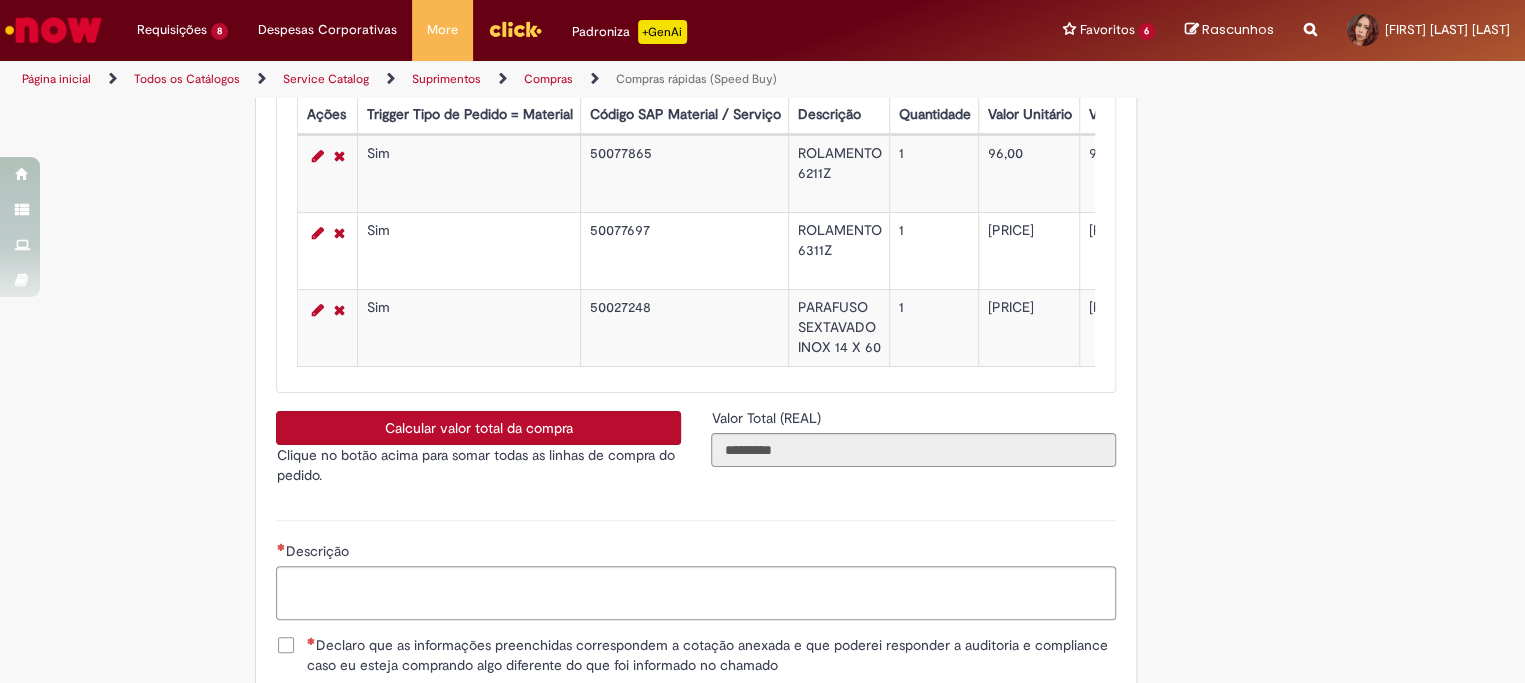 scroll, scrollTop: 3555, scrollLeft: 0, axis: vertical 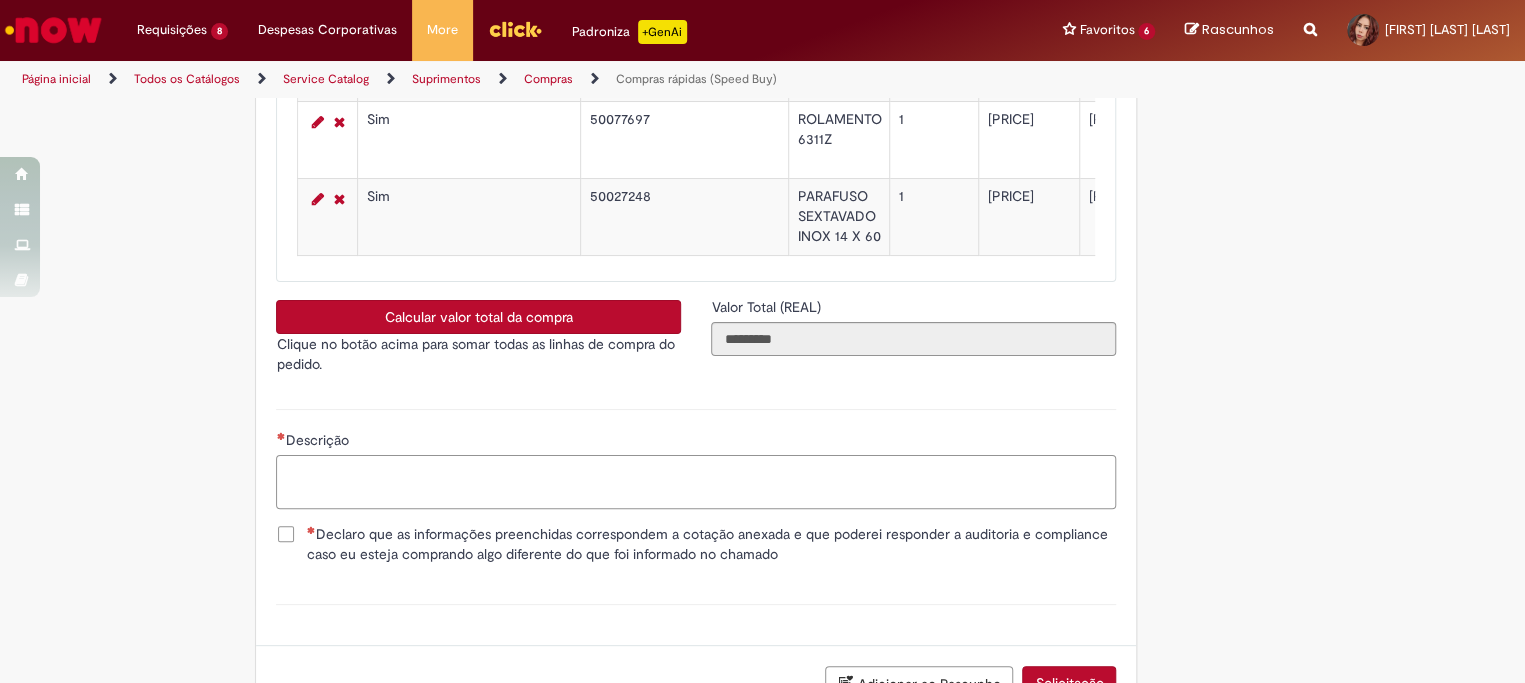 click on "Descrição" at bounding box center [696, 482] 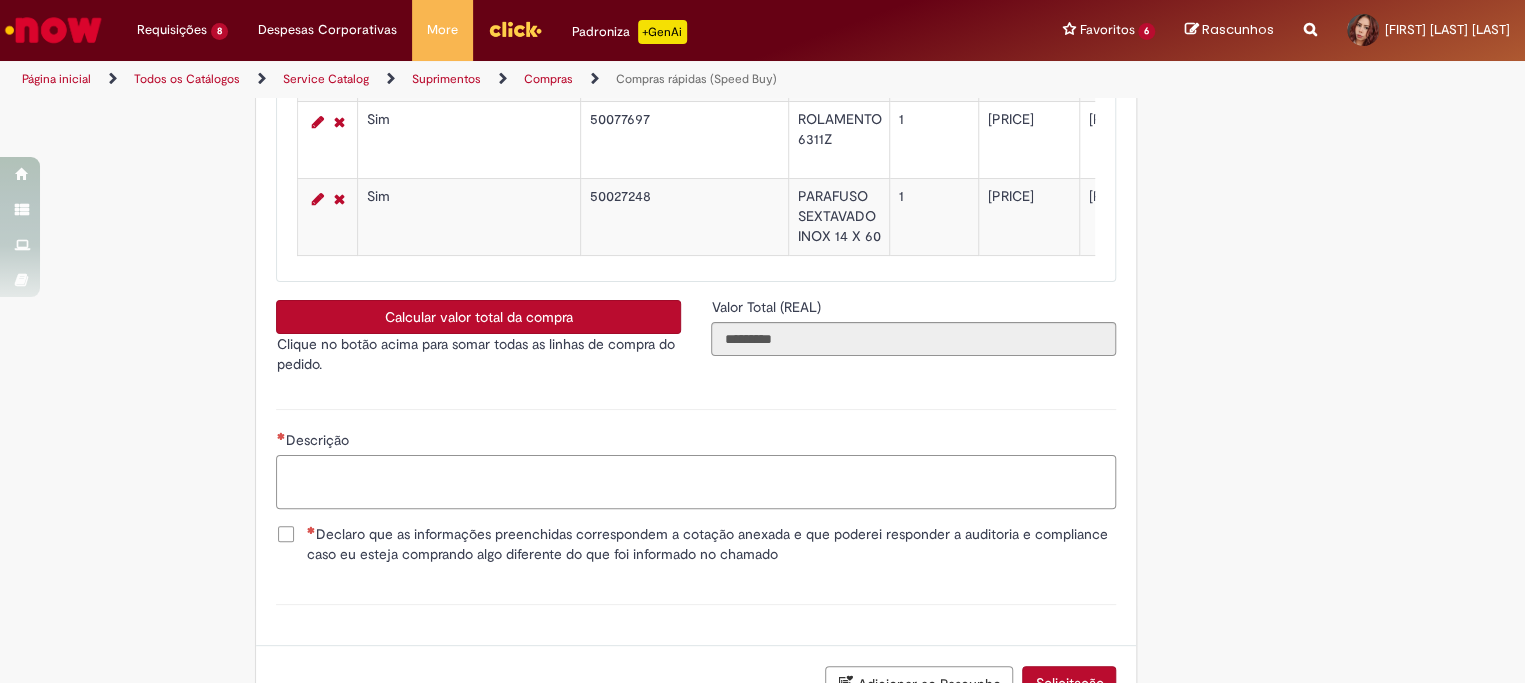 paste on "**********" 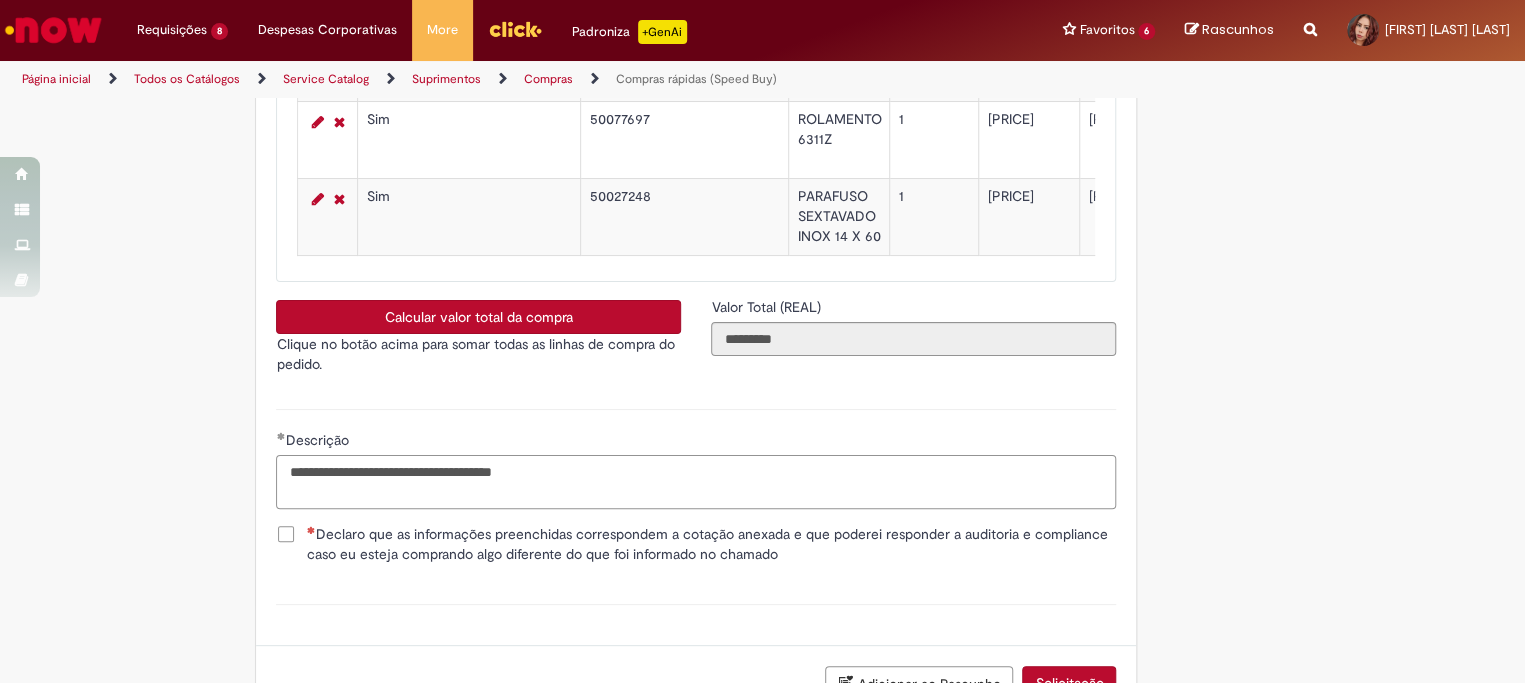 type on "**********" 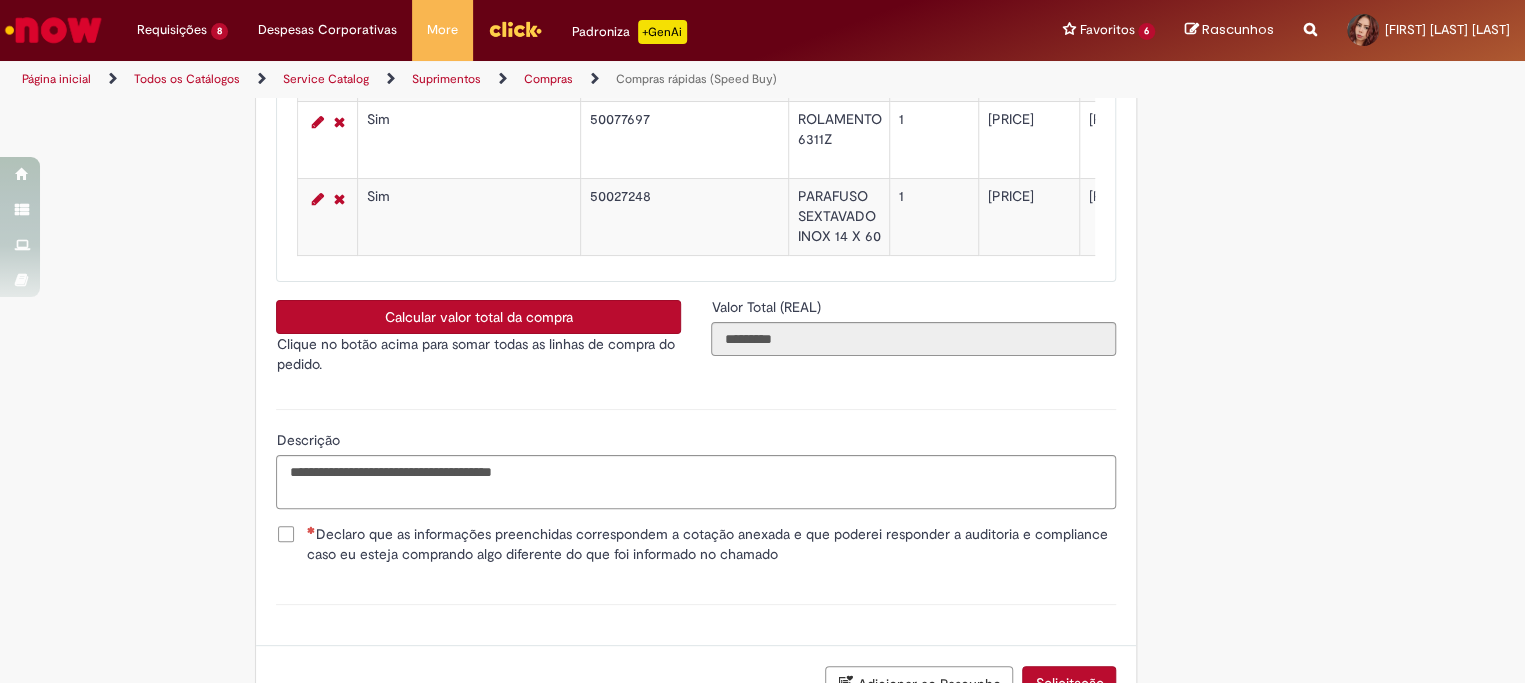 click on "Declaro que as informações preenchidas correspondem a cotação anexada e que poderei responder a auditoria e compliance caso eu esteja comprando algo diferente do que foi informado no chamado" at bounding box center (696, 546) 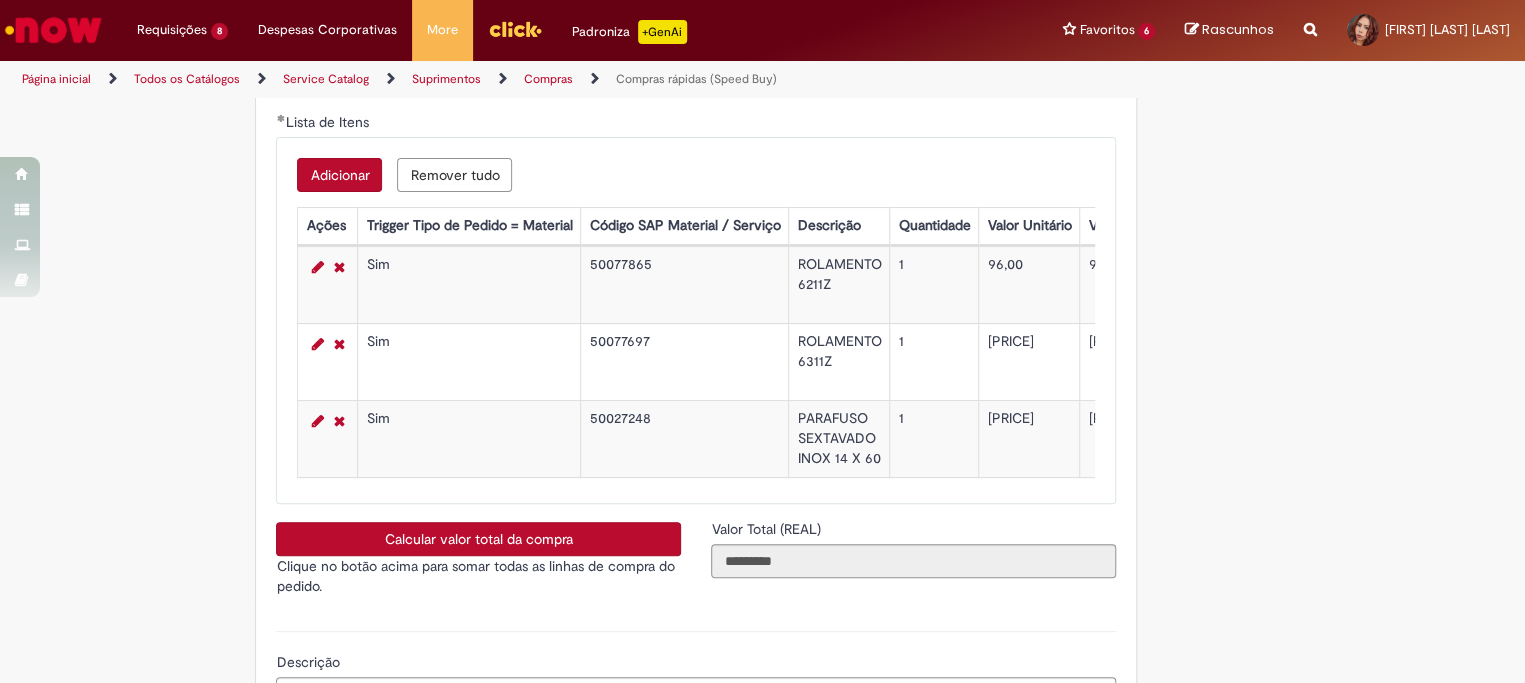 scroll, scrollTop: 3712, scrollLeft: 0, axis: vertical 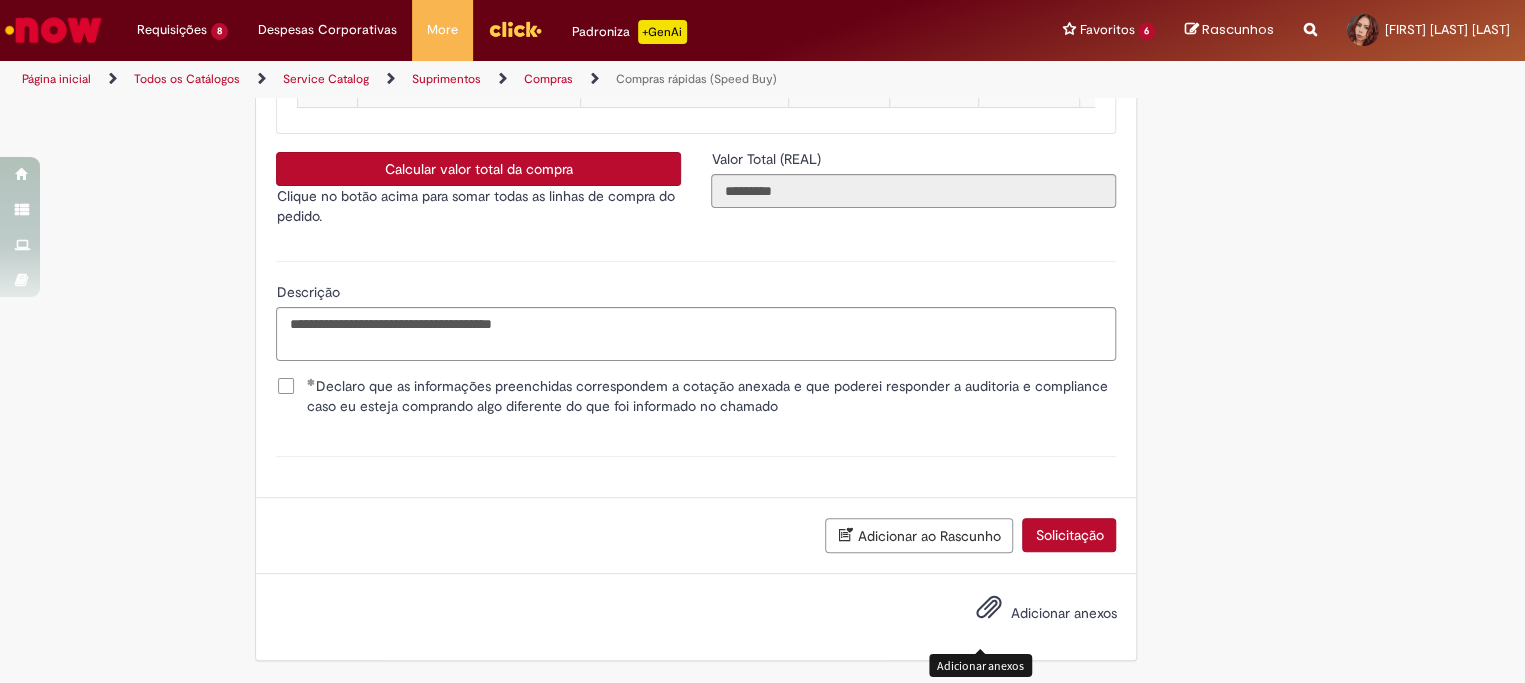 click on "Adicionar anexos" at bounding box center (1063, 613) 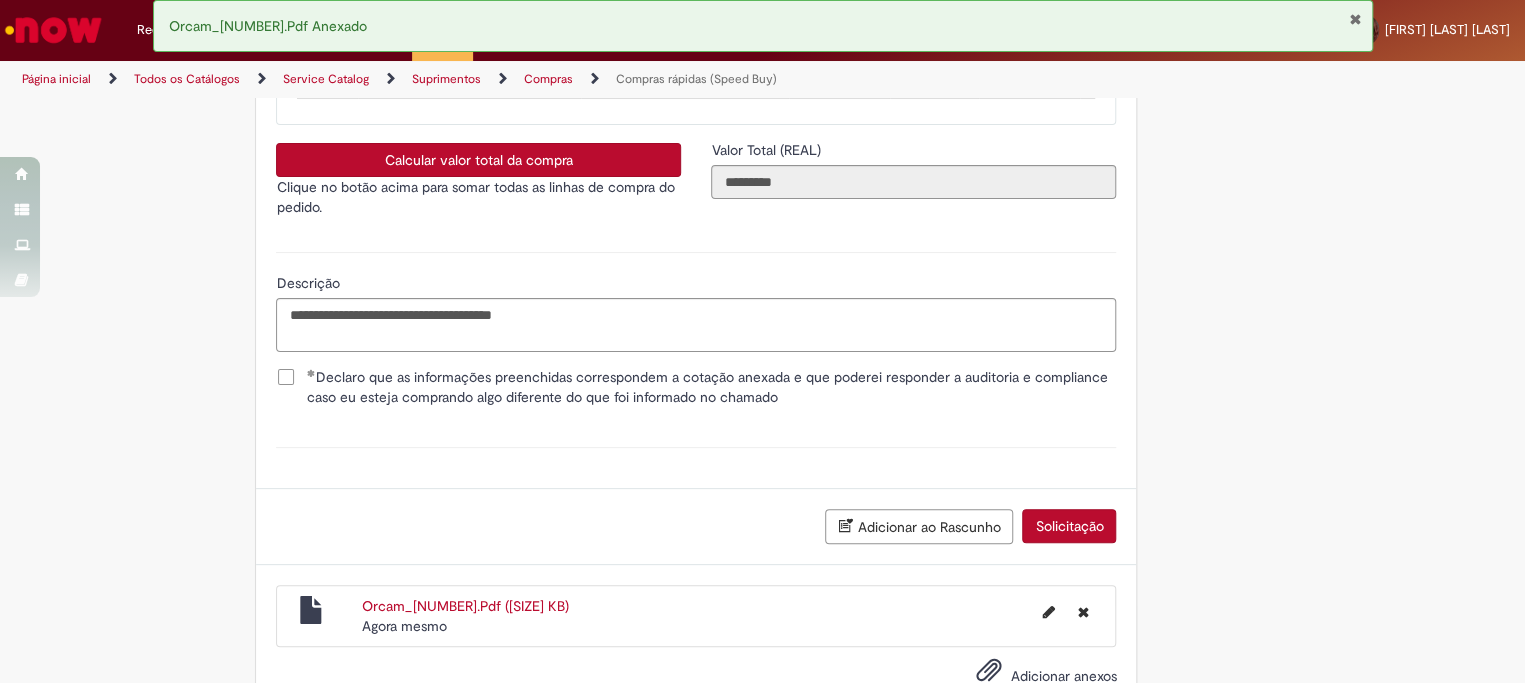 scroll, scrollTop: 3784, scrollLeft: 0, axis: vertical 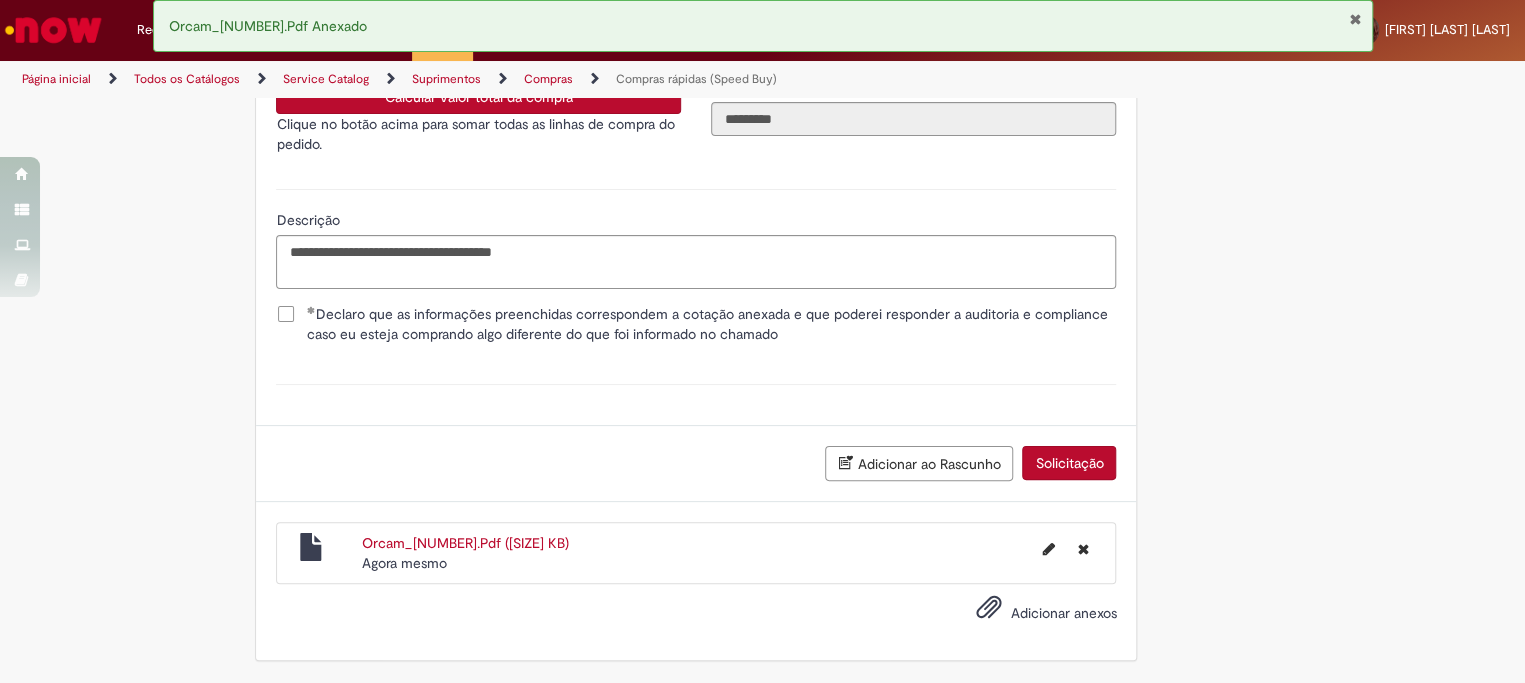 click on "Solicitação" at bounding box center (1069, 463) 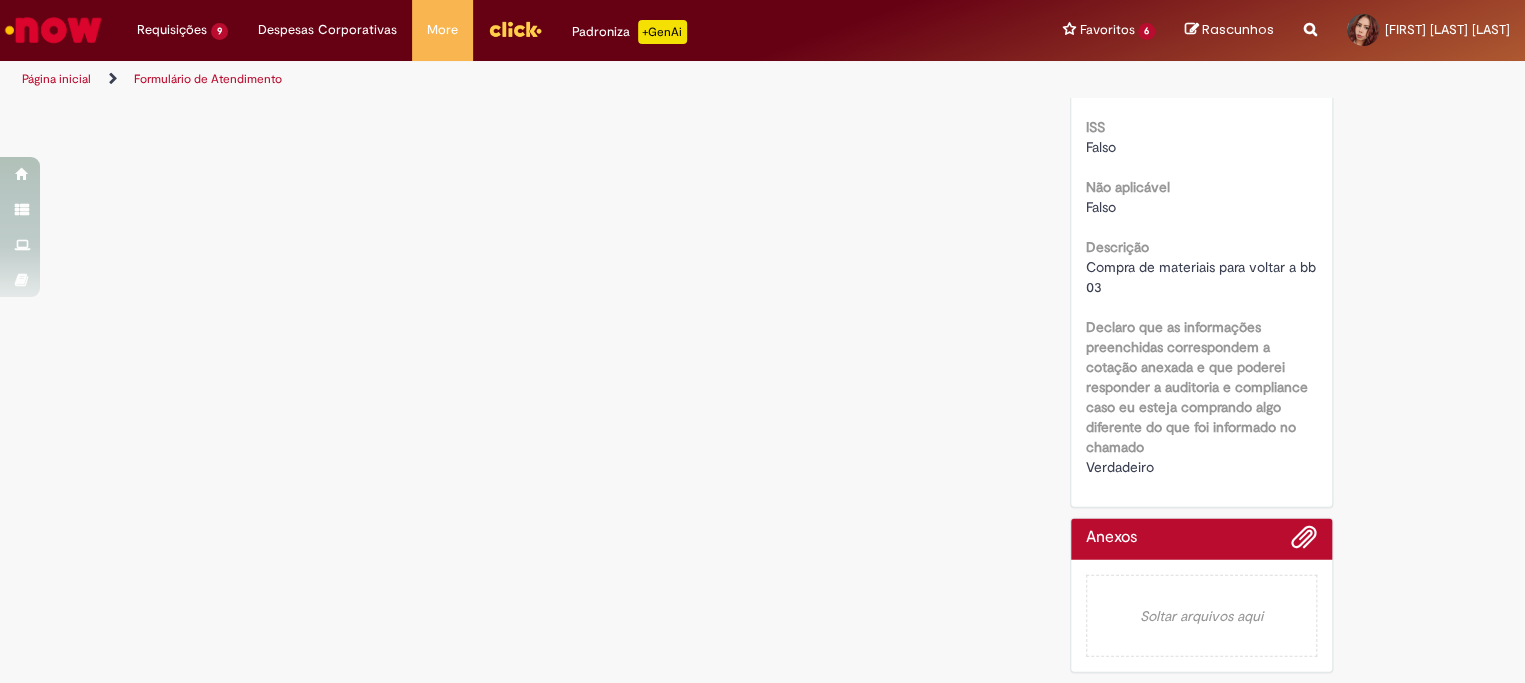 scroll, scrollTop: 0, scrollLeft: 0, axis: both 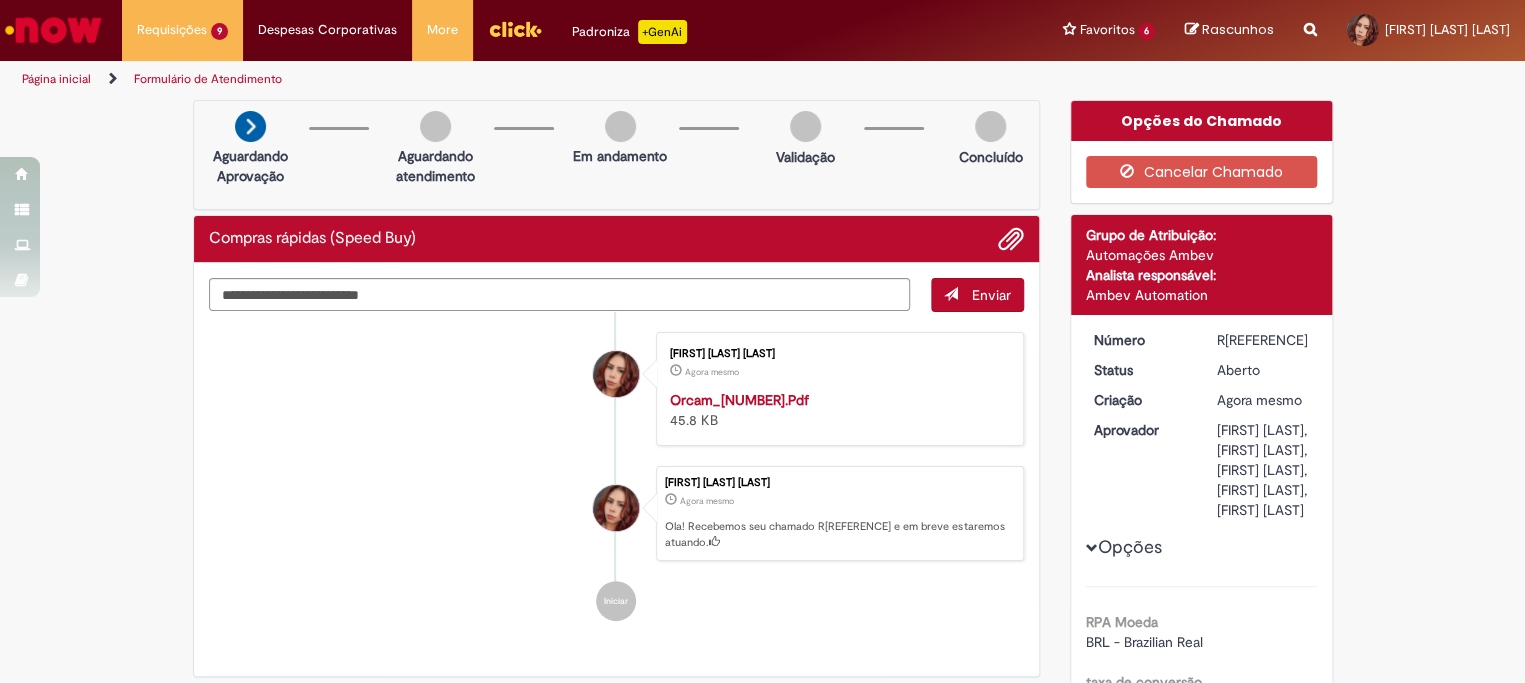 click on "Verificar Código de Barras
Aguardando Aprovação
Aguardando atendimento
Em andamento
Validação
Concluído
Compras rápidas (Speed Buy)
Enviar
[FIRST] [LAST] [LAST]
Agora mesmo Agora mesmo
Orcam_[NUMBER].Pdf  [SIZE] KB" at bounding box center (762, 1725) 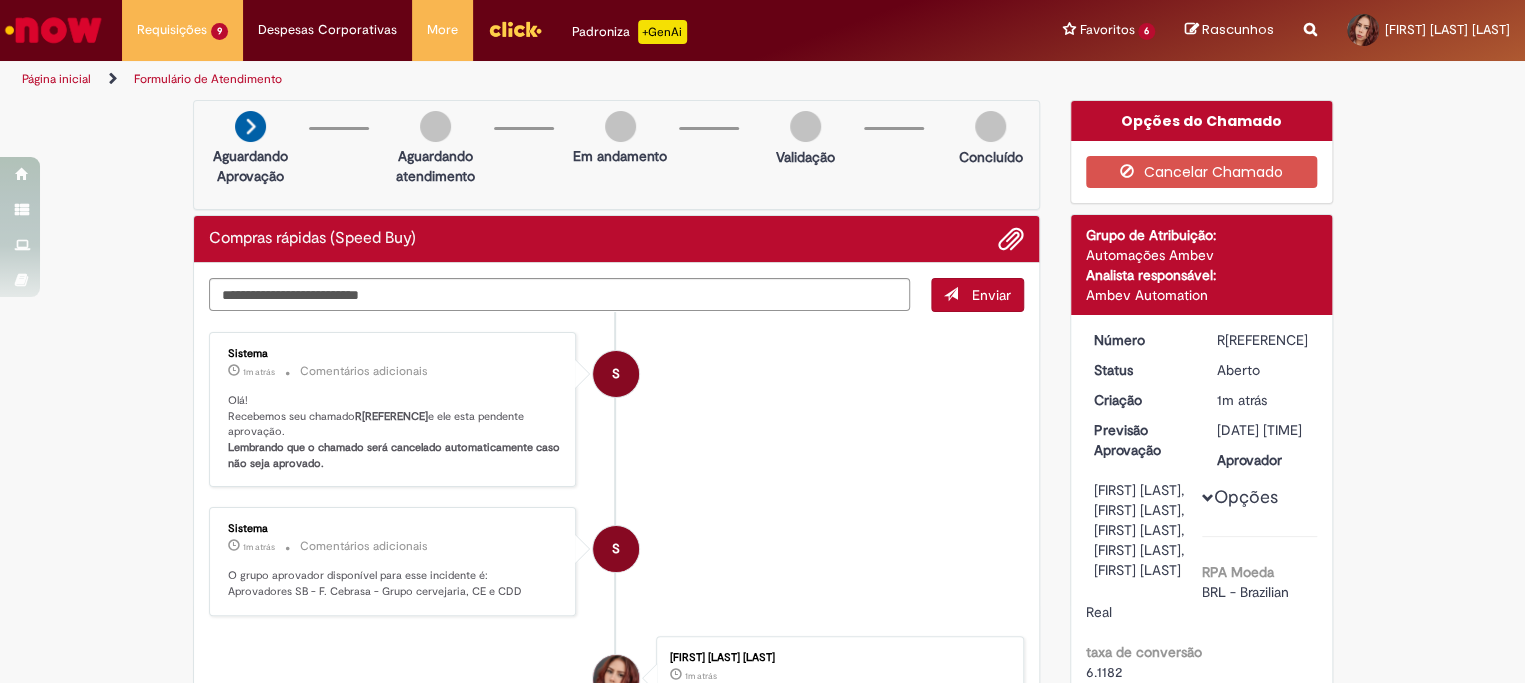 drag, startPoint x: 1206, startPoint y: 332, endPoint x: 1276, endPoint y: 330, distance: 70.028564 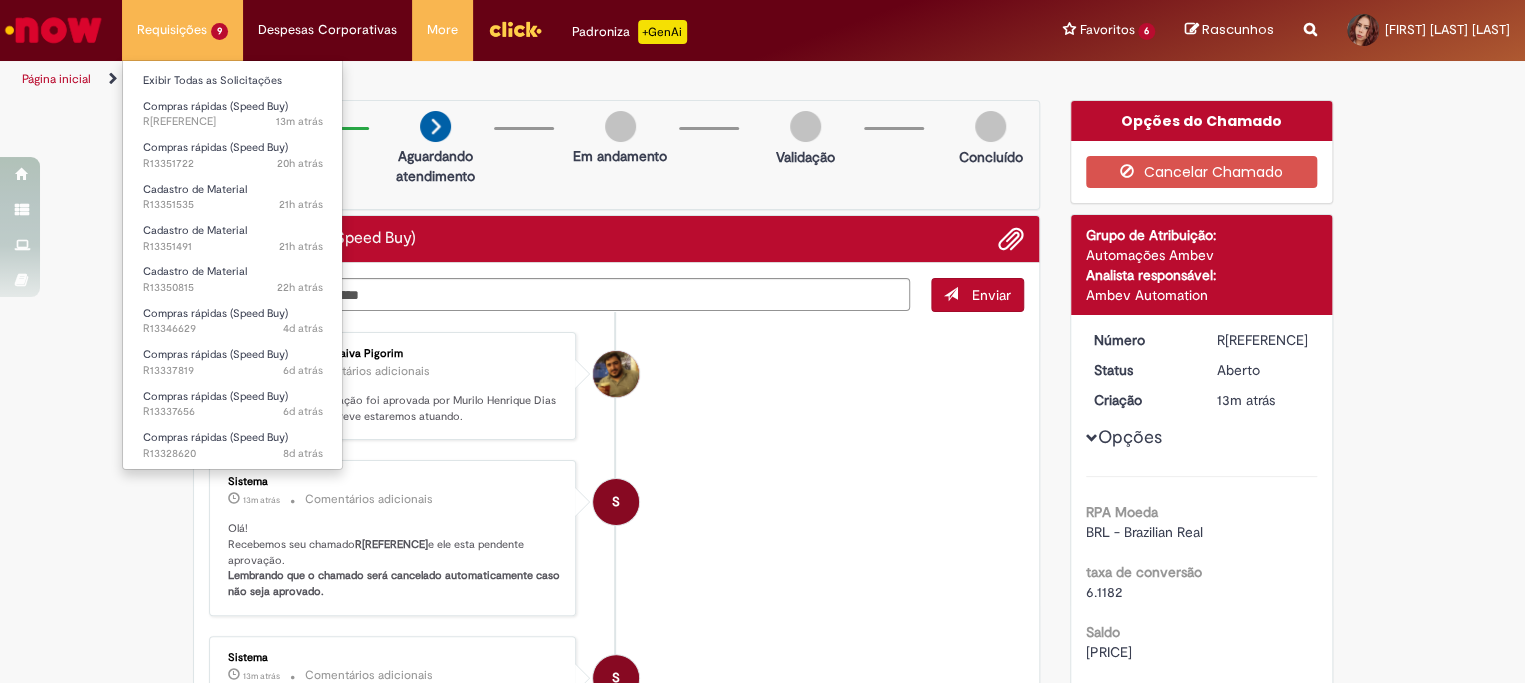 click on "Requisições   9
Exibir Todas as Solicitações
Compras rápidas (Speed Buy)
13m atrás 13 minutos atrás  R[REFERENCE]
Compras rápidas (Speed Buy)
20h atrás 20 horas atrás  R[REFERENCE]
Cadastro de Material
21h atrás 21 horas atrás  R[REFERENCE]
Cadastro de Material
21h atrás 21 horas atrás  R[REFERENCE]
Cadastro de Material
22h atrás 22 horas atrás  R[REFERENCE]
Compras rápidas (Speed Buy)
4d atrás 4 dias atrás  R[REFERENCE]
Compras rápidas (Speed Buy)
6d atrás 6 dias atrás  R[REFERENCE]
Compras rápidas (Speed Buy)
6d atrás 6 dias atrás  R[REFERENCE]
Compras rápidas (Speed Buy)
8d atrás 8 dias atrás  R[REFERENCE]" at bounding box center (182, 30) 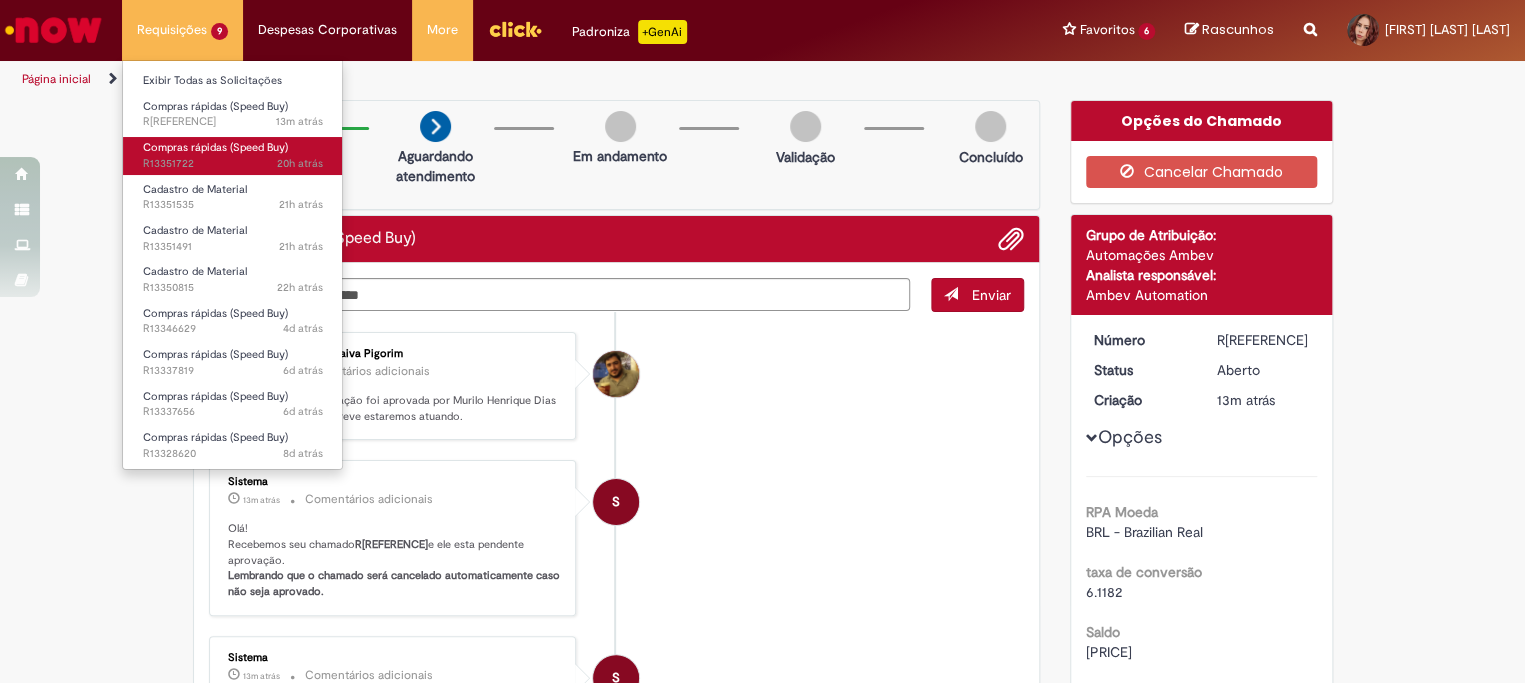 click on "20h atrás 20 horas atrás  R[REFERENCE]" at bounding box center [233, 164] 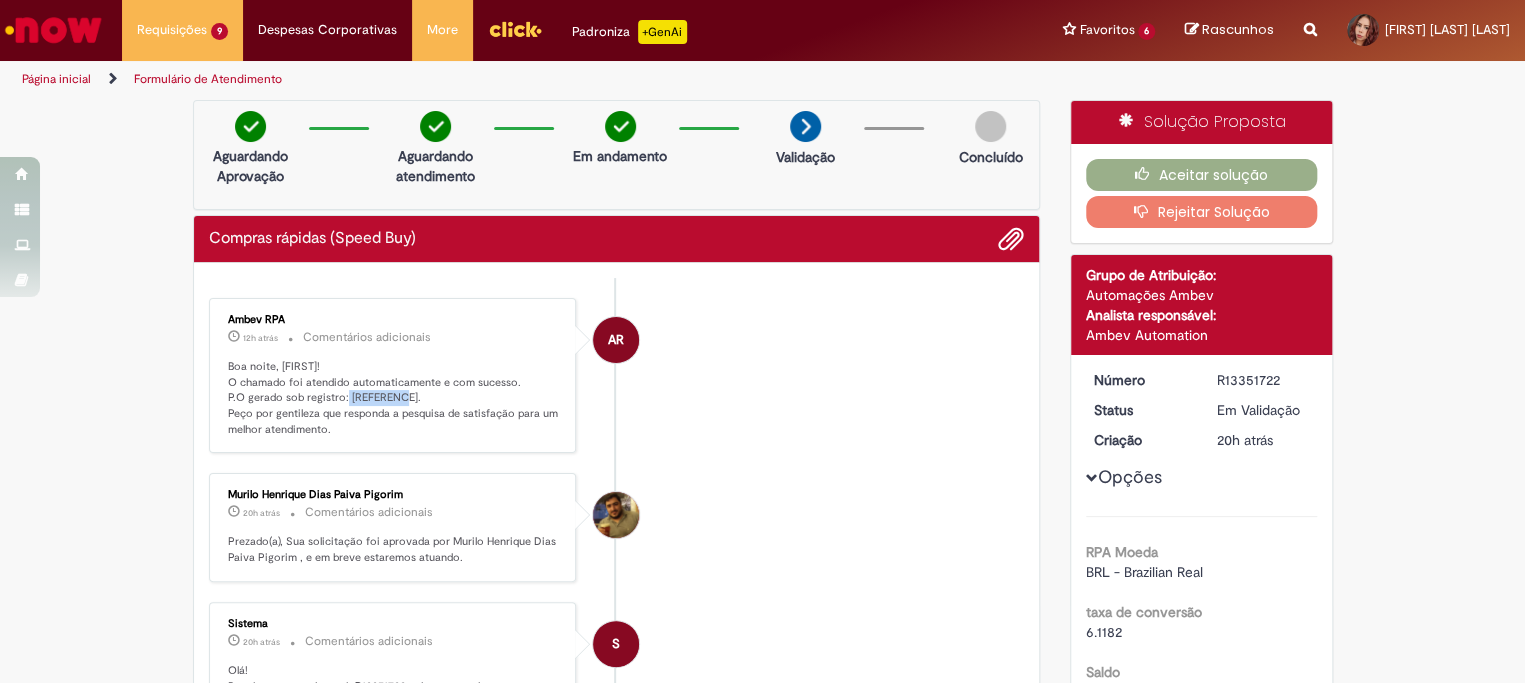 drag, startPoint x: 338, startPoint y: 394, endPoint x: 393, endPoint y: 402, distance: 55.578773 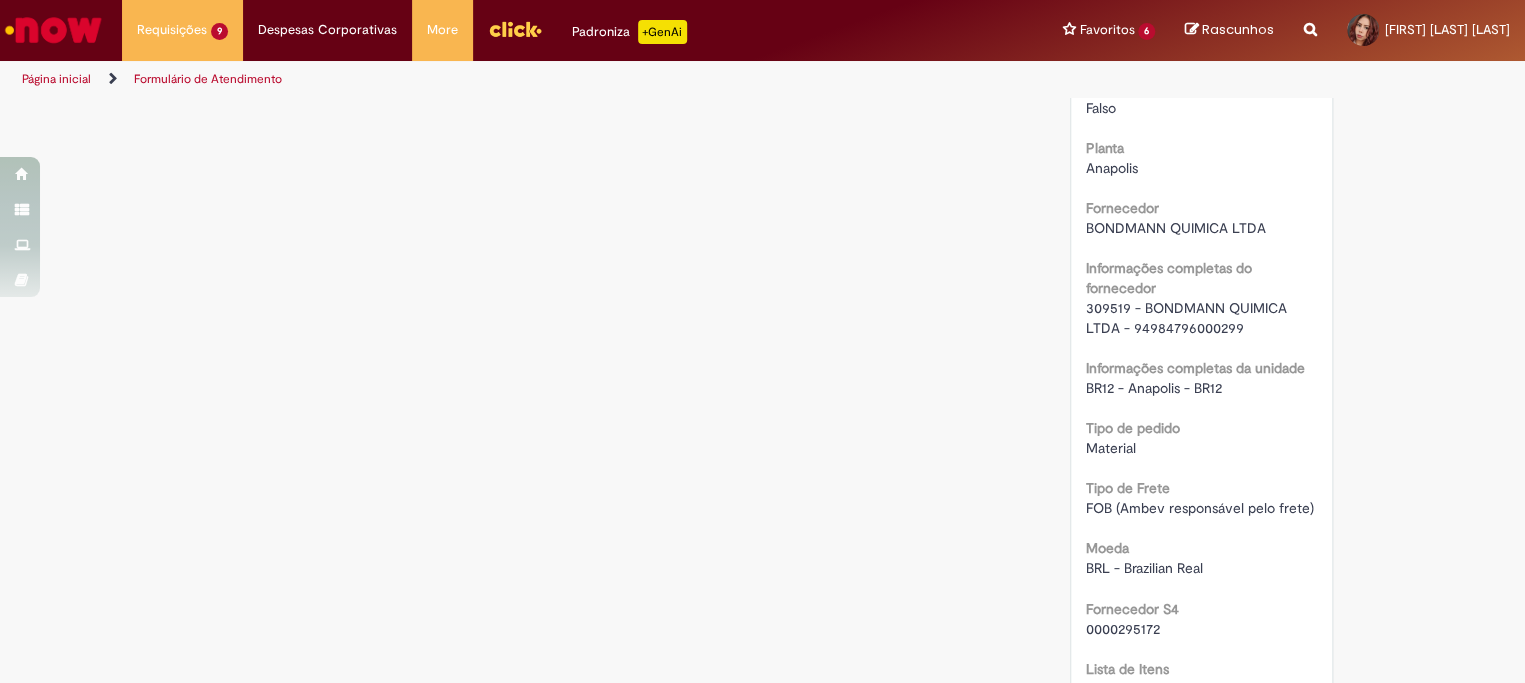 scroll, scrollTop: 1222, scrollLeft: 0, axis: vertical 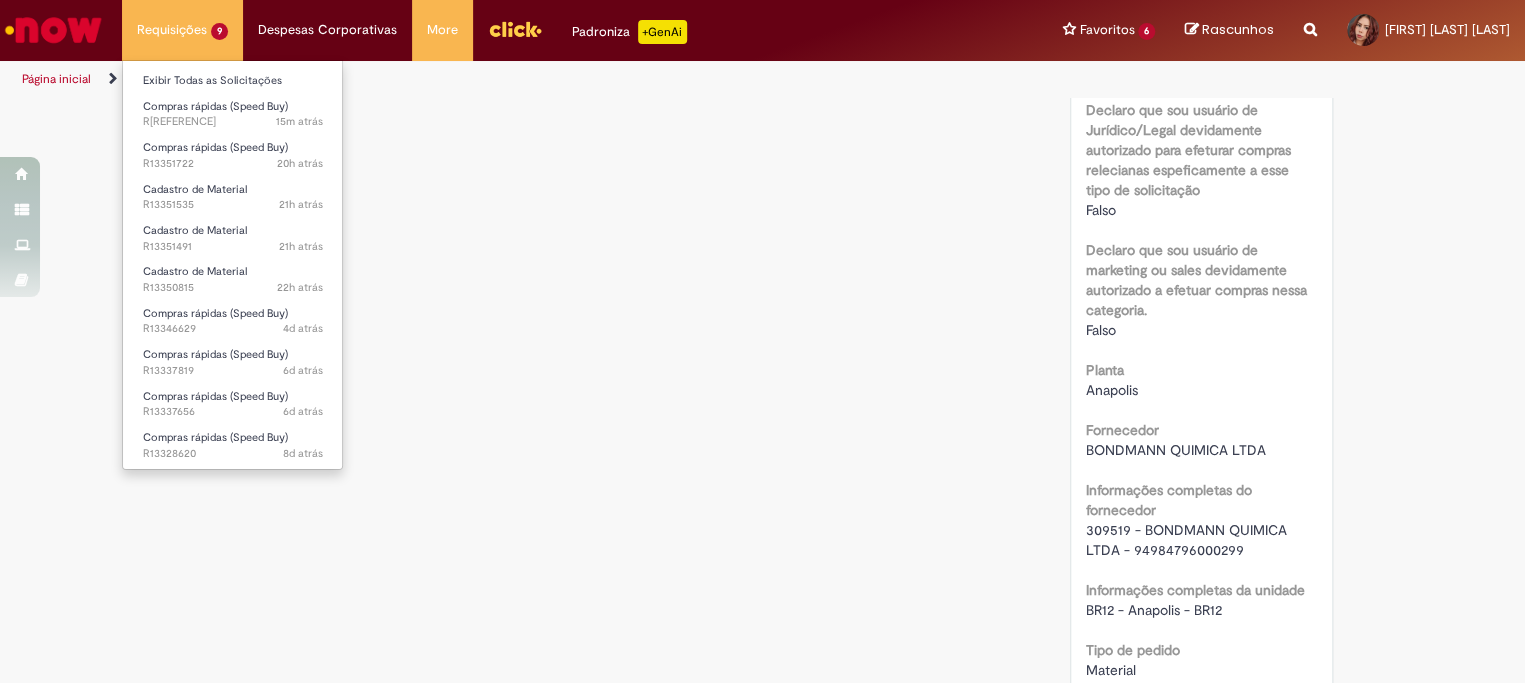 click on "Requisições   9
Exibir Todas as Solicitações
Compras rápidas (Speed Buy)
15m atrás 15 minutos atrás  R[REFERENCE]
Compras rápidas (Speed Buy)
20h atrás 20 horas atrás  R[REFERENCE]
Cadastro de Material
21h atrás 21 horas atrás  R[REFERENCE]
Cadastro de Material
21h atrás 21 horas atrás  R[REFERENCE]
Cadastro de Material
22h atrás 22 horas atrás  R[REFERENCE]
Compras rápidas (Speed Buy)
4d atrás 4 dias atrás  R[REFERENCE]
Compras rápidas (Speed Buy)
6d atrás 6 dias atrás  R[REFERENCE]
Compras rápidas (Speed Buy)
6d atrás 6 dias atrás  R[REFERENCE]
Compras rápidas (Speed Buy)
8d atrás 8 dias atrás  R[REFERENCE]" at bounding box center (182, 30) 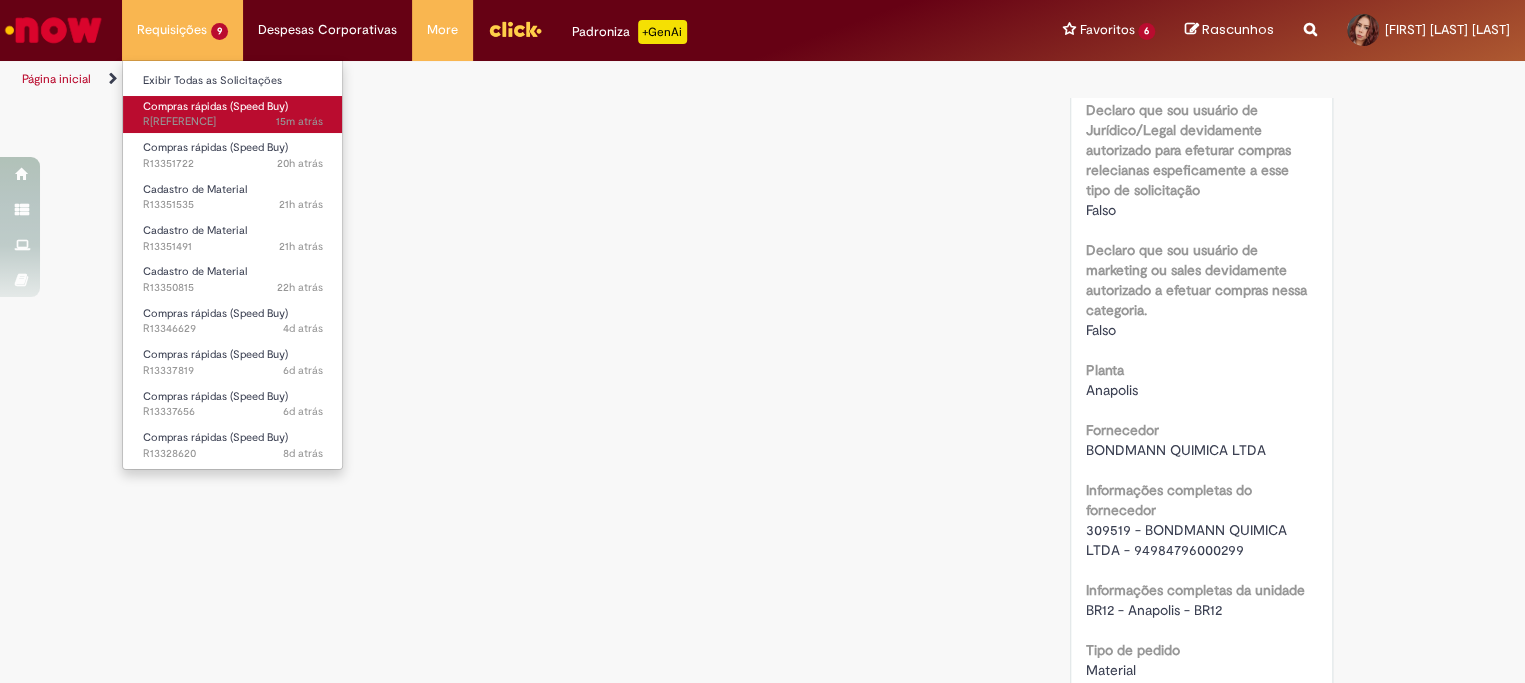 click on "15m atrás 15 minutos atrás  R[REFERENCE]" at bounding box center (233, 122) 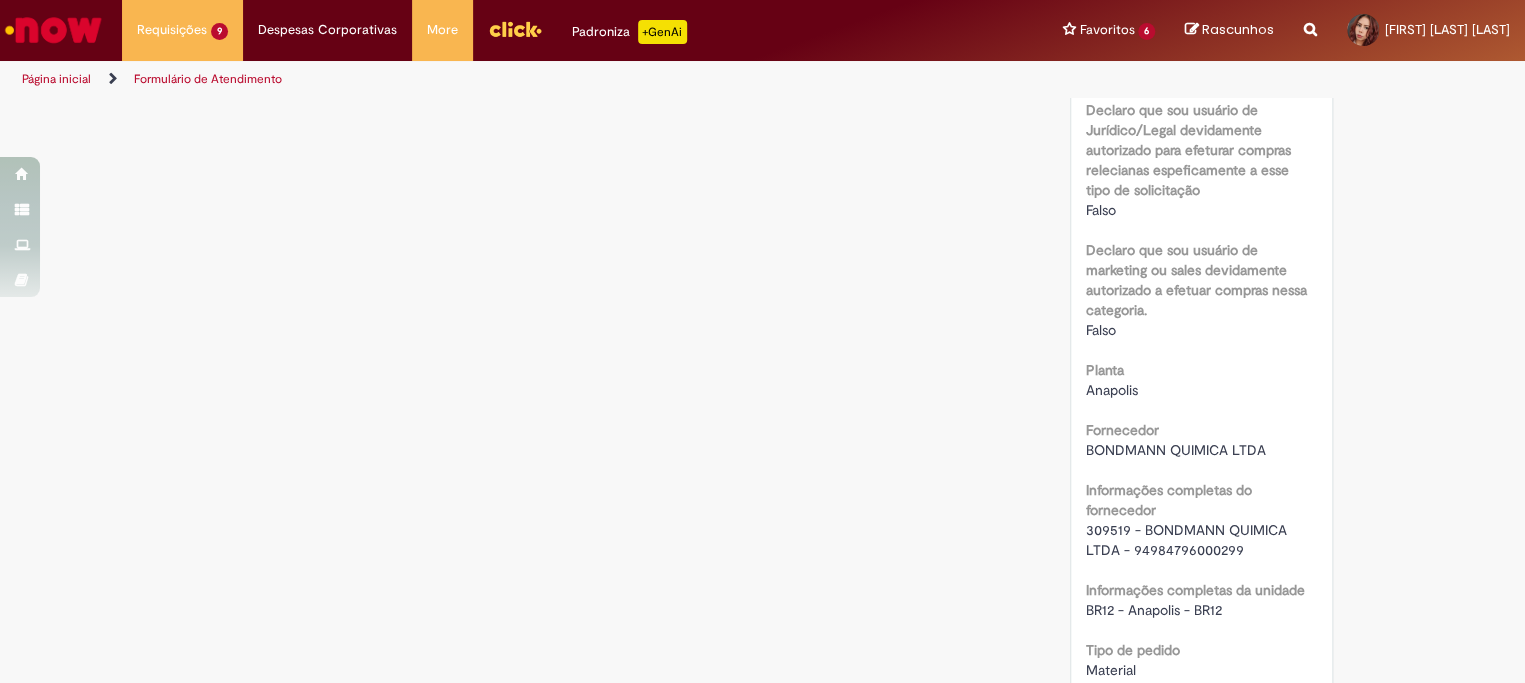 scroll, scrollTop: 0, scrollLeft: 0, axis: both 